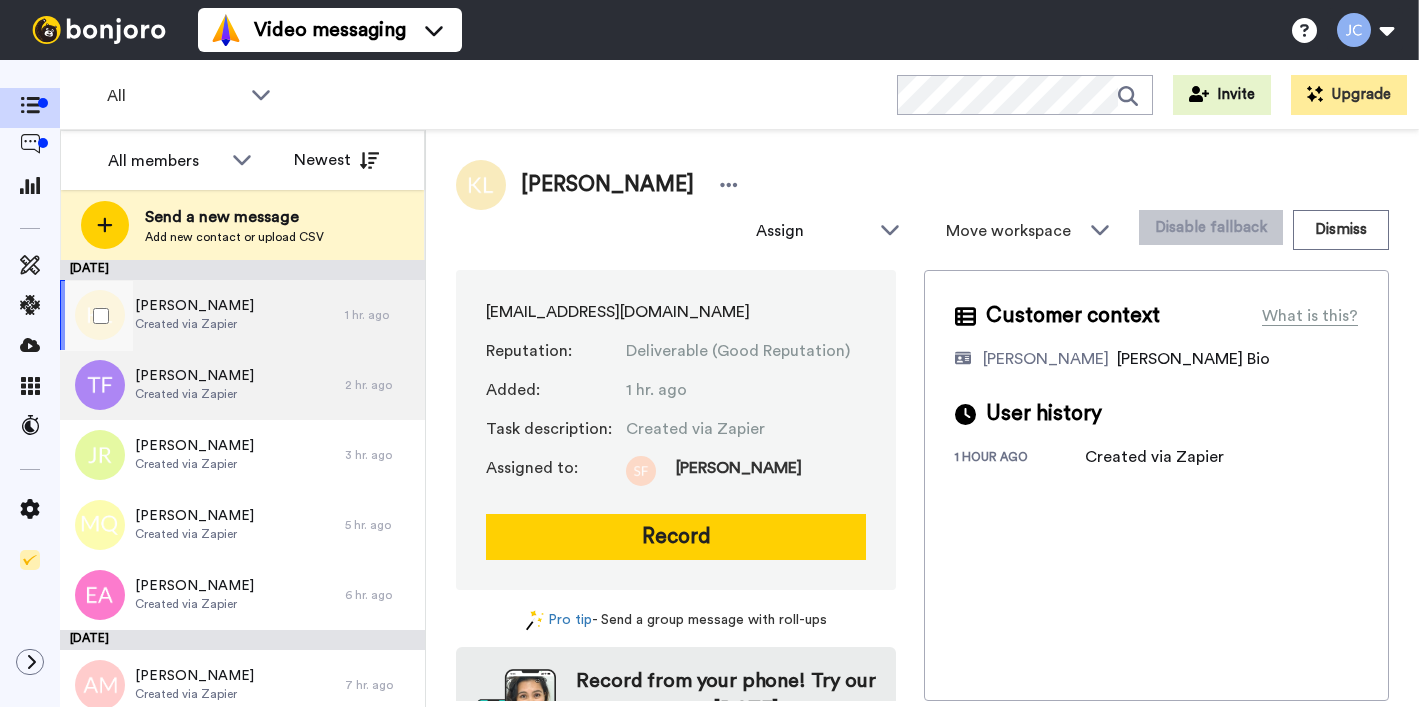 scroll, scrollTop: 0, scrollLeft: 0, axis: both 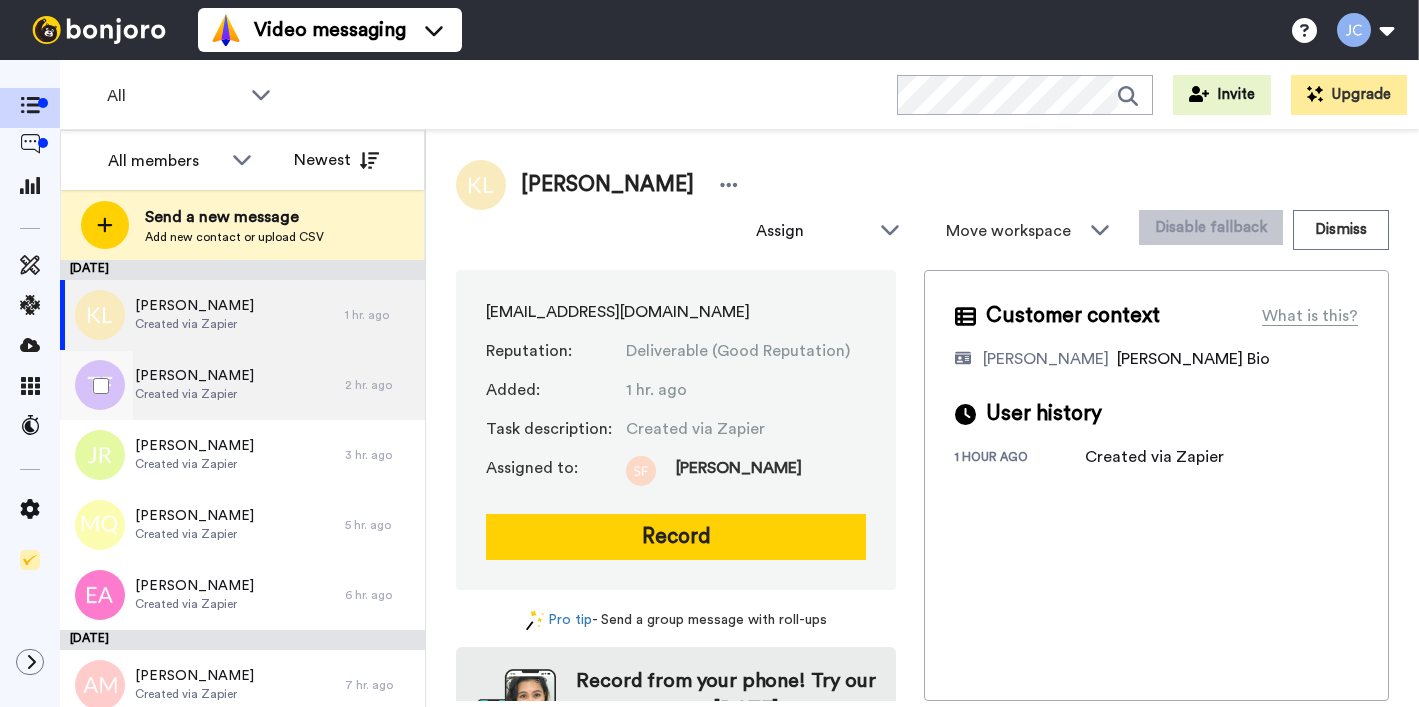 click on "Trikkelle Flynn" at bounding box center [194, 376] 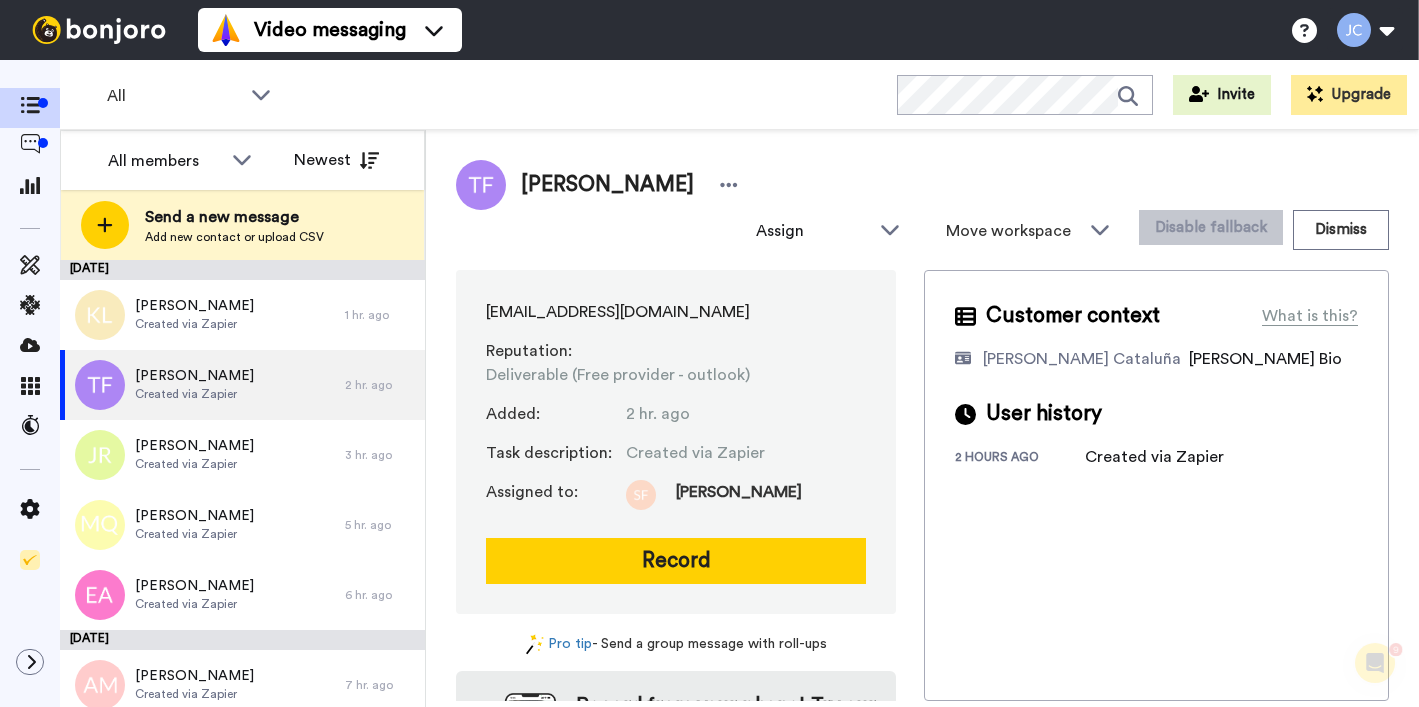 scroll, scrollTop: 0, scrollLeft: 0, axis: both 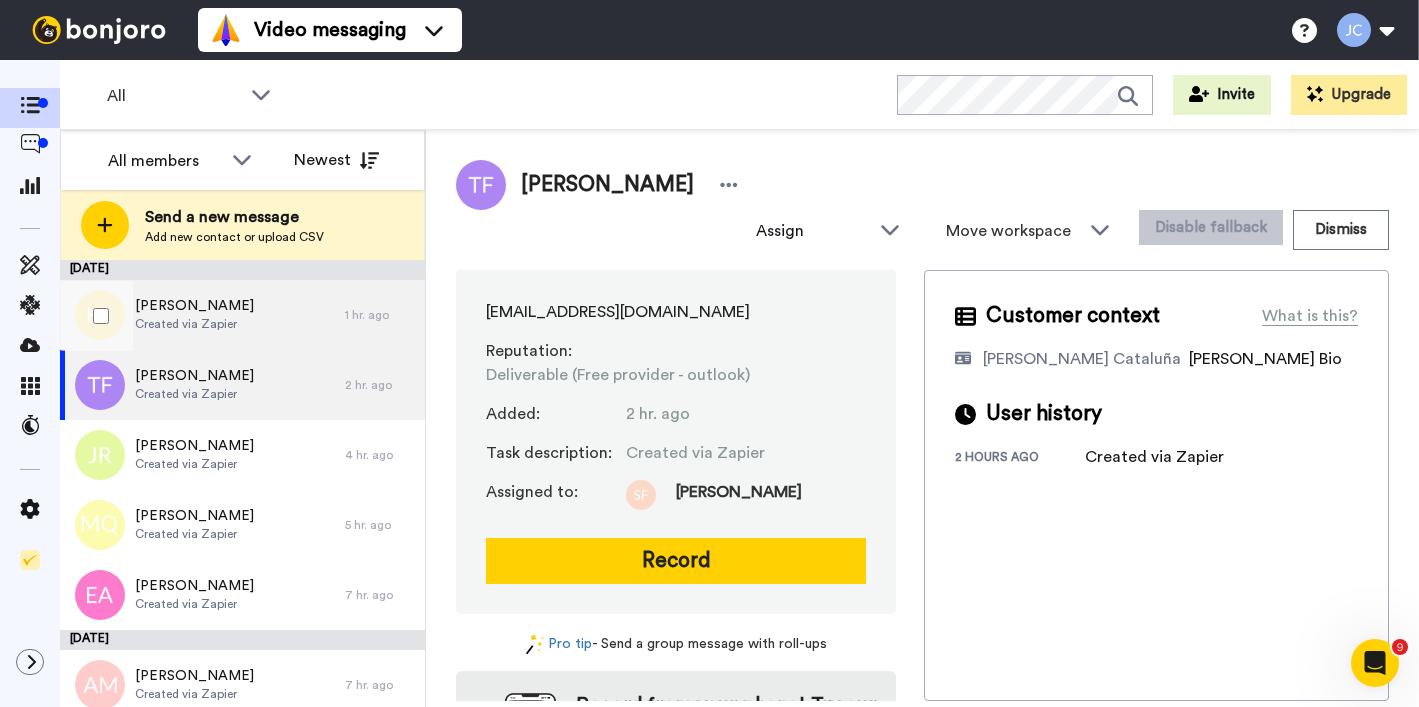 click on "[PERSON_NAME]" at bounding box center (194, 306) 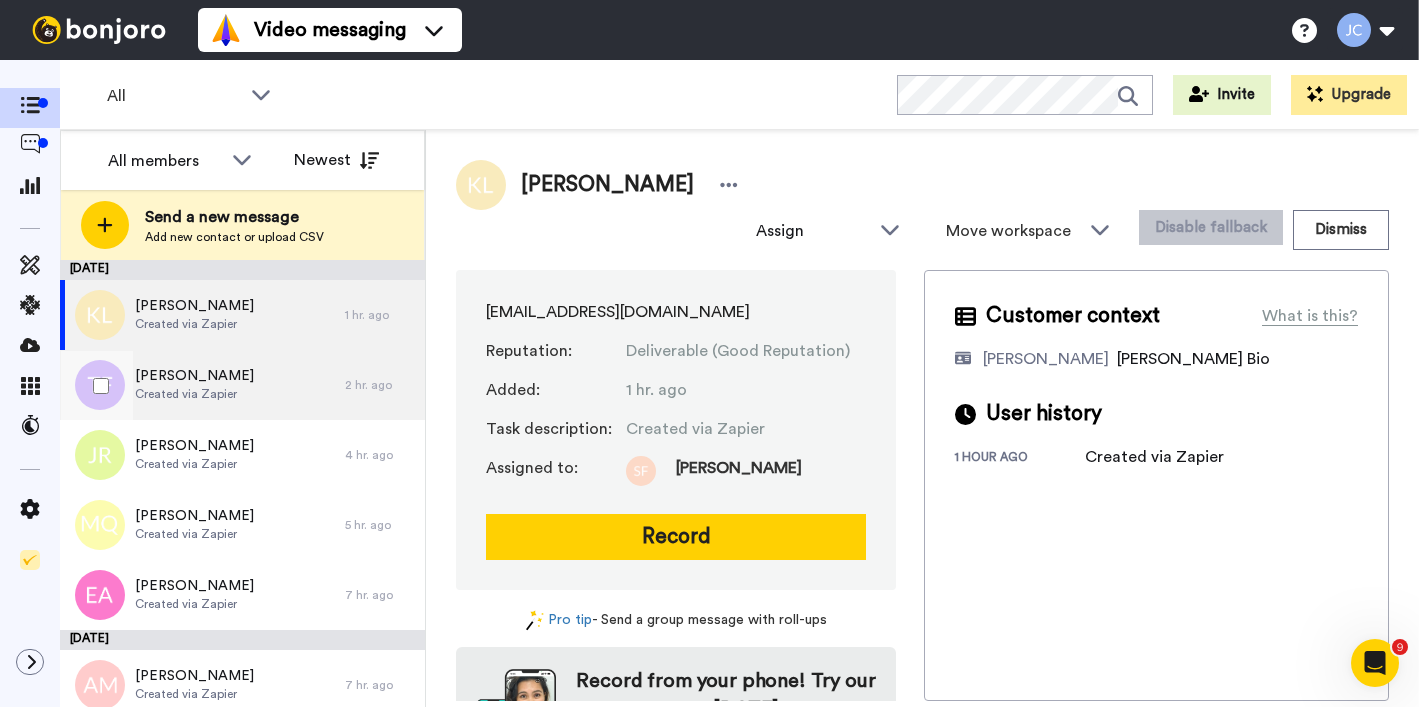 click on "Created via Zapier" at bounding box center (194, 394) 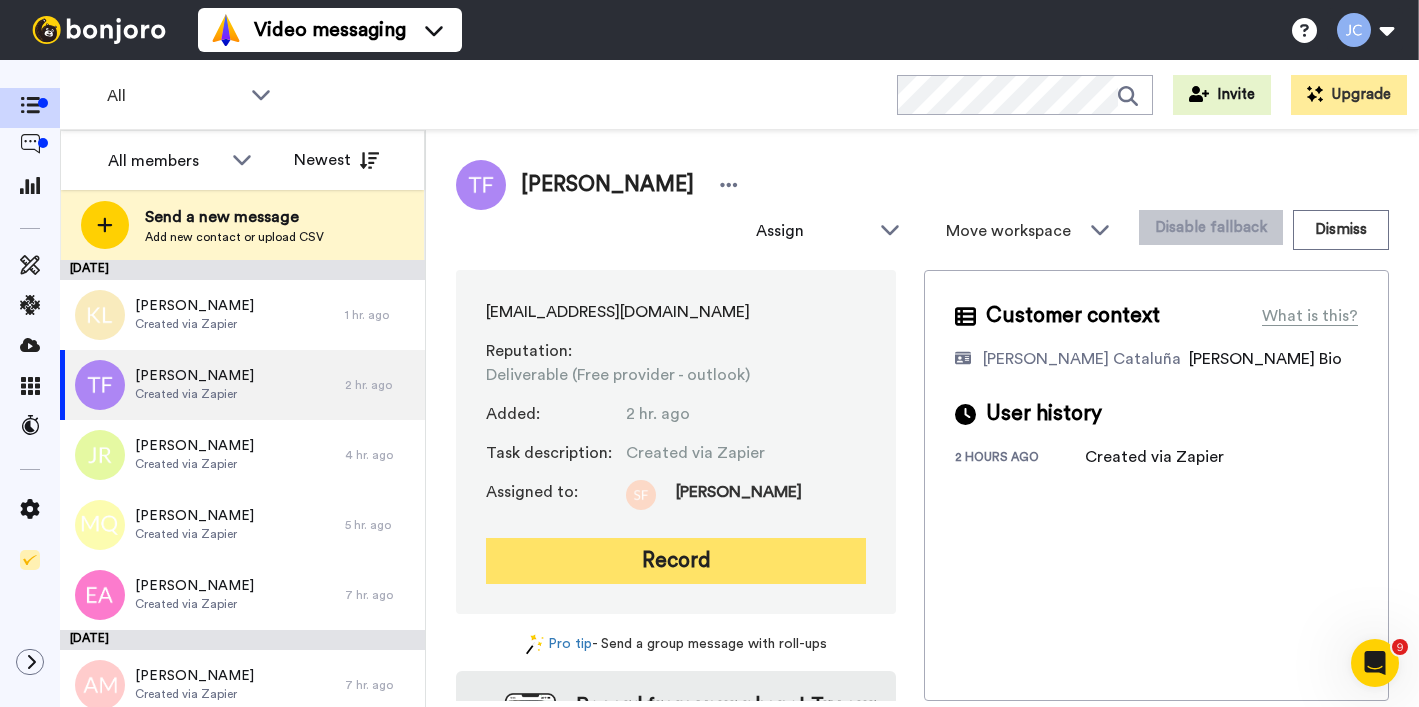 click on "Record" at bounding box center (676, 561) 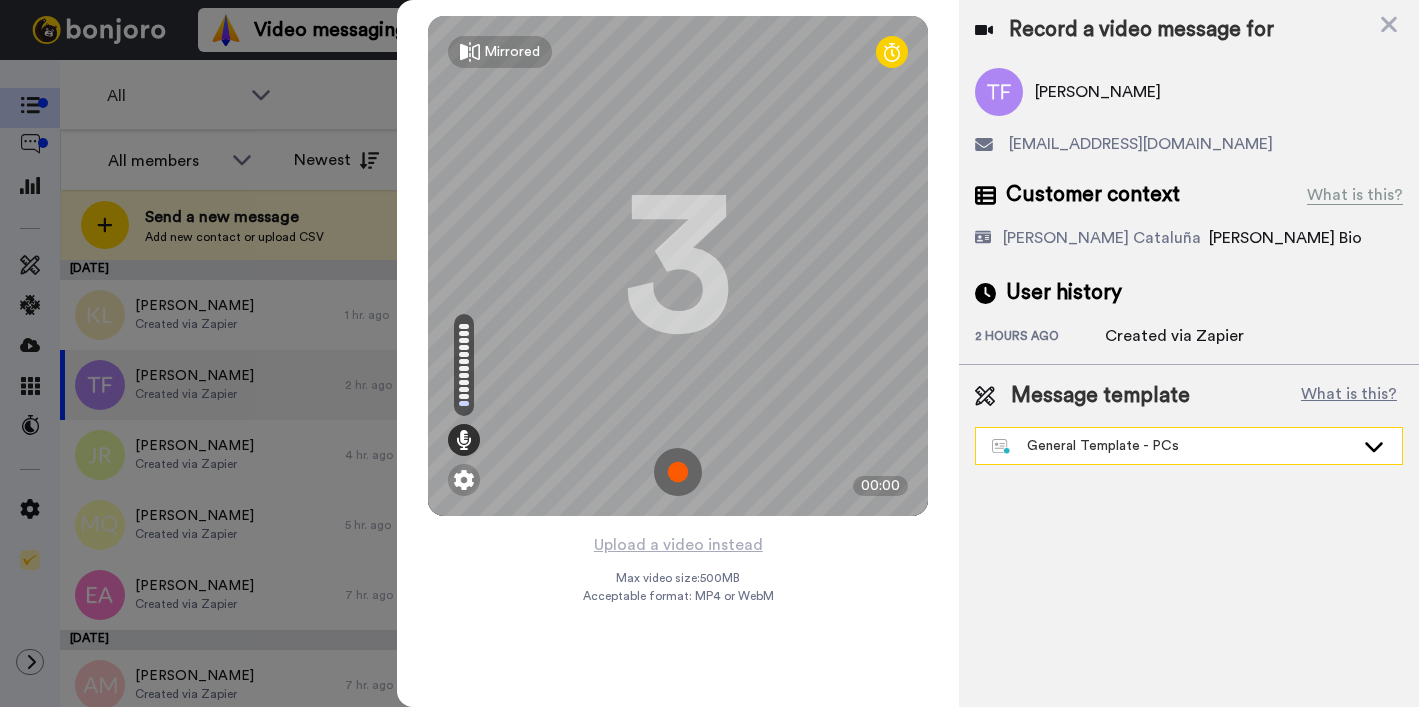 click on "General Template - PCs" at bounding box center [1173, 446] 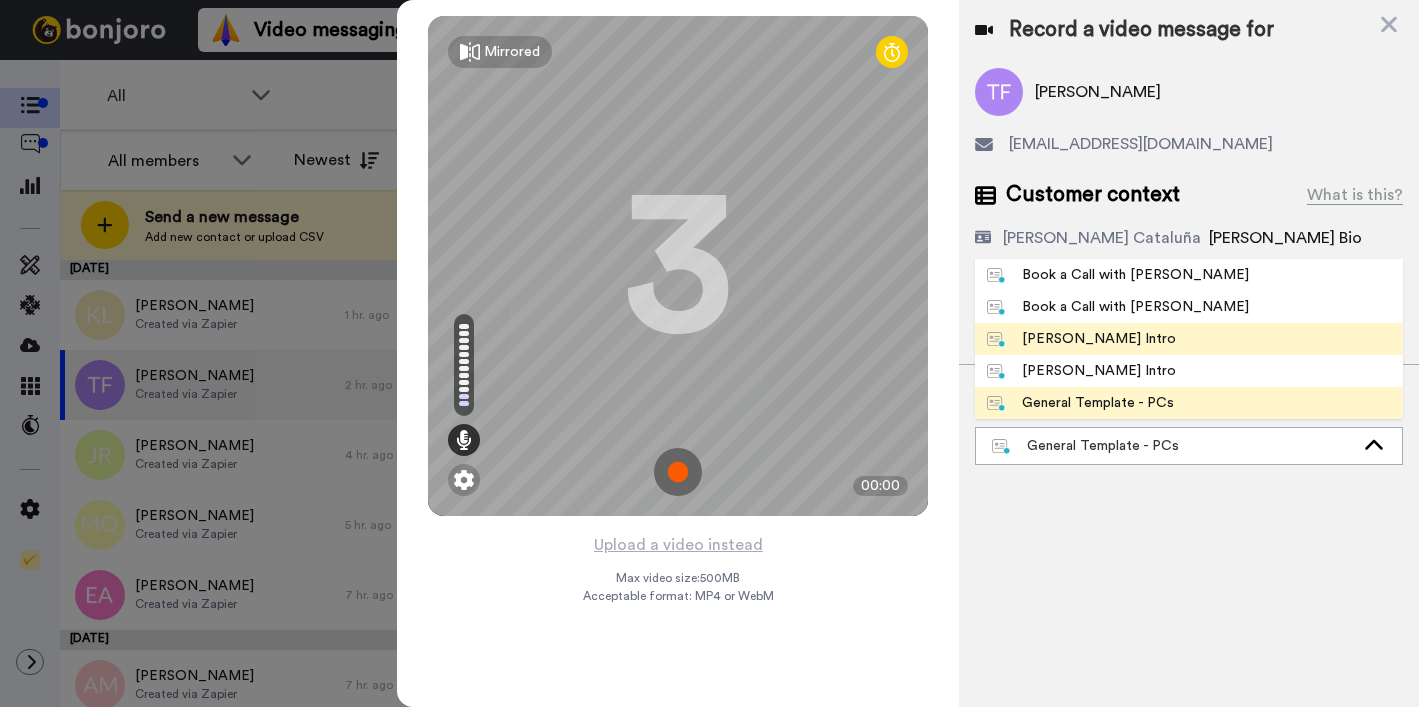 click on "[PERSON_NAME] Intro" at bounding box center [1189, 339] 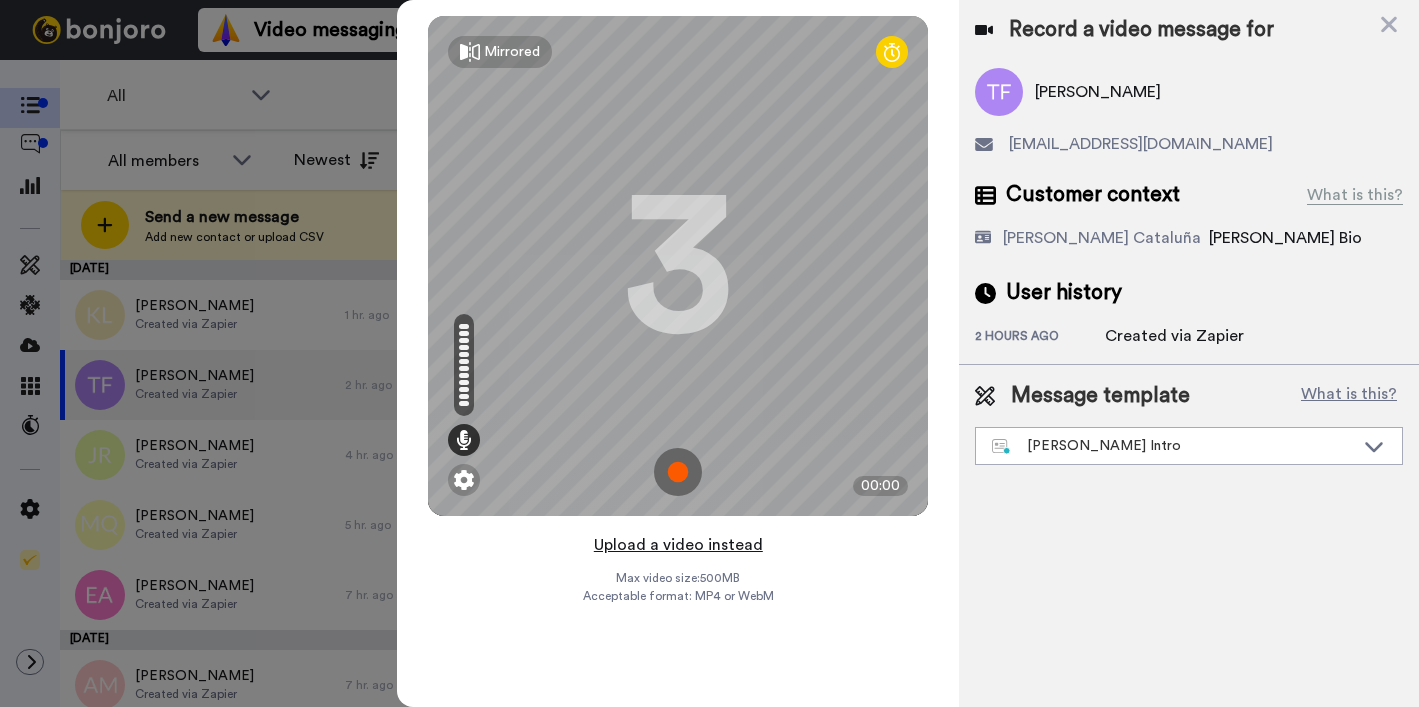 click on "Upload a video instead" at bounding box center (678, 545) 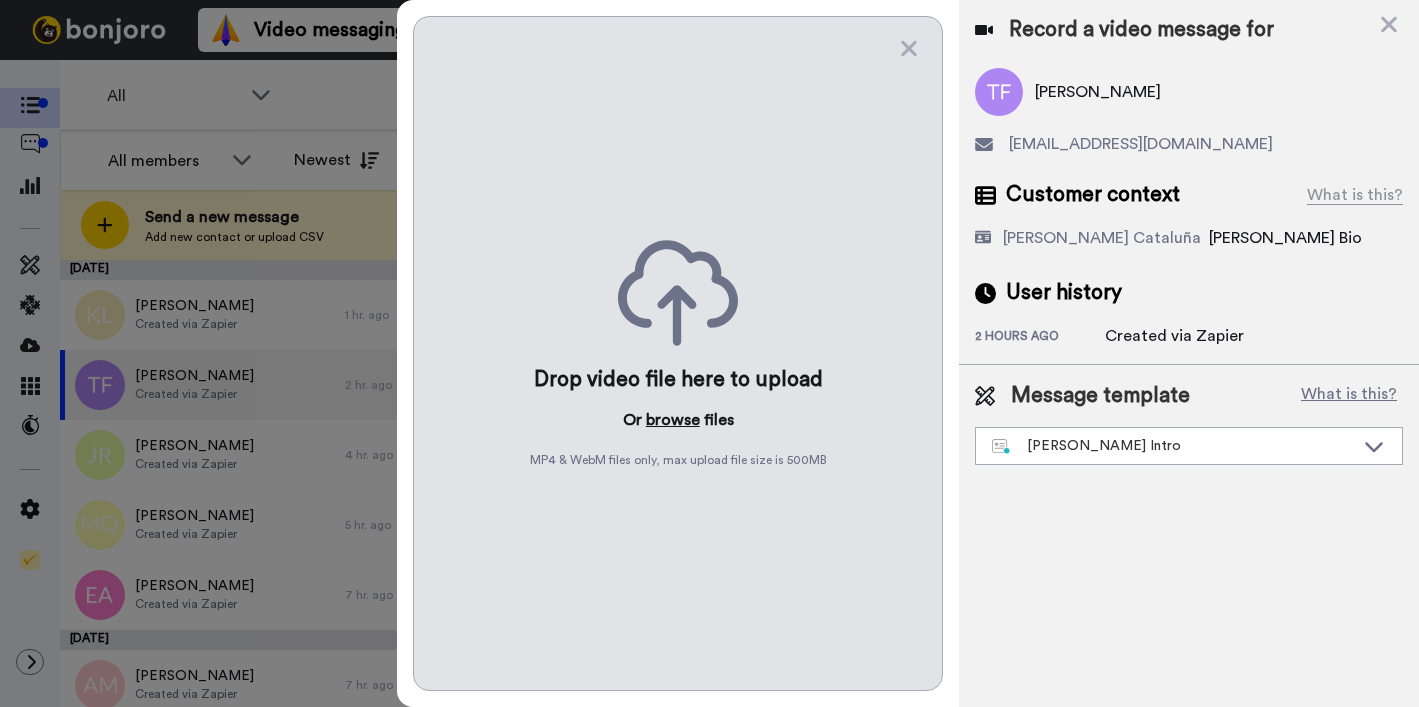click on "browse" at bounding box center (673, 420) 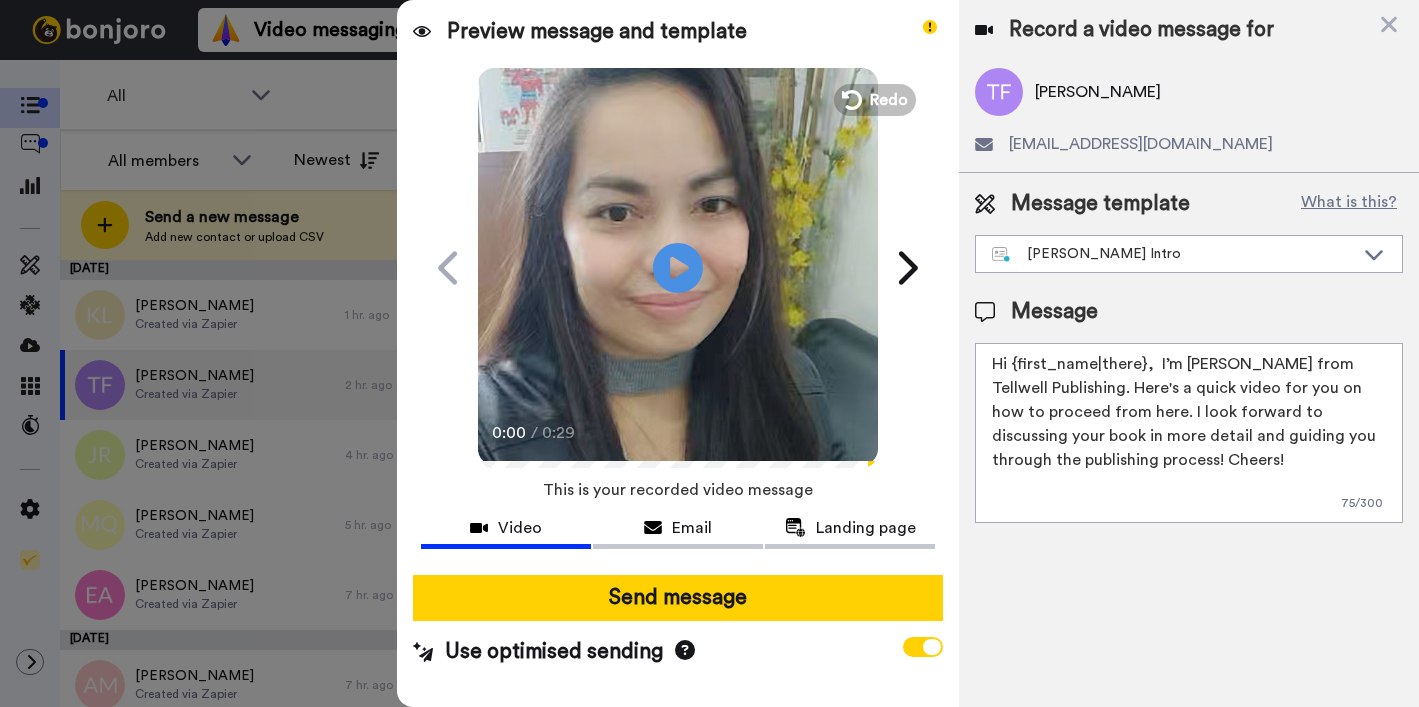 drag, startPoint x: 1012, startPoint y: 365, endPoint x: 1142, endPoint y: 367, distance: 130.01538 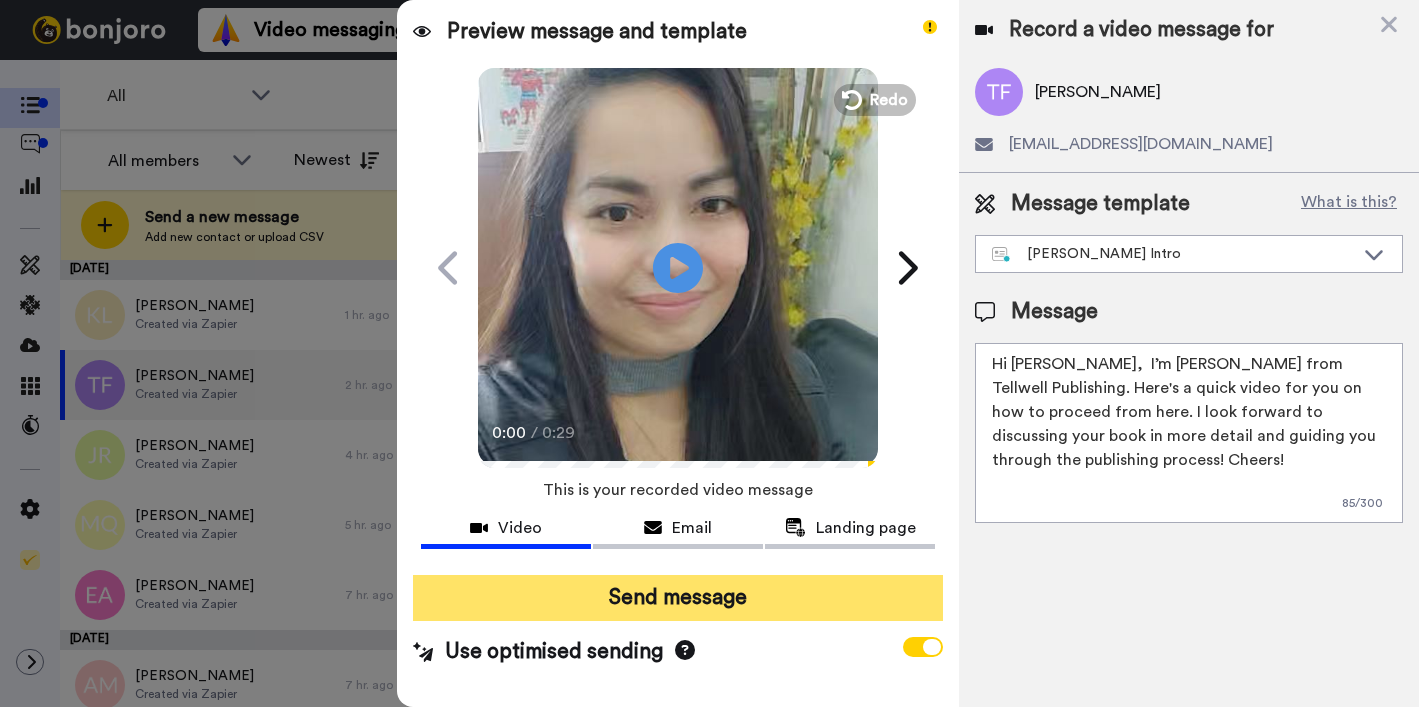 type on "Hi Trikelle,  I’m Joe from Tellwell Publishing. Here's a quick video for you on how to proceed from here. I look forward to discussing your book in more detail and guiding you through the publishing process! Cheers!" 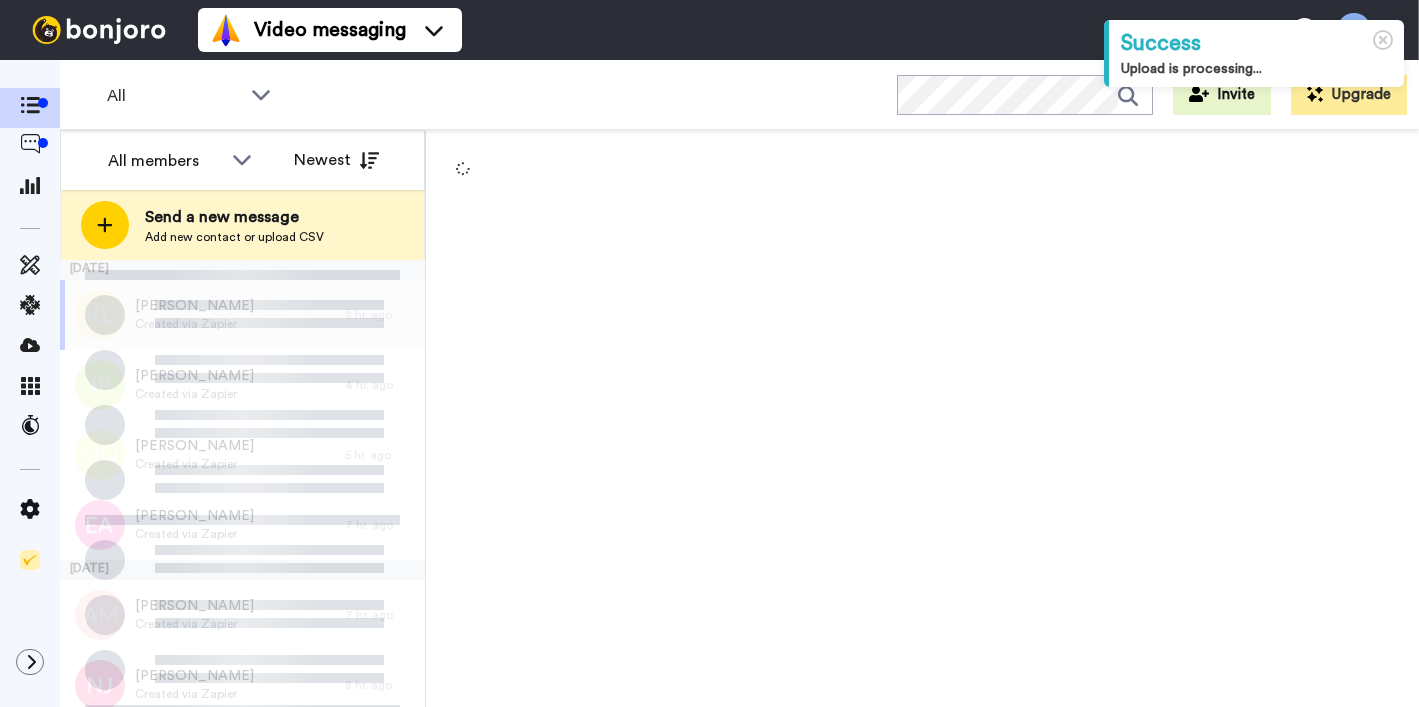 scroll, scrollTop: 0, scrollLeft: 0, axis: both 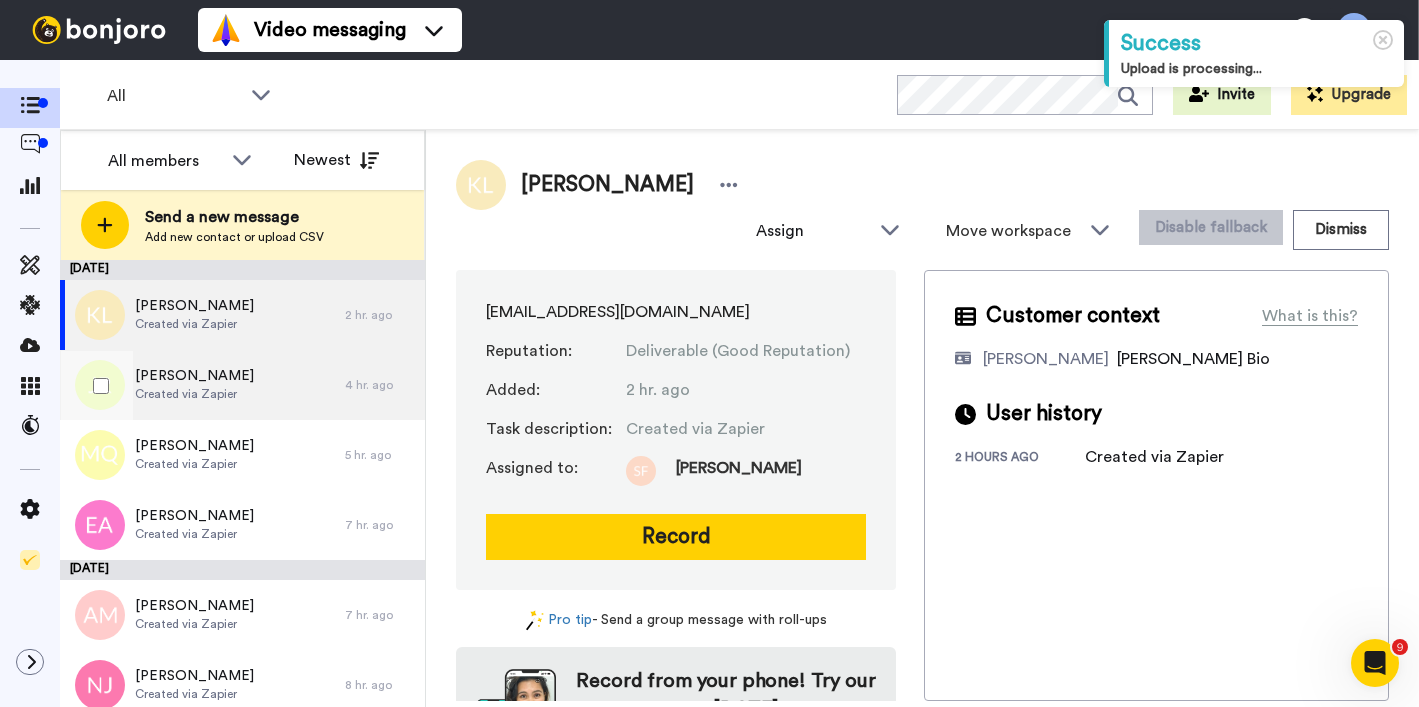 click on "Jessica Richards" at bounding box center [194, 376] 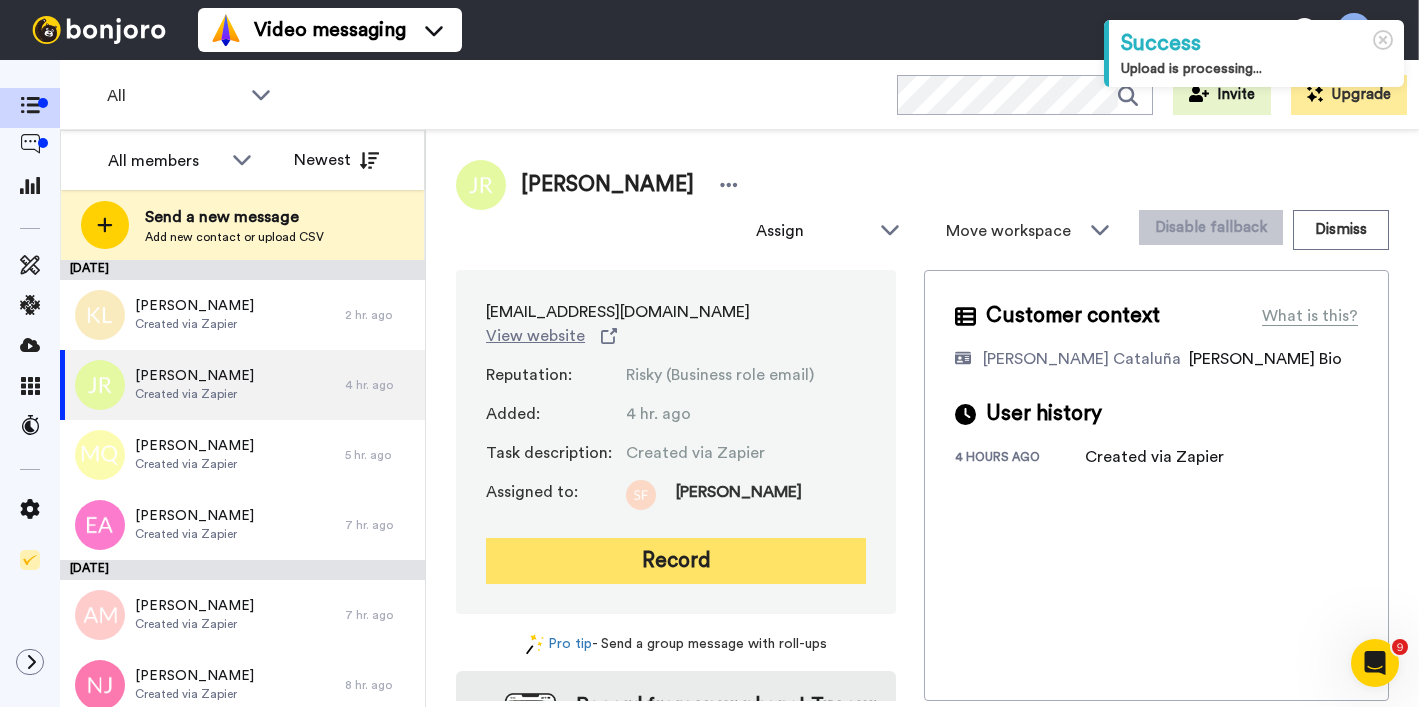 click on "Record" at bounding box center (676, 561) 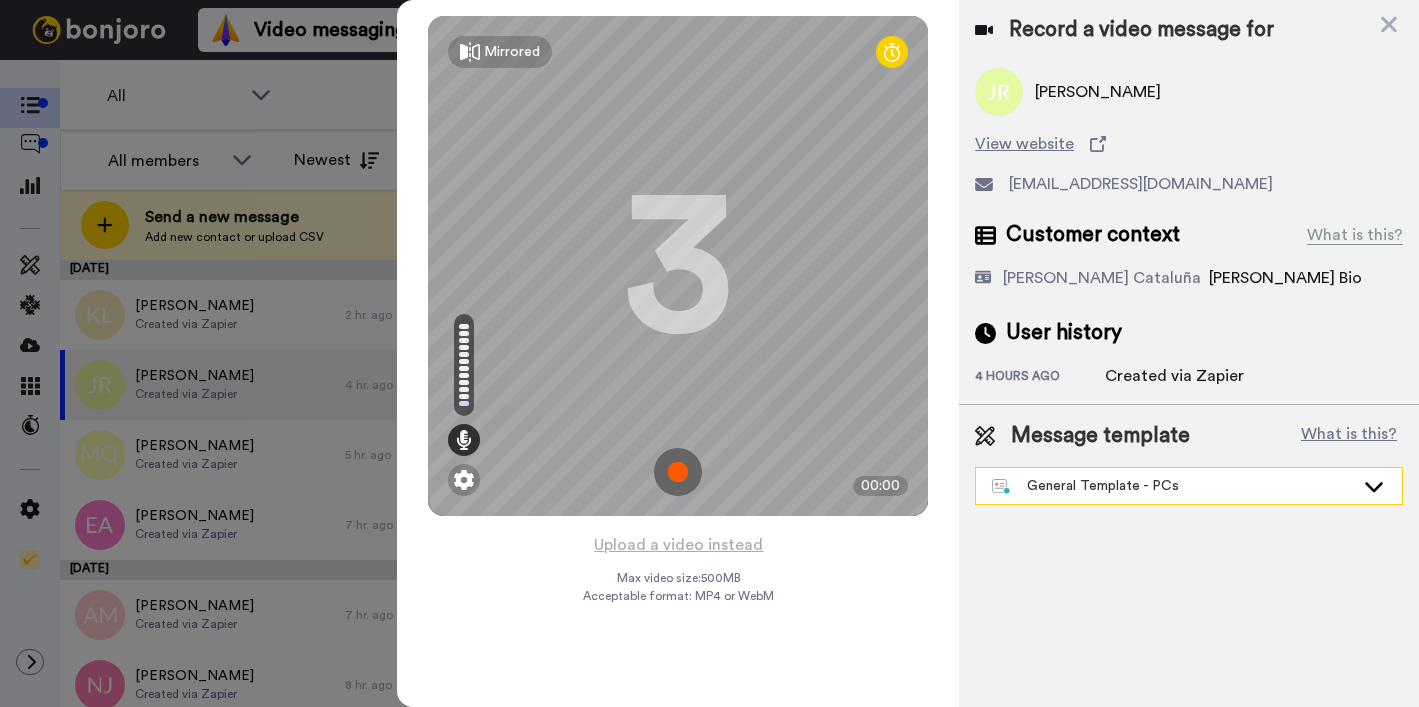 click on "General Template - PCs" at bounding box center (1173, 486) 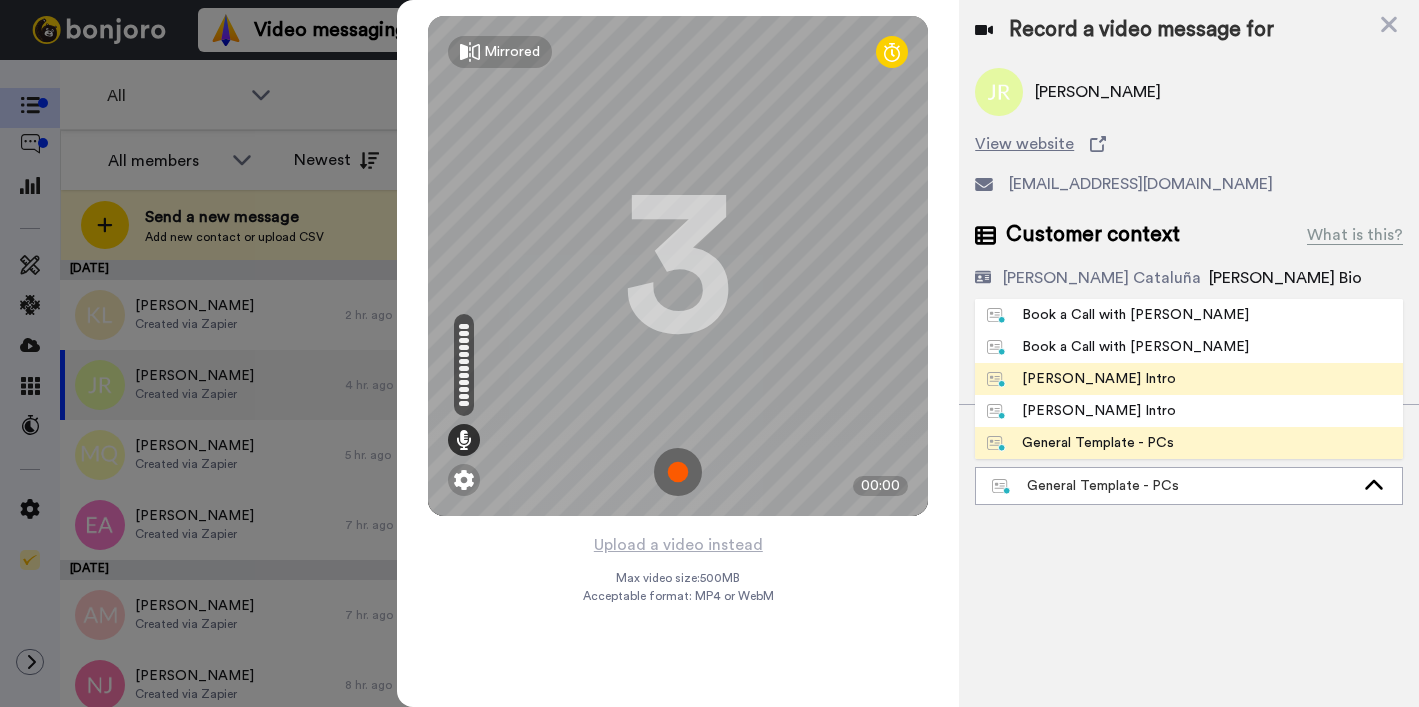 click on "[PERSON_NAME] Intro" at bounding box center (1081, 379) 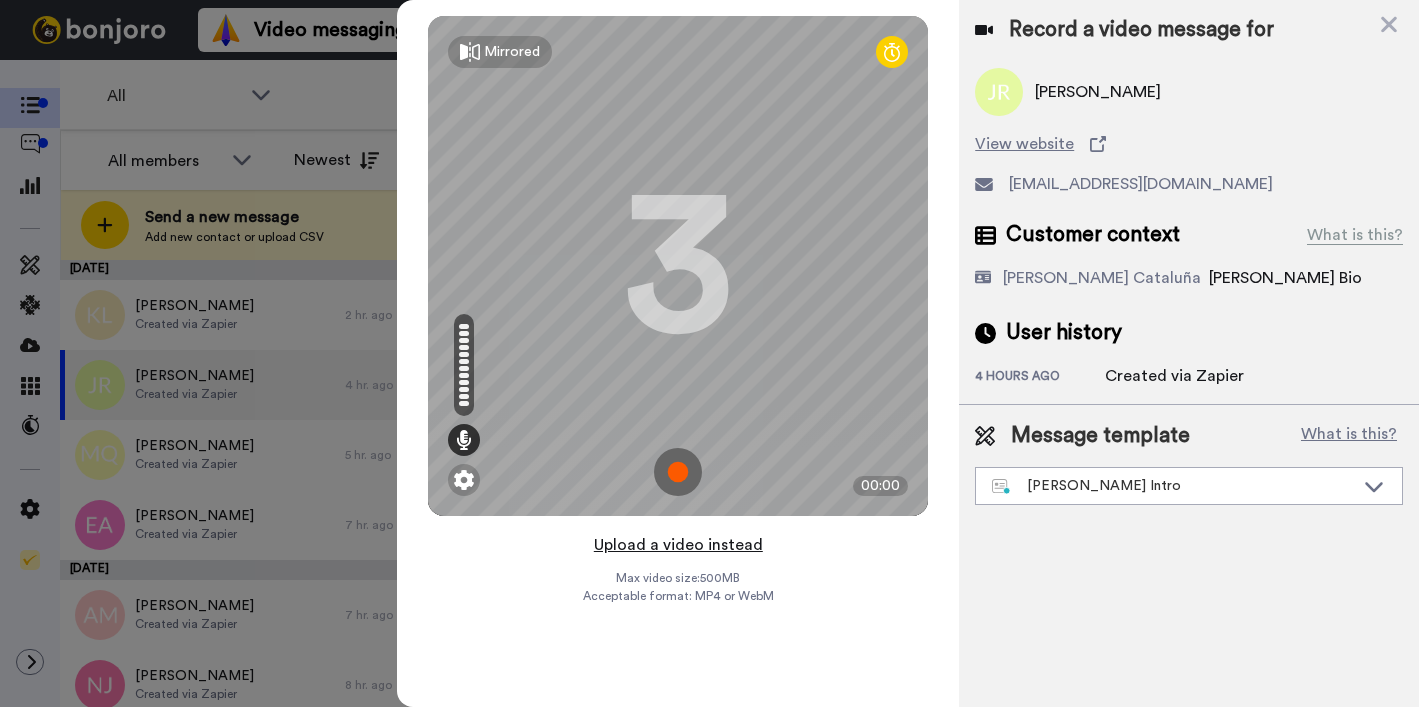 click on "Upload a video instead" at bounding box center [678, 545] 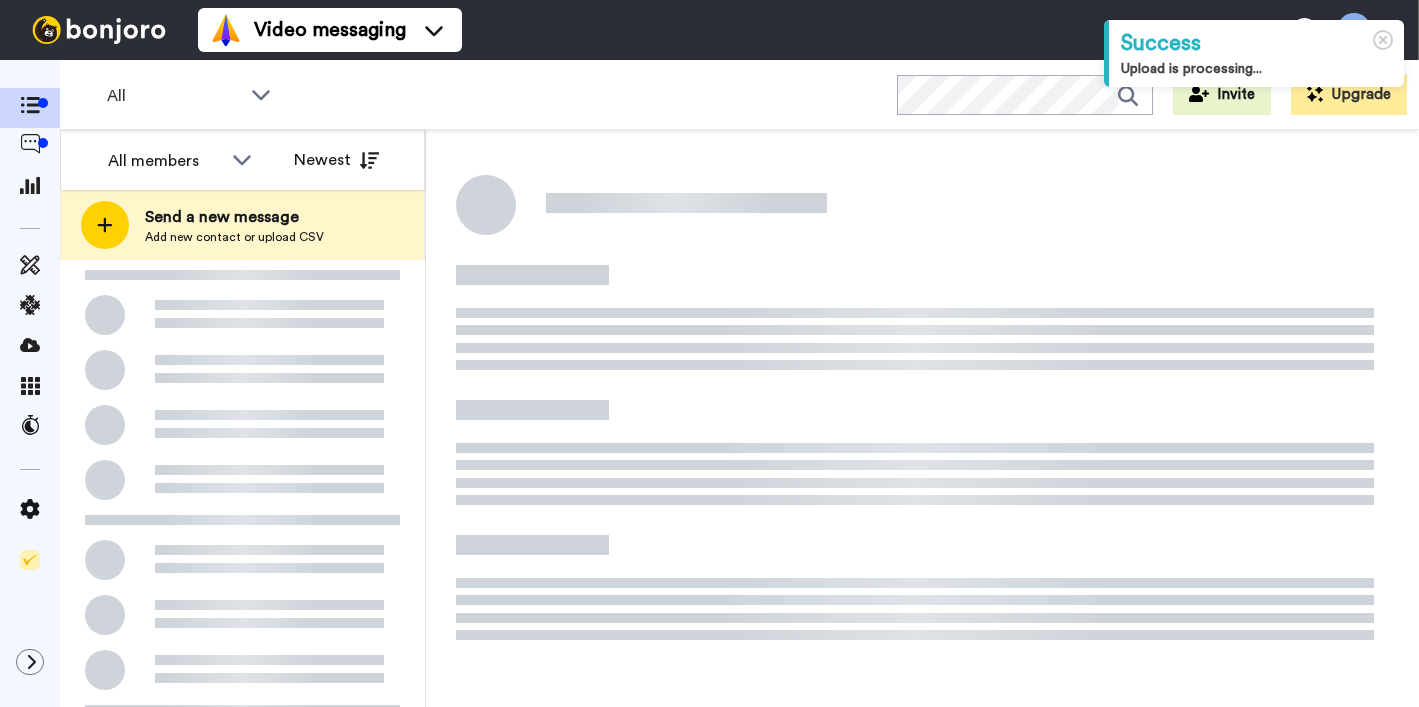 scroll, scrollTop: 0, scrollLeft: 0, axis: both 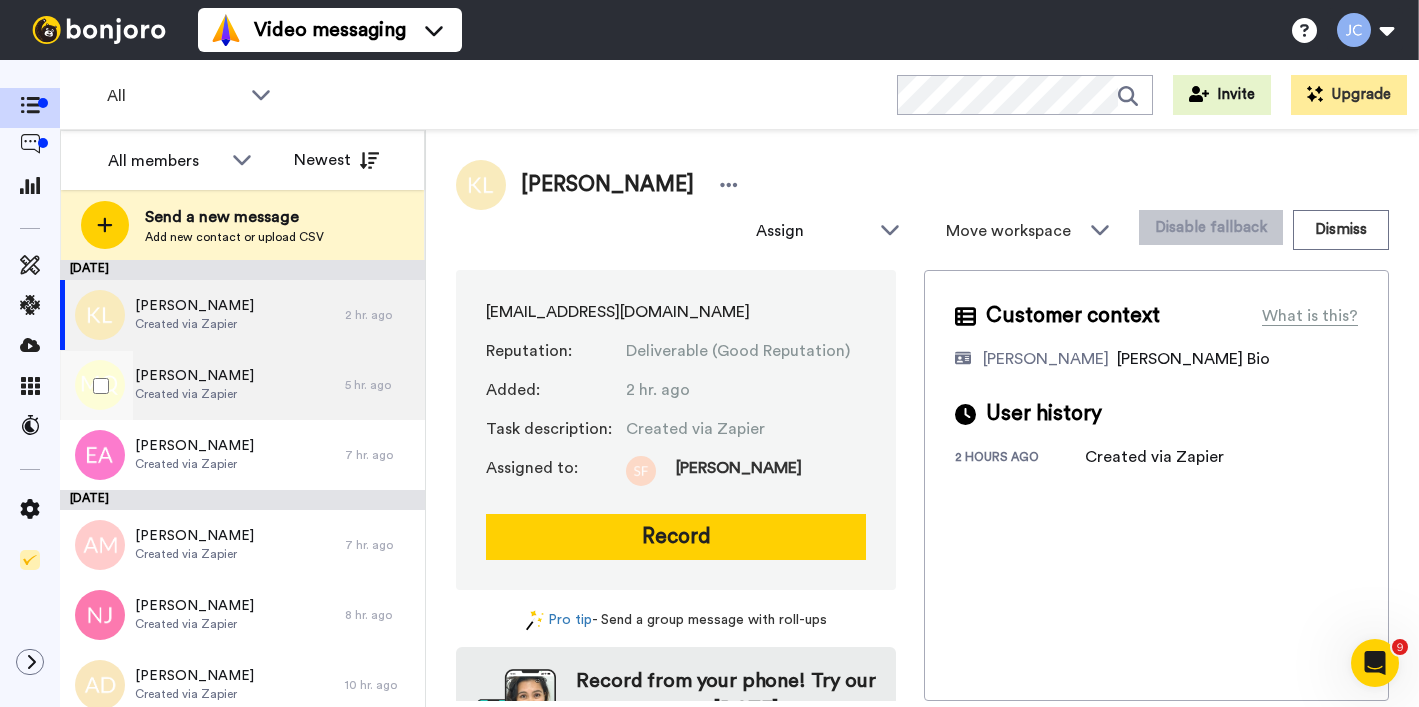 click on "[PERSON_NAME] Created via Zapier" at bounding box center [202, 385] 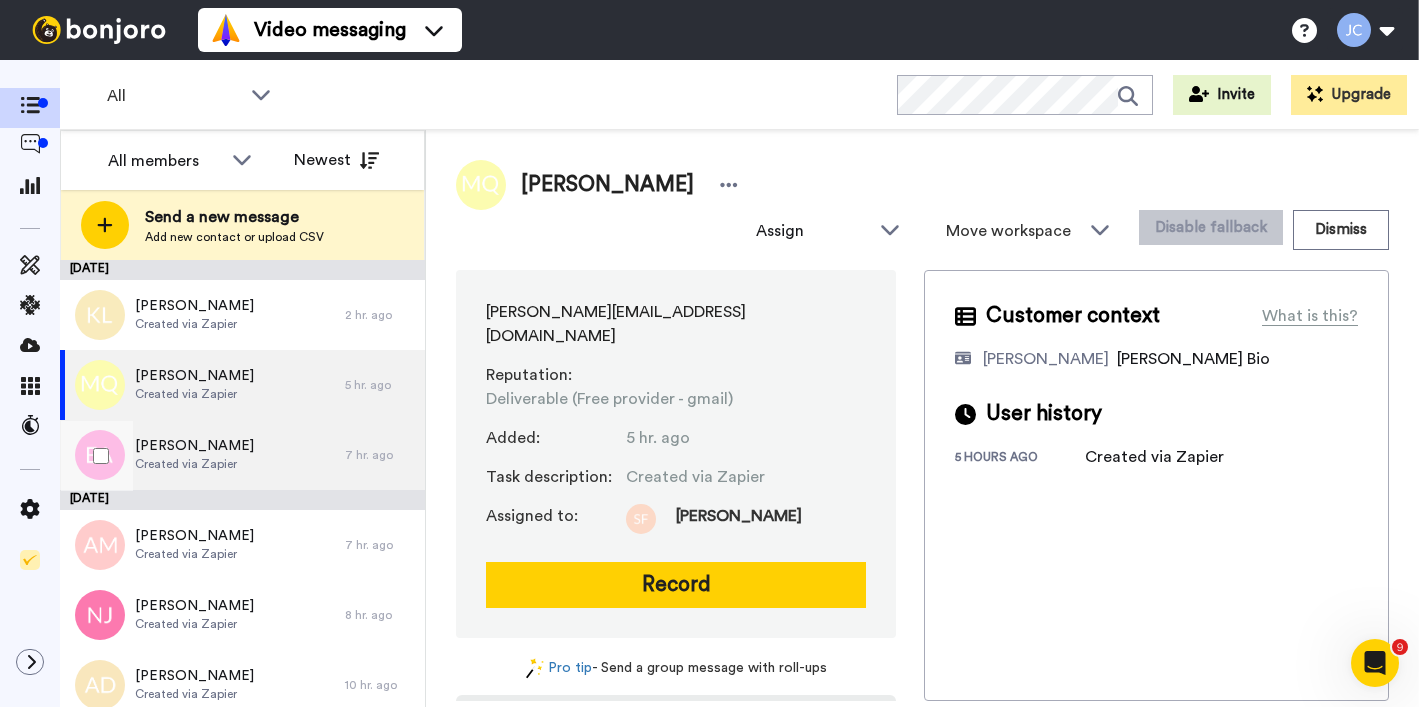 click on "[PERSON_NAME]" at bounding box center [194, 446] 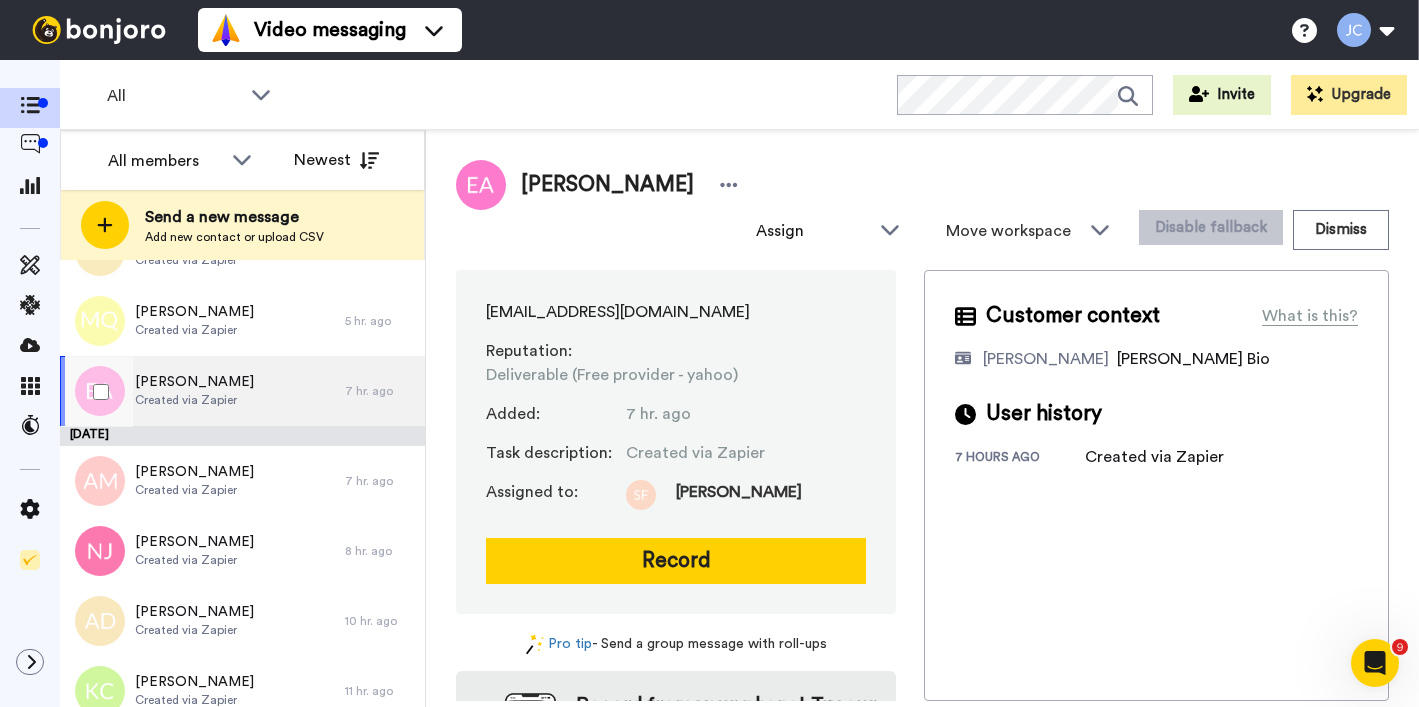 scroll, scrollTop: 103, scrollLeft: 0, axis: vertical 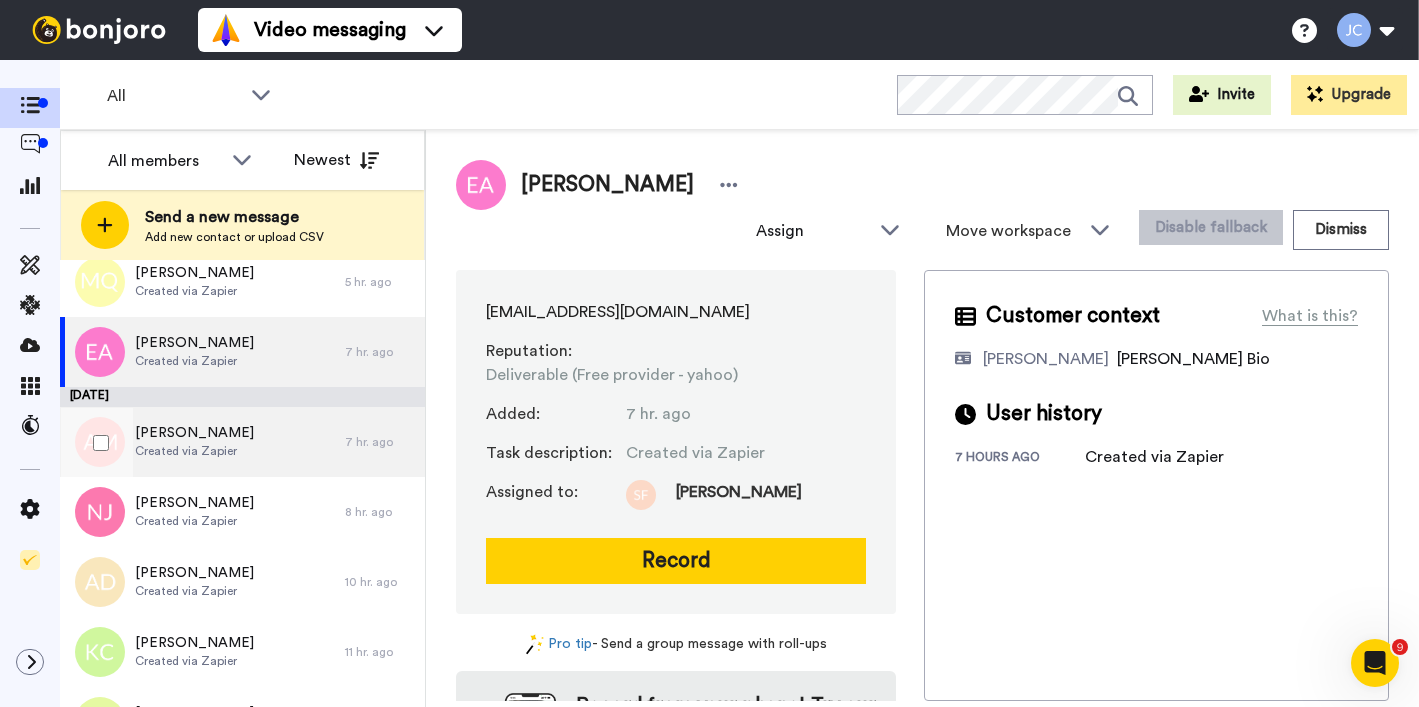 click on "Created via Zapier" at bounding box center (194, 451) 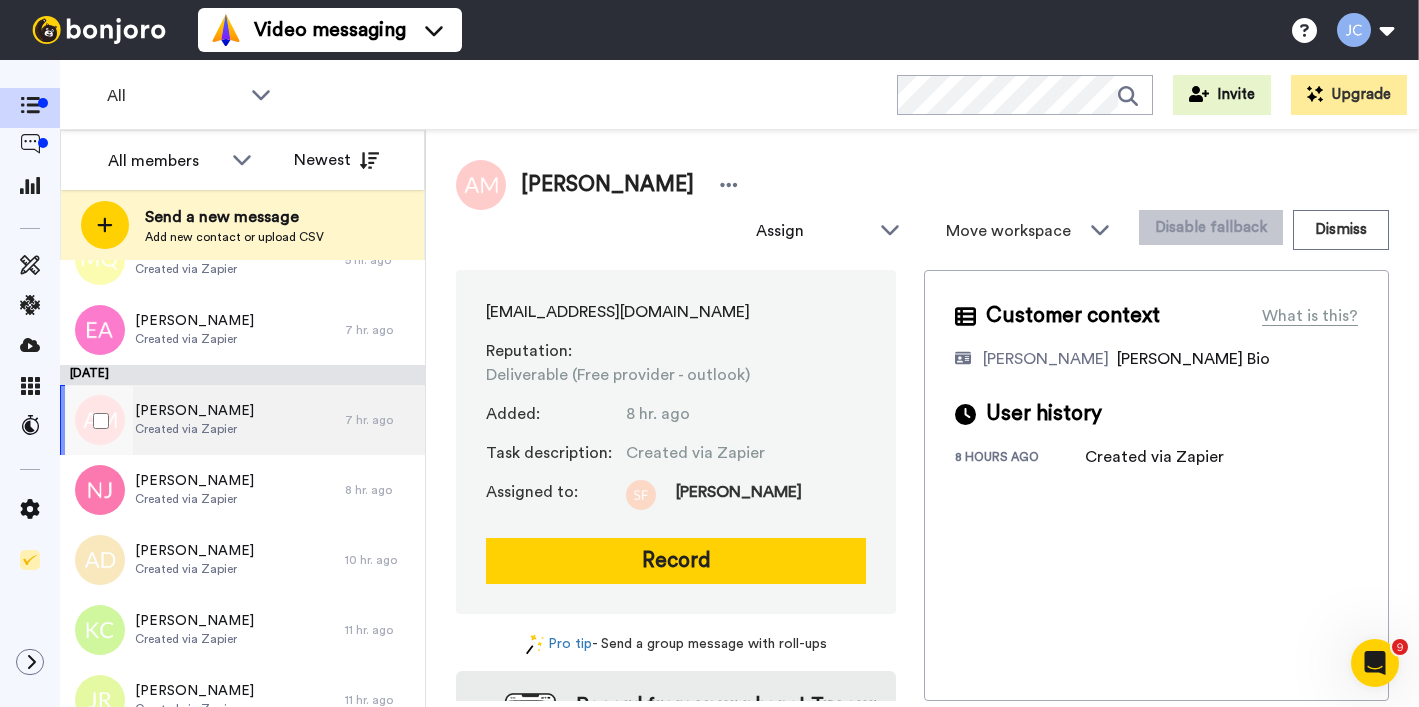 scroll, scrollTop: 200, scrollLeft: 0, axis: vertical 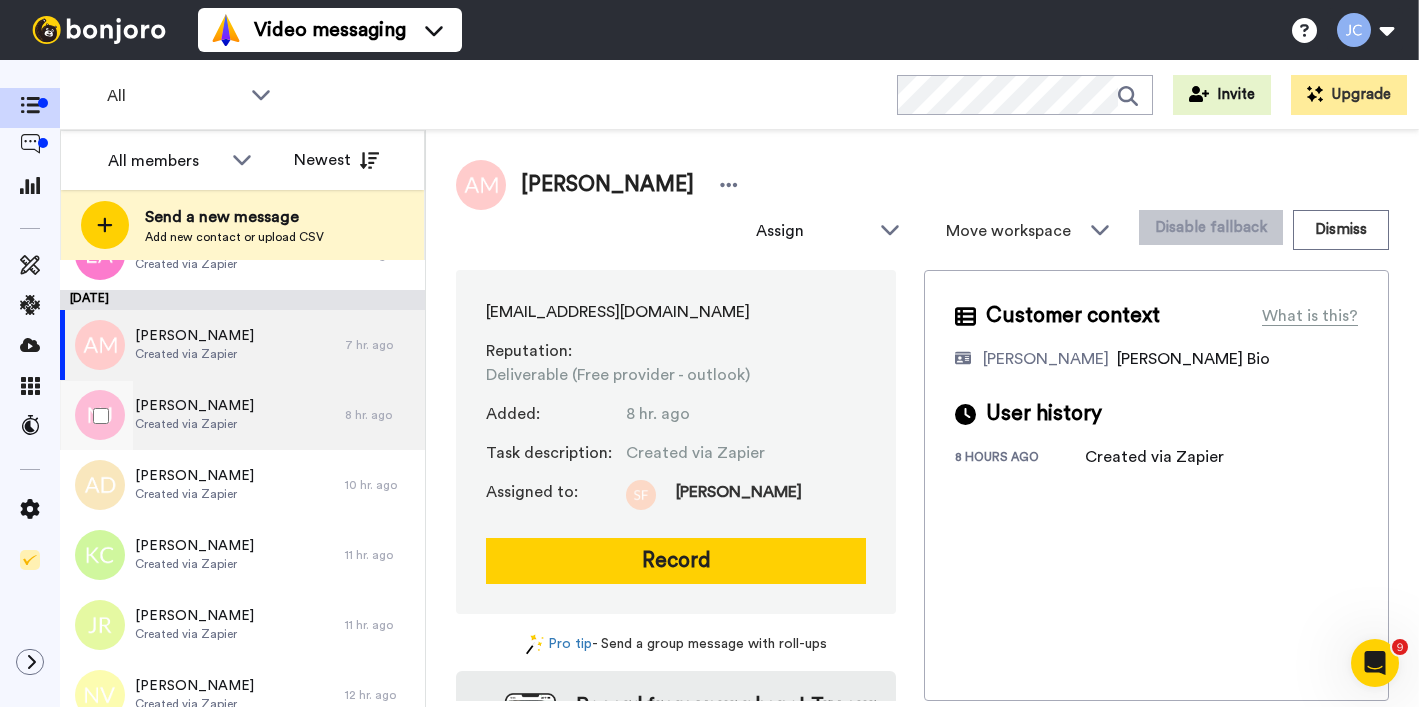 click on "Navya Jain Created via Zapier" at bounding box center (202, 415) 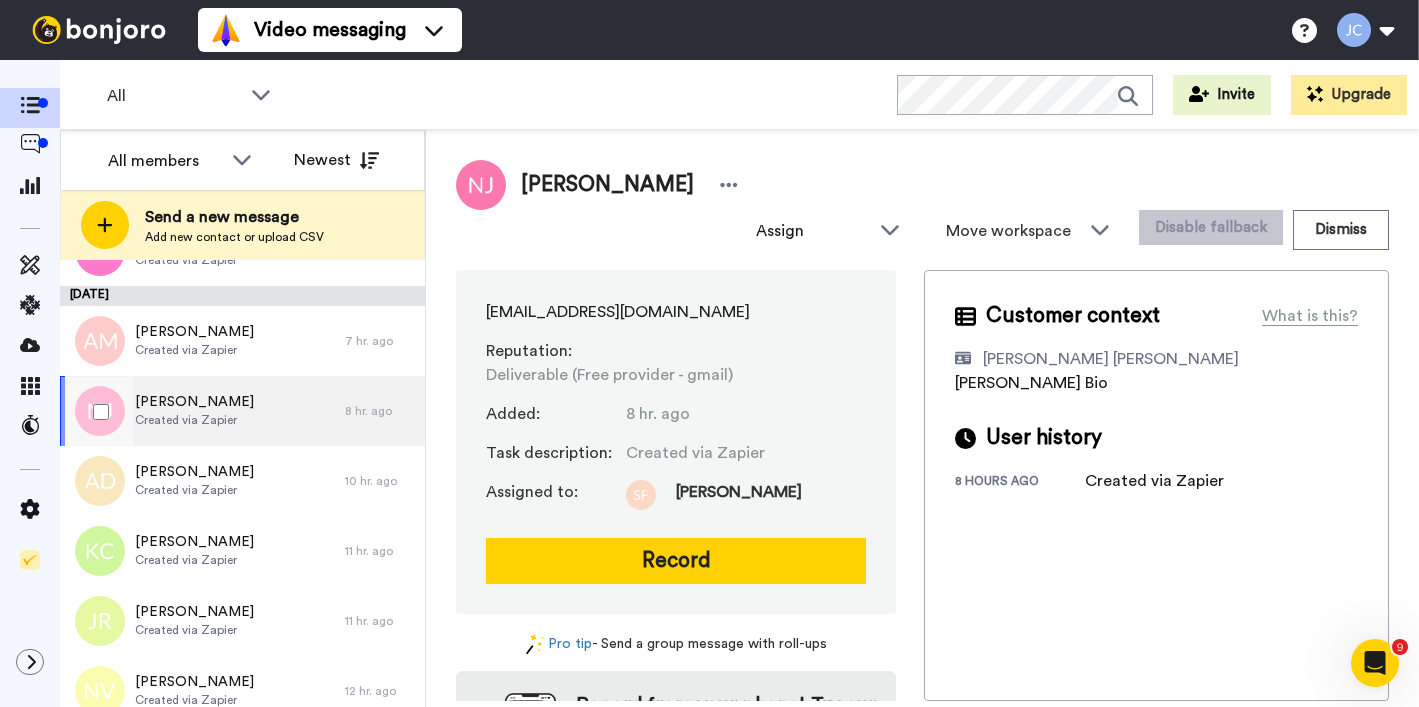 scroll, scrollTop: 208, scrollLeft: 0, axis: vertical 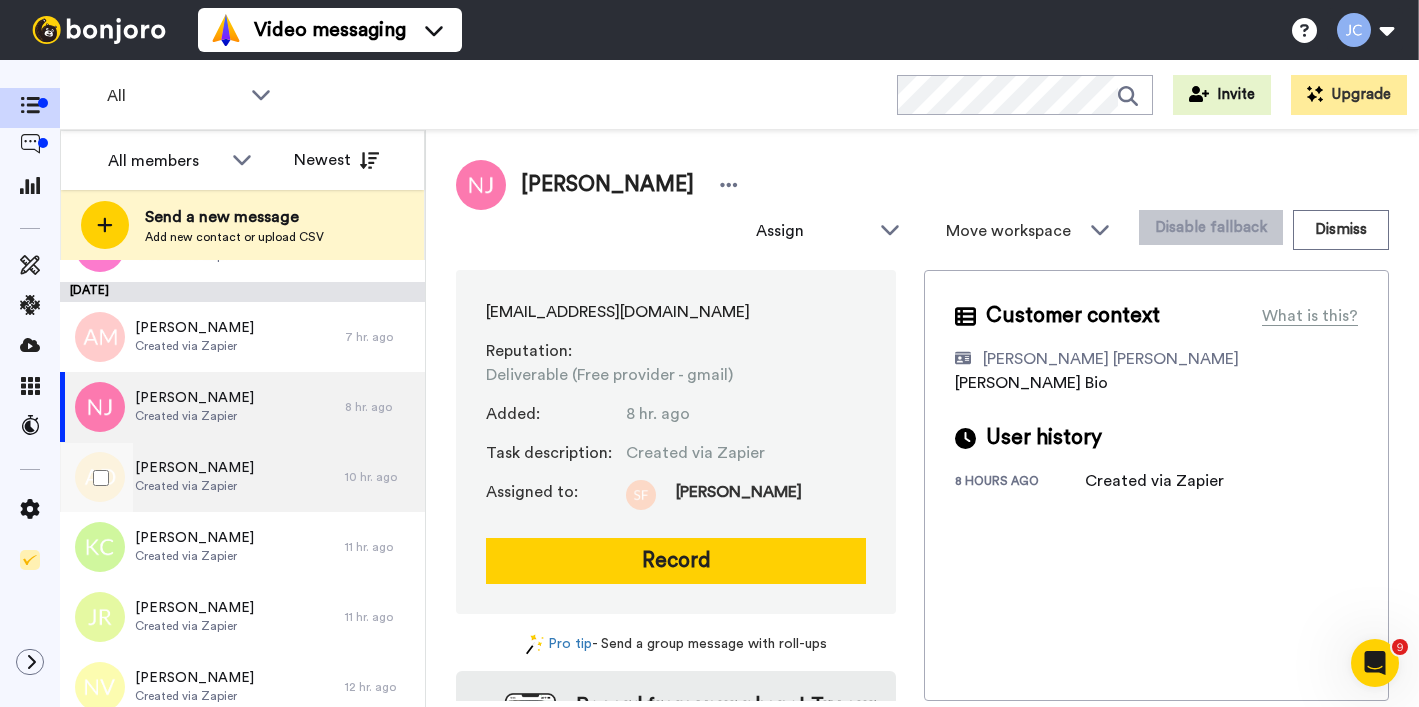 click on "[PERSON_NAME]" at bounding box center [194, 468] 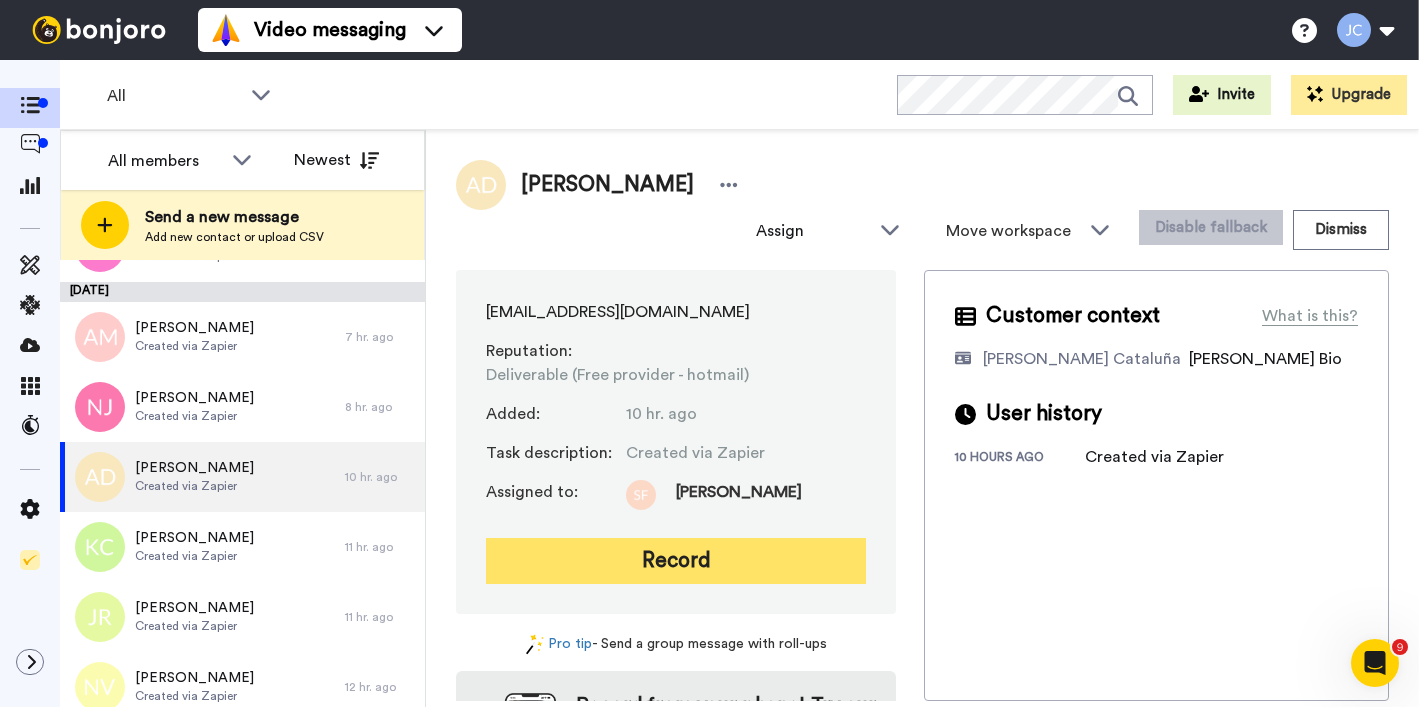 click on "Record" at bounding box center (676, 561) 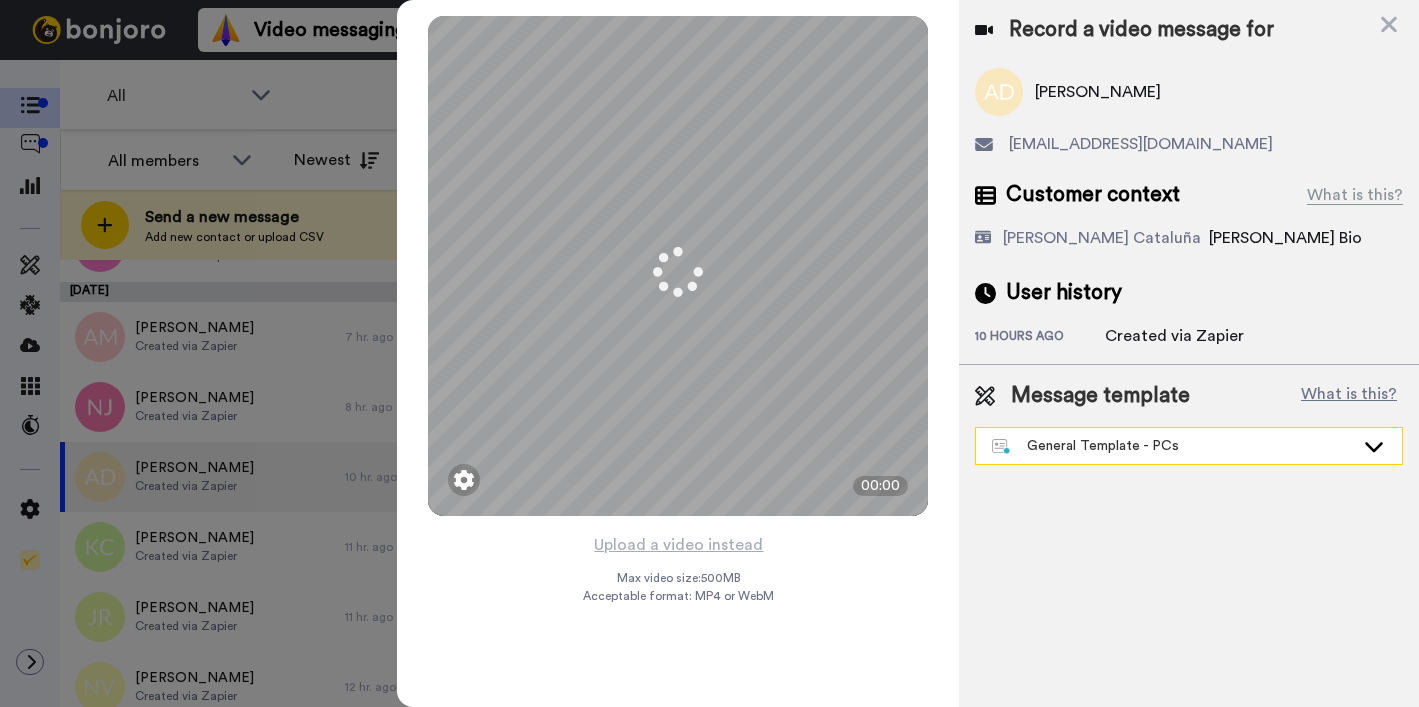 click on "General Template - PCs" at bounding box center (1173, 446) 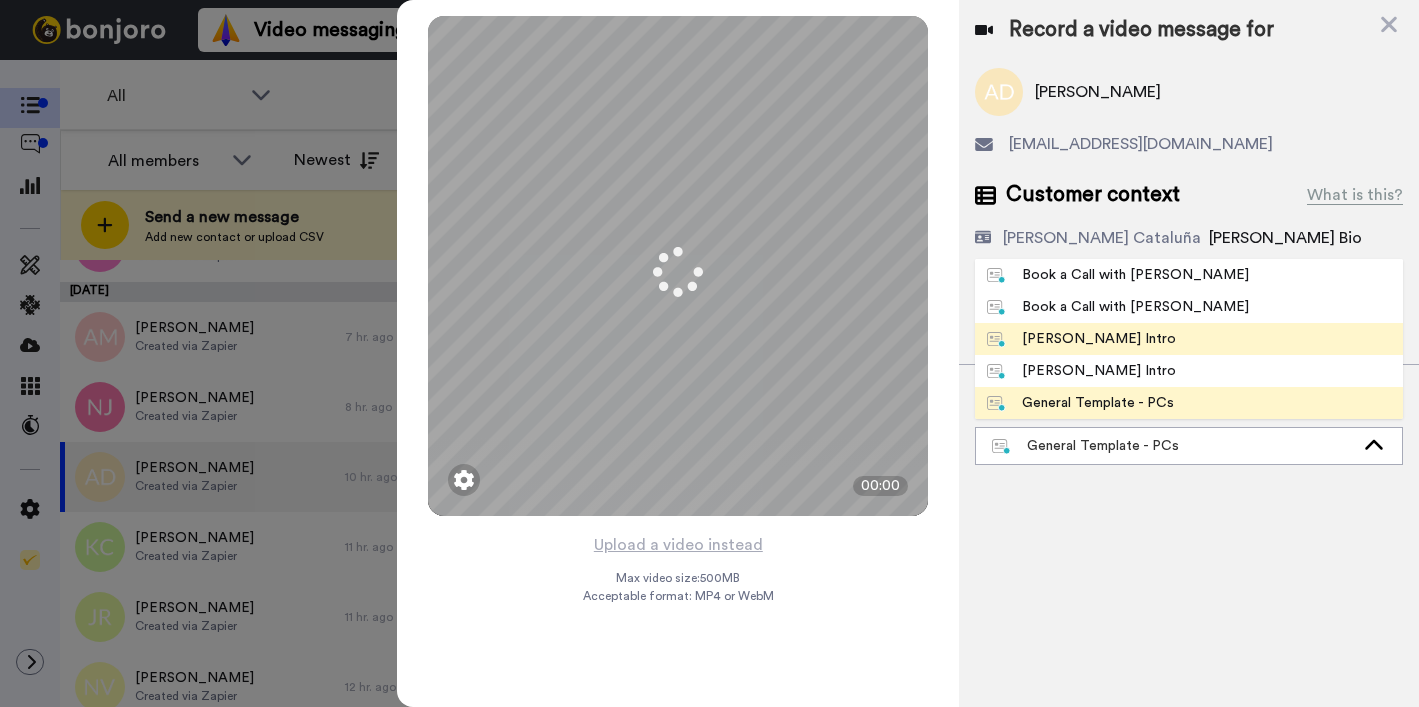 click on "[PERSON_NAME] Intro" at bounding box center (1081, 339) 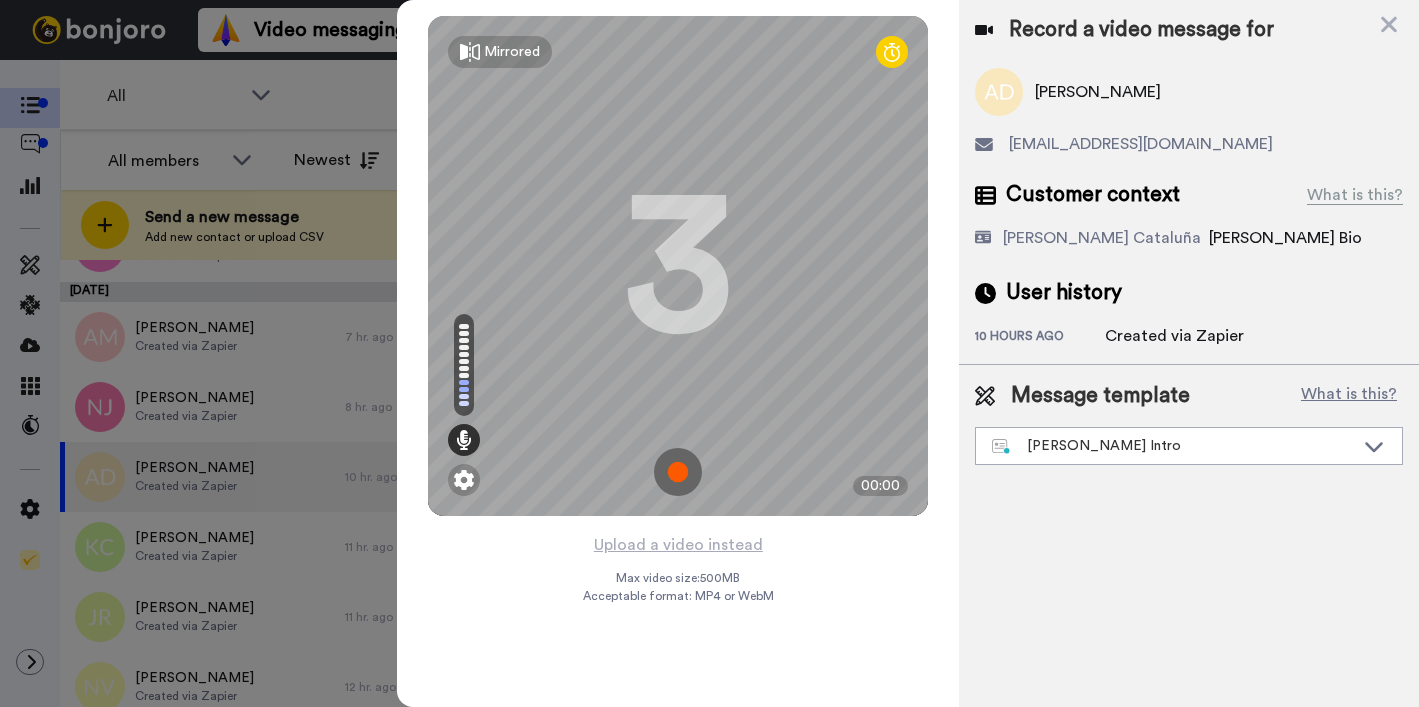 click on "Upload a video instead" at bounding box center [678, 545] 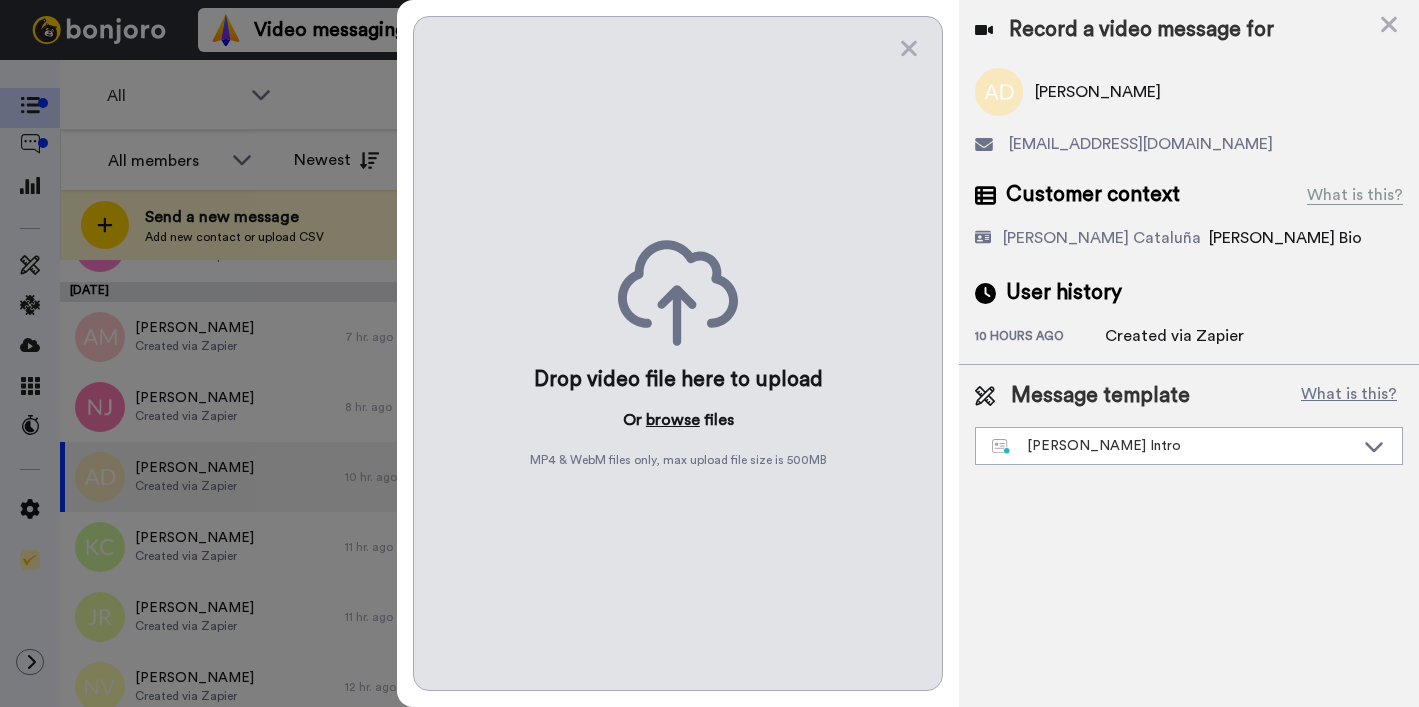 click on "browse" at bounding box center [673, 420] 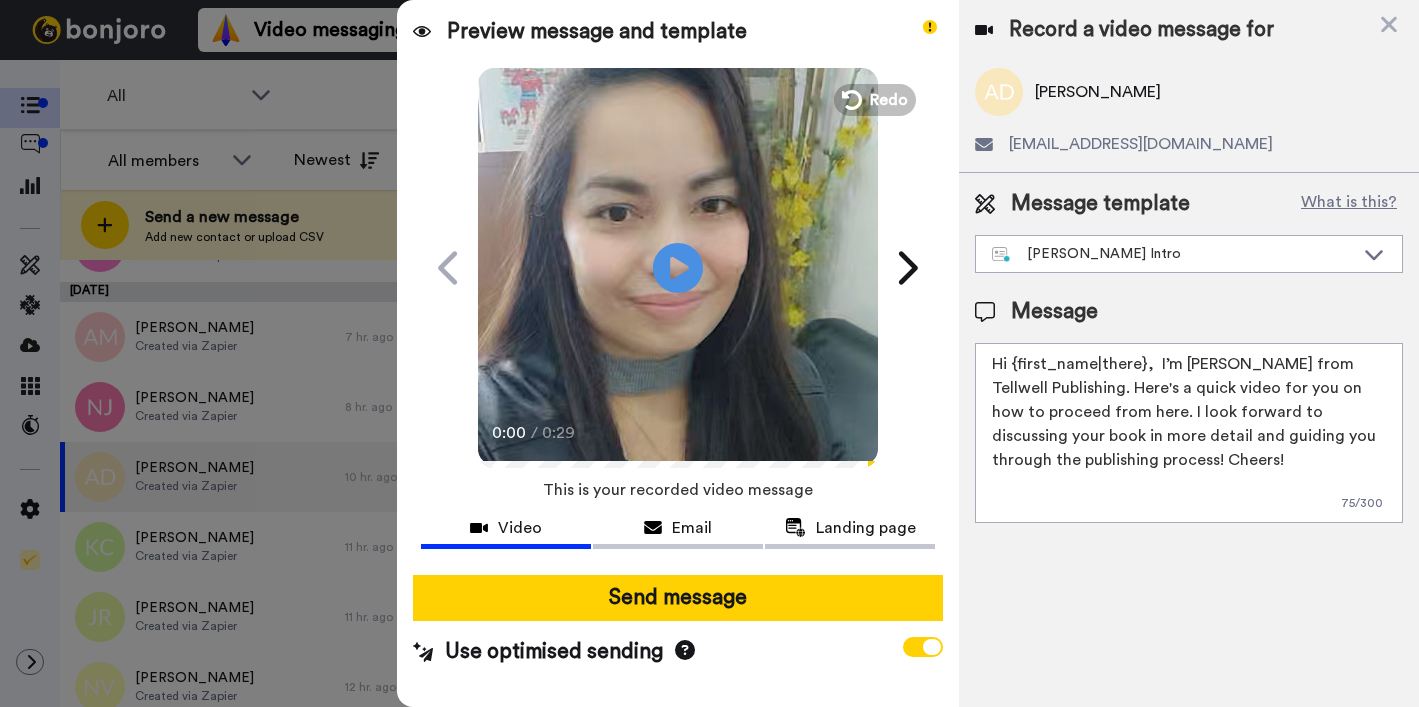 drag, startPoint x: 1014, startPoint y: 366, endPoint x: 1140, endPoint y: 358, distance: 126.253716 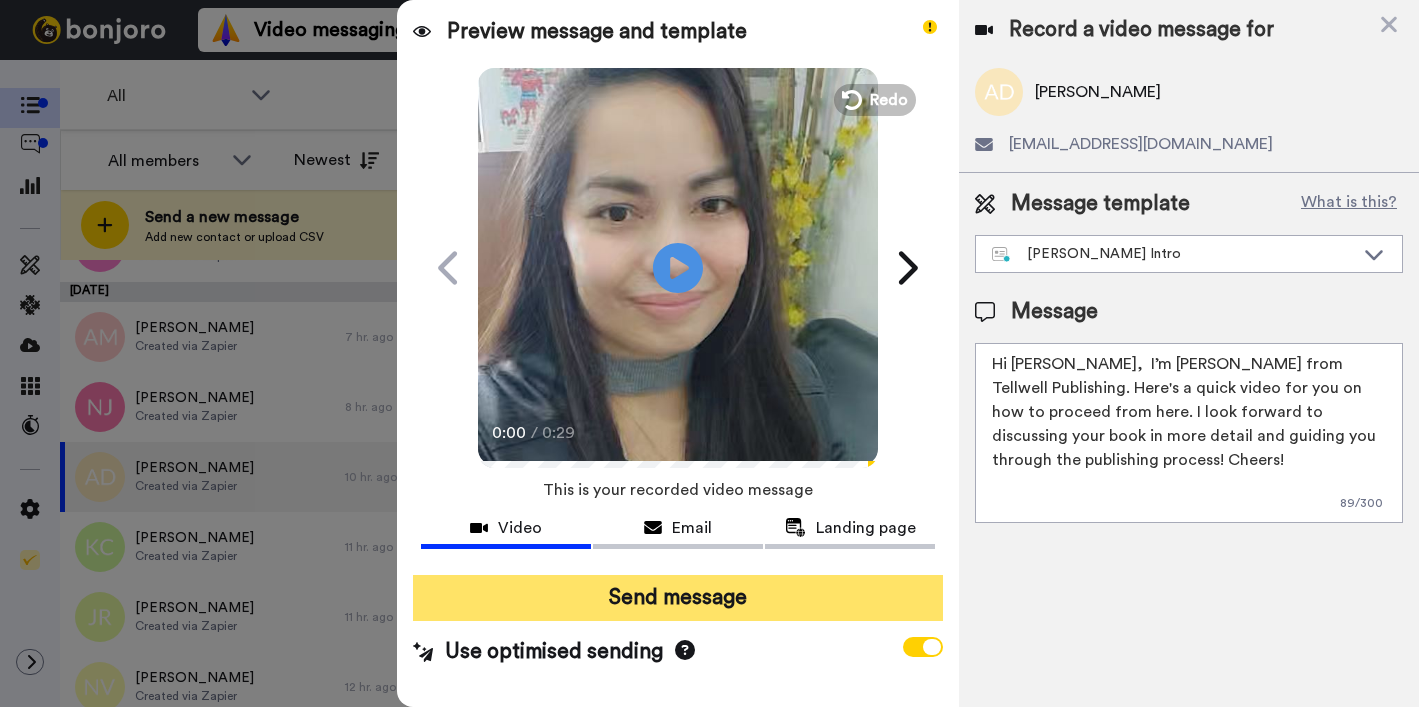 type on "Hi Abby,  I’m Joe from Tellwell Publishing. Here's a quick video for you on how to proceed from here. I look forward to discussing your book in more detail and guiding you through the publishing process! Cheers!" 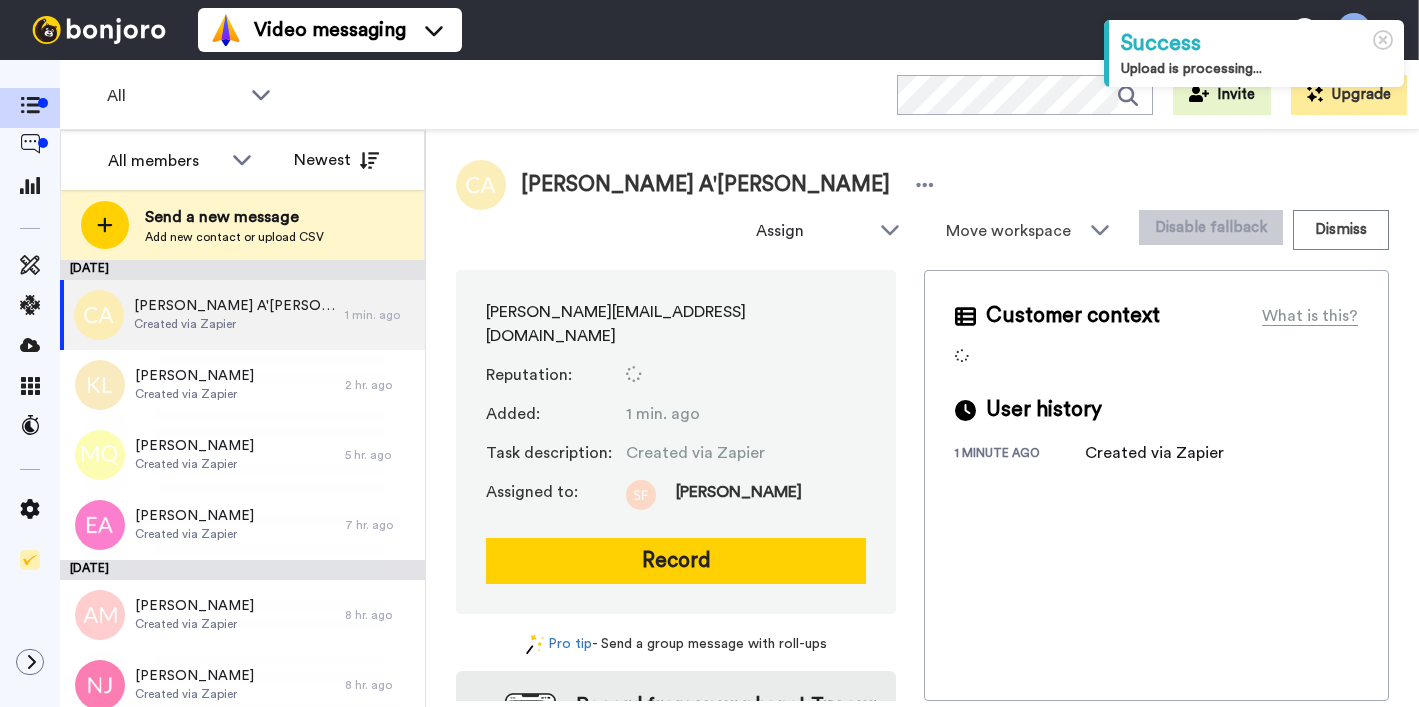 scroll, scrollTop: 0, scrollLeft: 0, axis: both 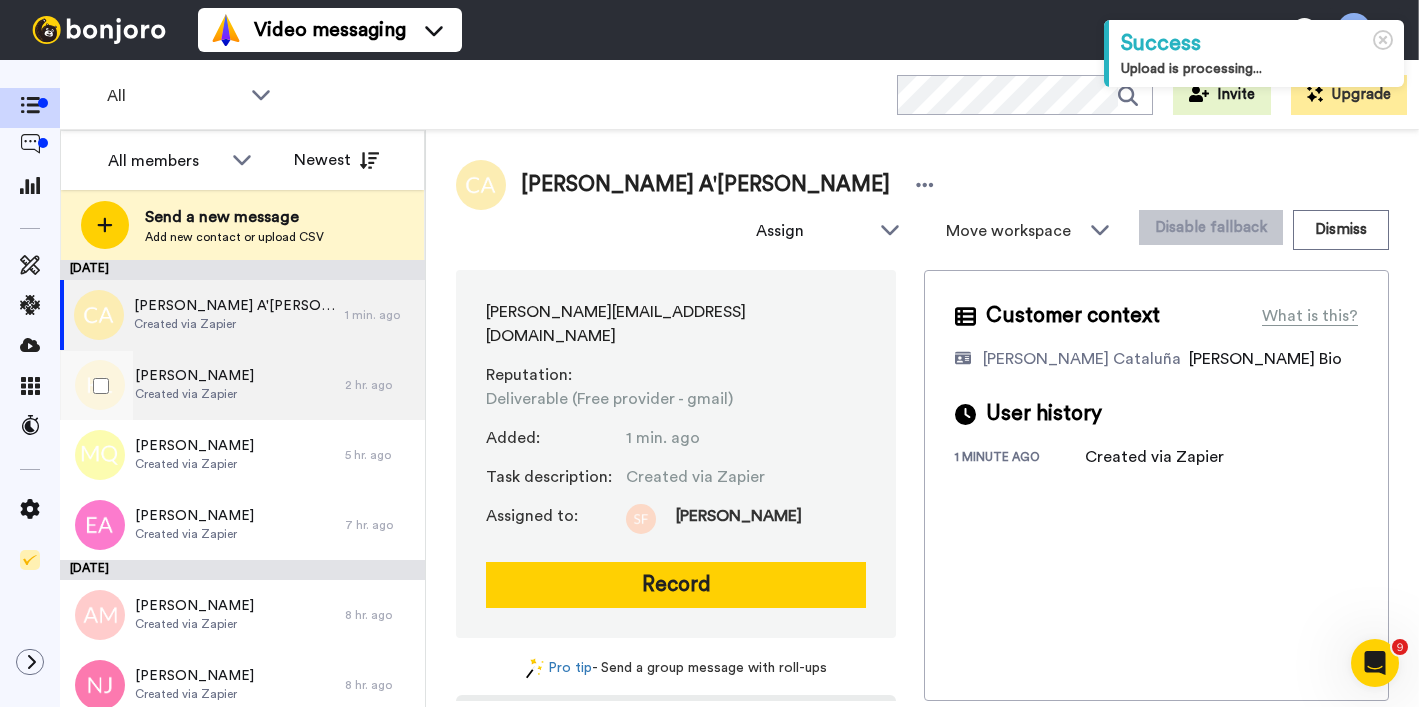 click on "Kevin Lynch Created via Zapier" at bounding box center [202, 385] 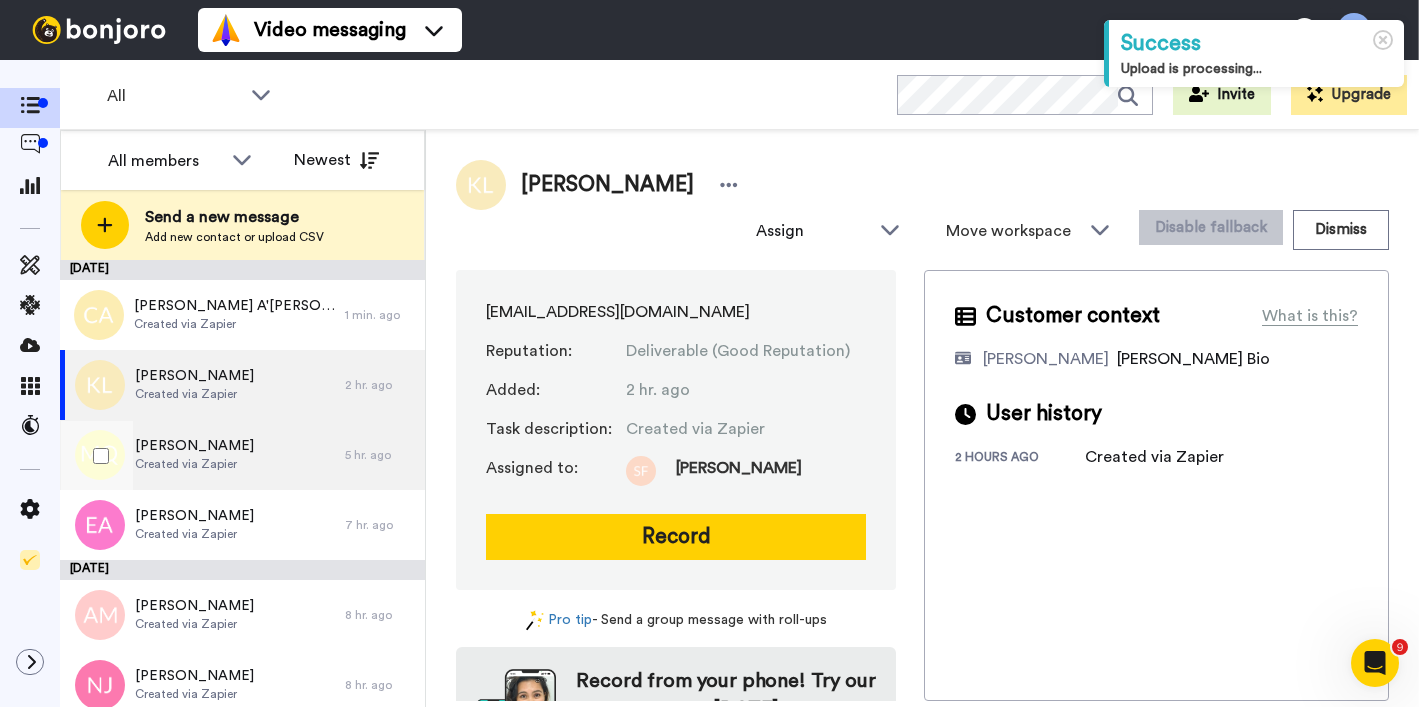 click on "Michelle Quigley Created via Zapier" at bounding box center [202, 455] 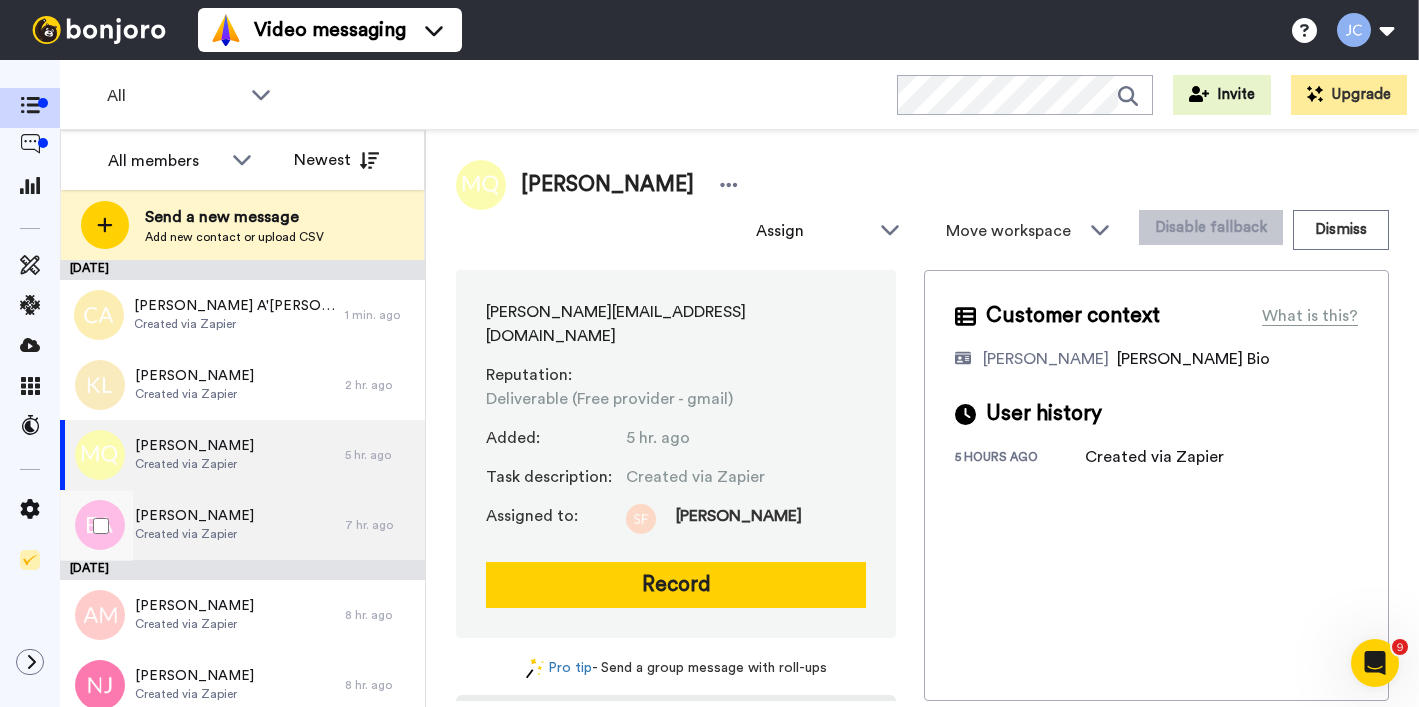 click on "Esha Ahmed Created via Zapier" at bounding box center [202, 525] 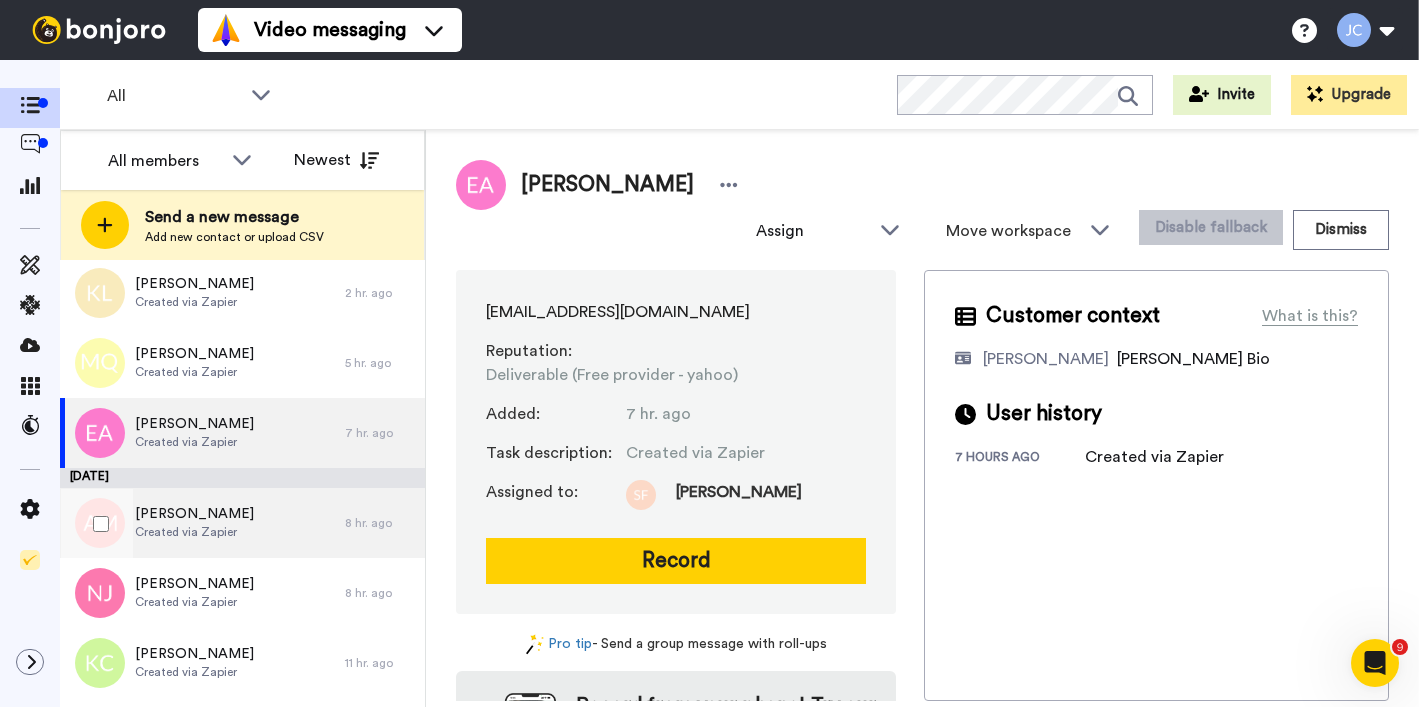 scroll, scrollTop: 96, scrollLeft: 0, axis: vertical 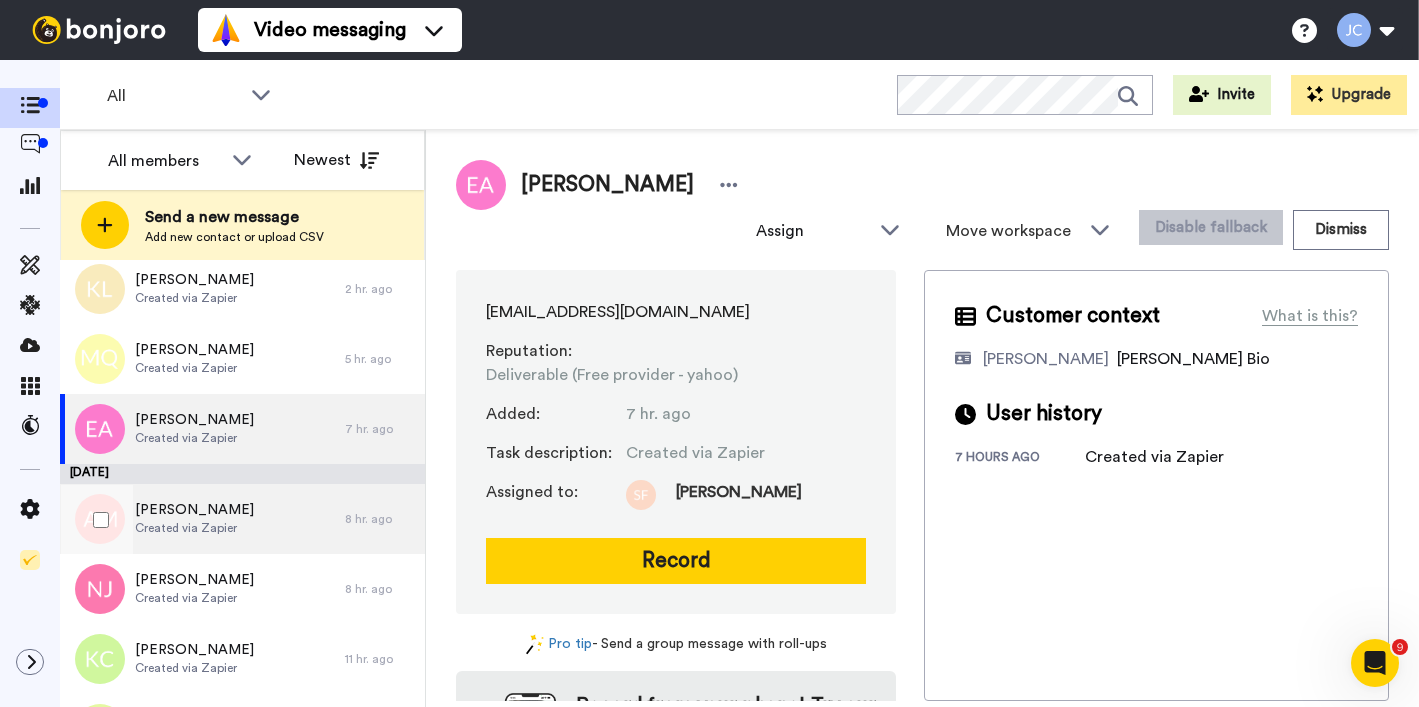 click on "Amy Murray Created via Zapier" at bounding box center [202, 519] 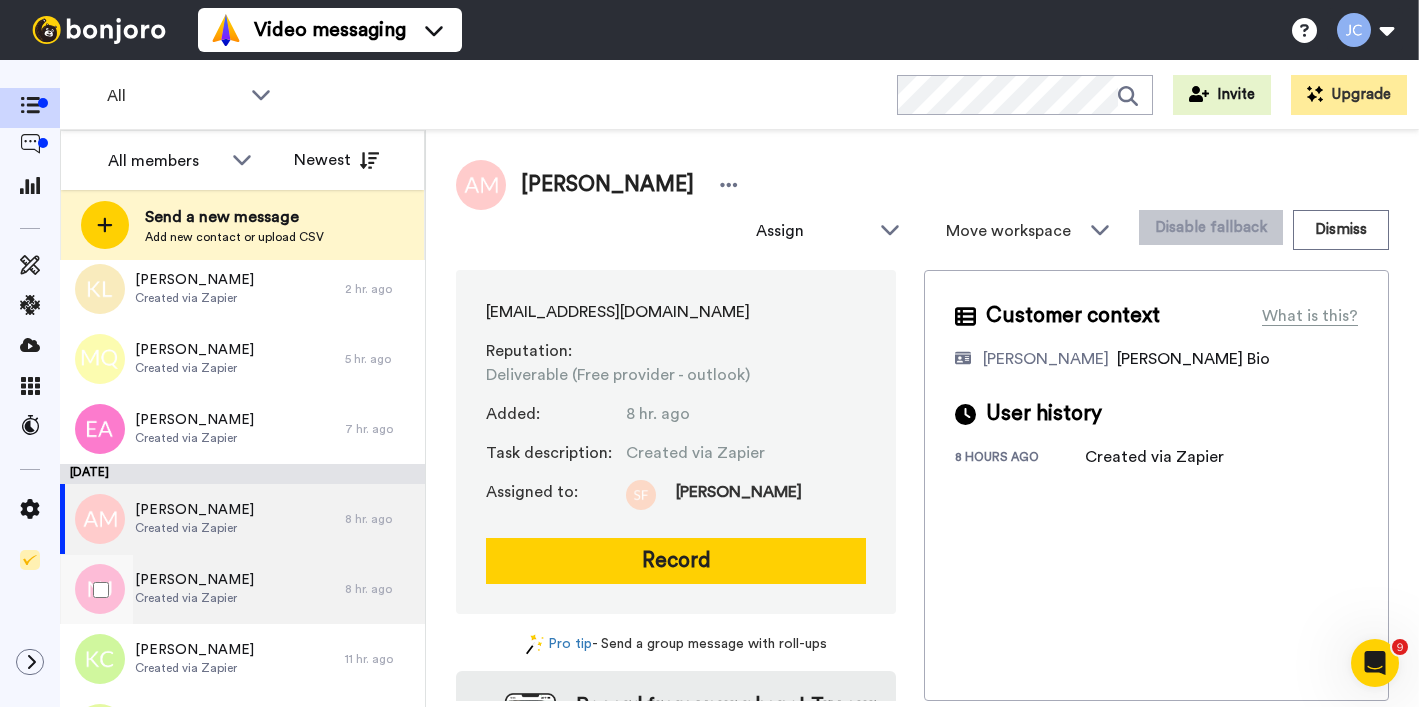 click on "Navya Jain Created via Zapier" at bounding box center [202, 589] 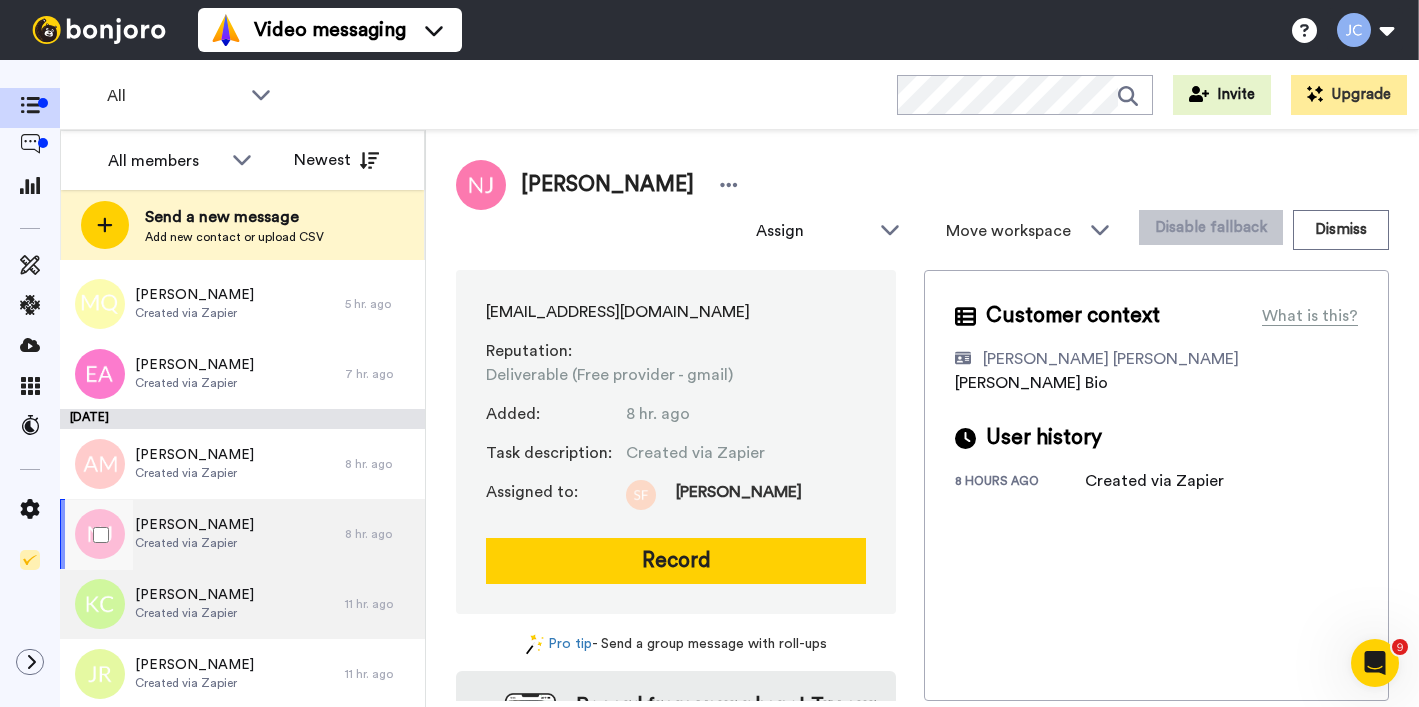 scroll, scrollTop: 196, scrollLeft: 0, axis: vertical 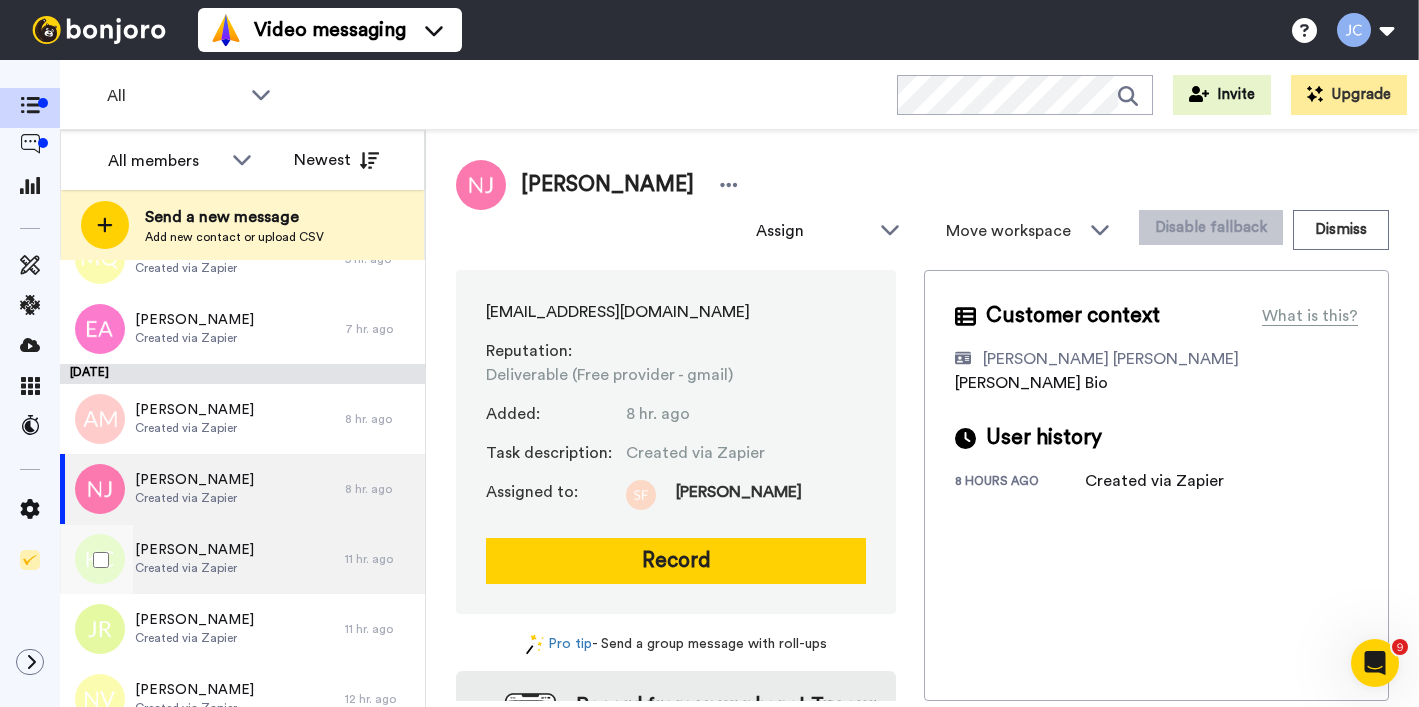 click on "Kenesha Carolina Created via Zapier" at bounding box center [202, 559] 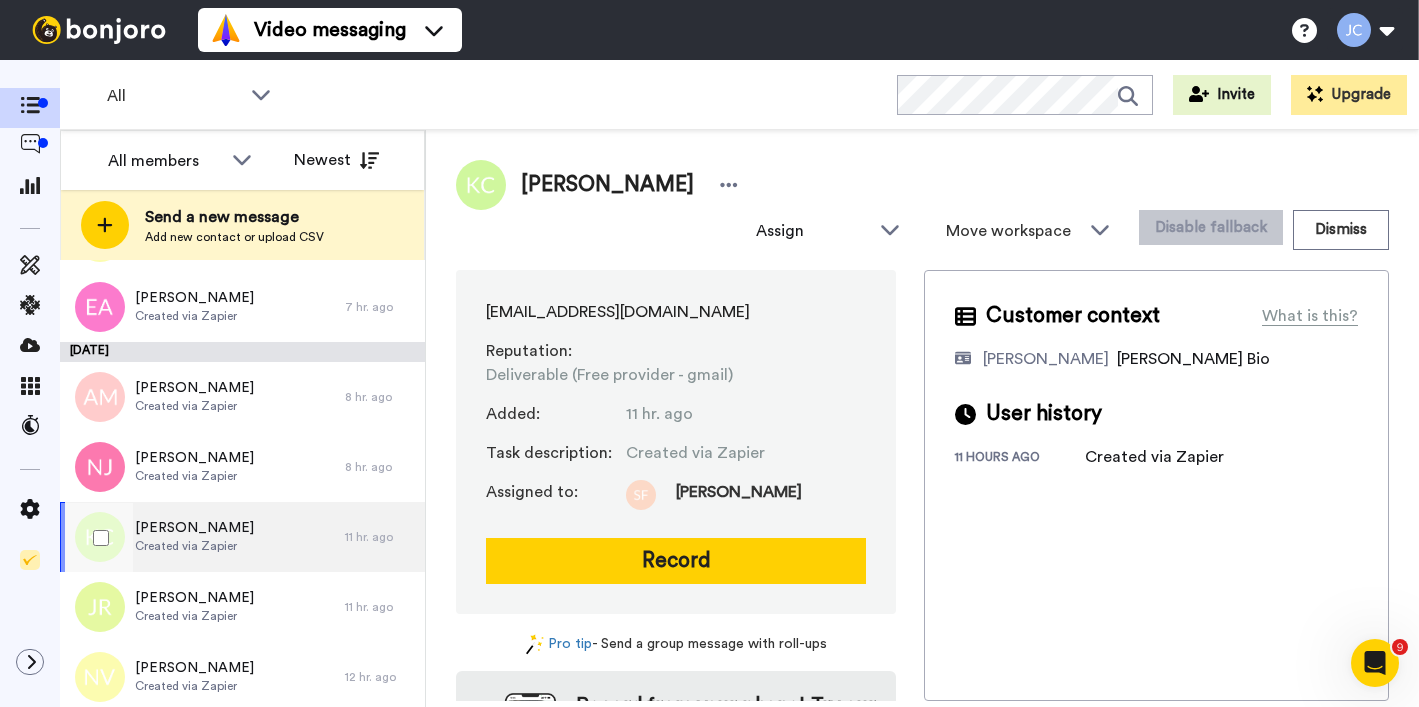 scroll, scrollTop: 261, scrollLeft: 0, axis: vertical 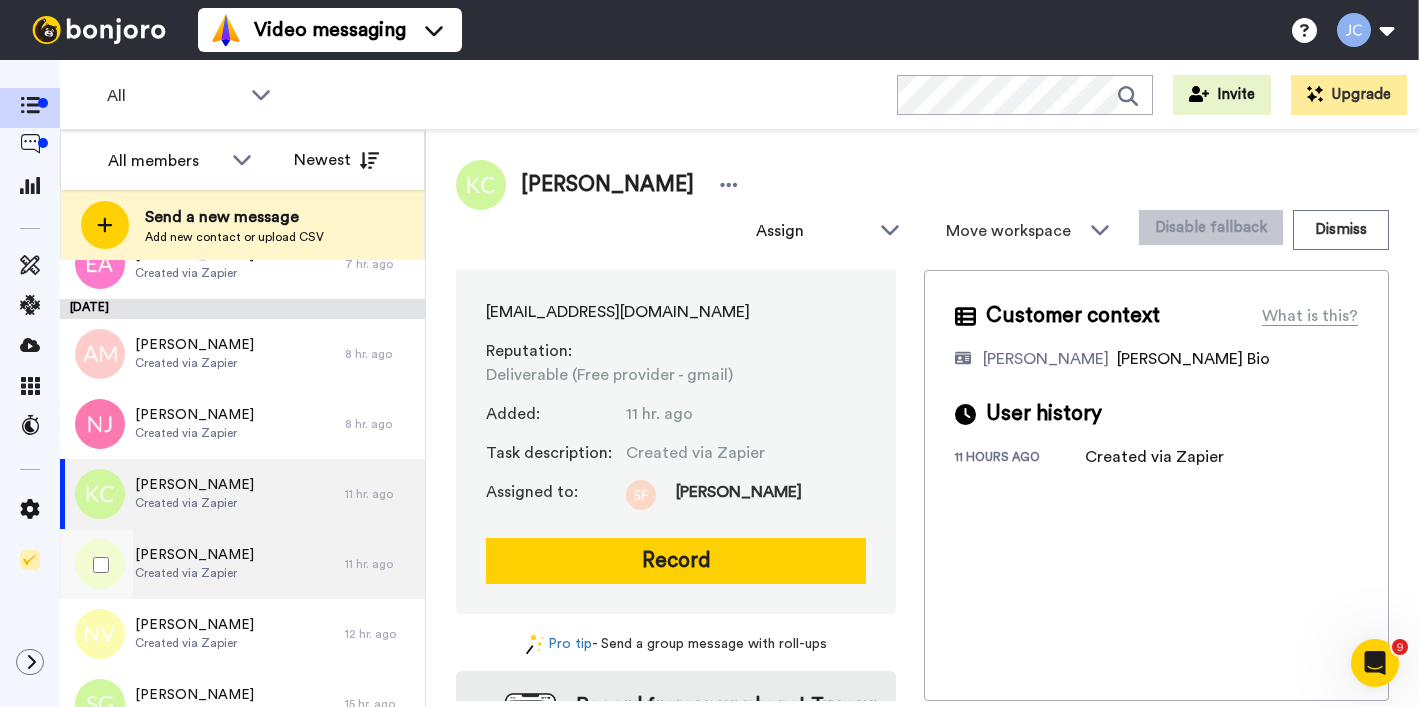 click on "[PERSON_NAME]" at bounding box center (194, 555) 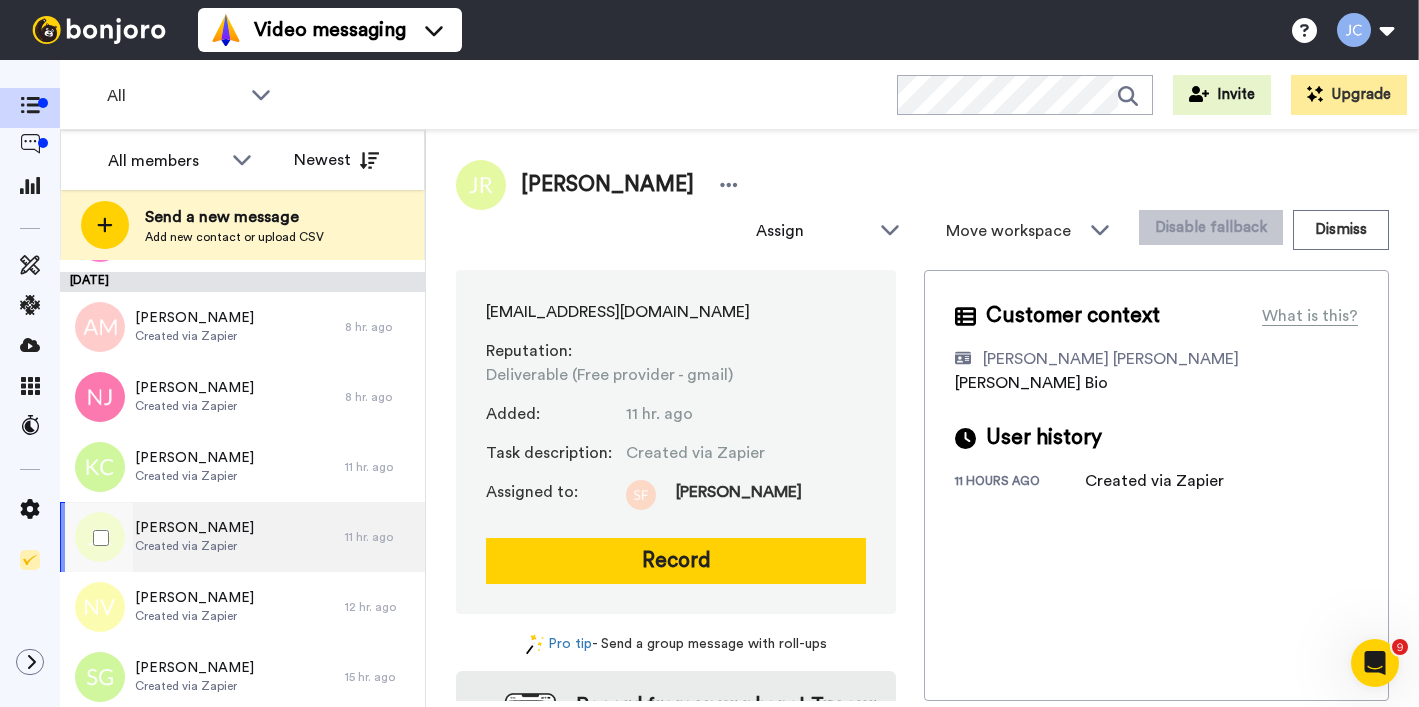 scroll, scrollTop: 325, scrollLeft: 0, axis: vertical 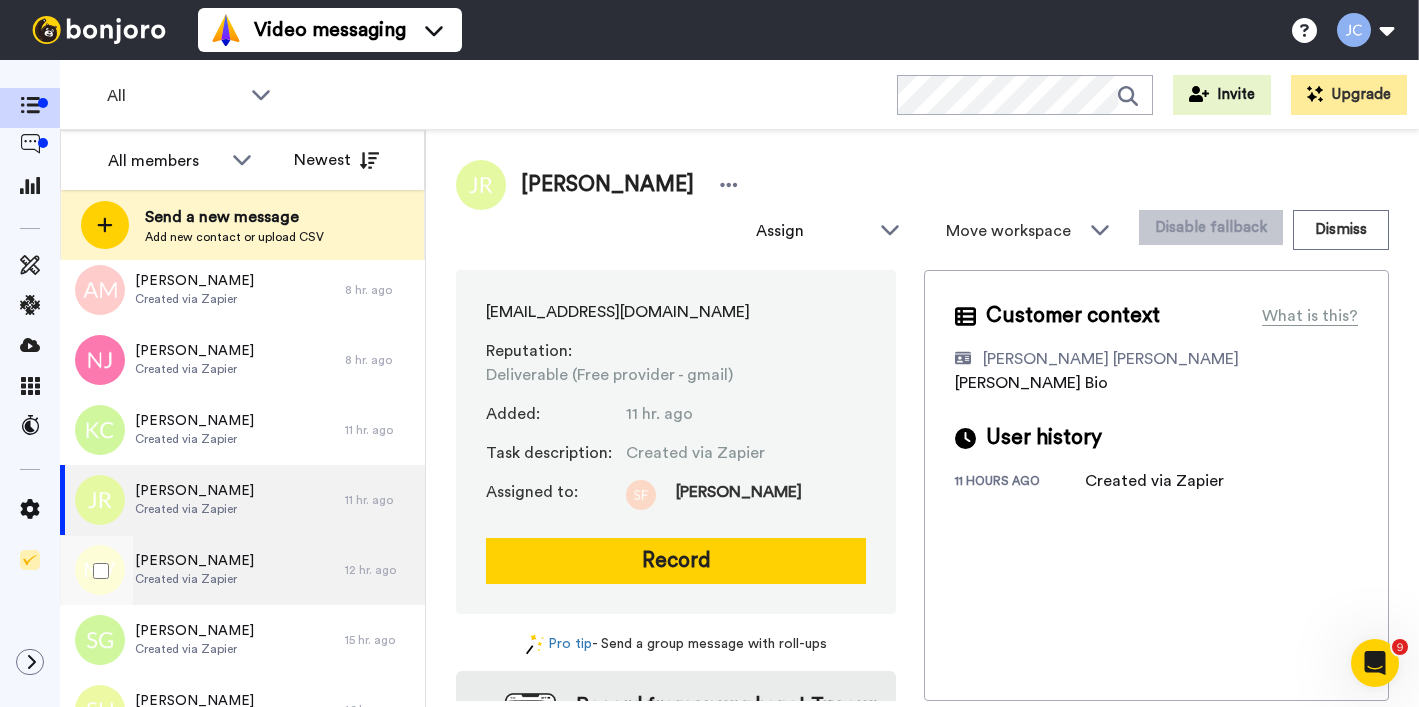 click on "Norma-Jean Van De Rheede" at bounding box center (194, 561) 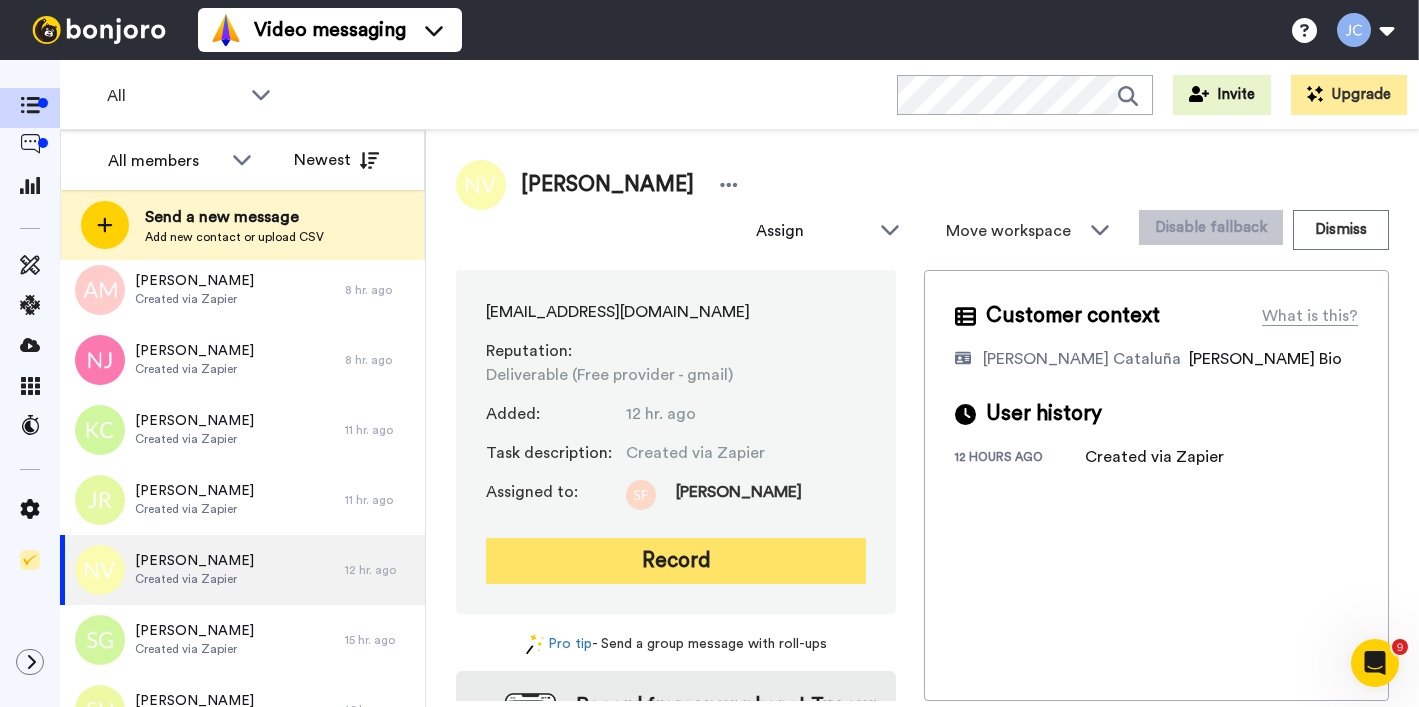 click on "Record" at bounding box center [676, 561] 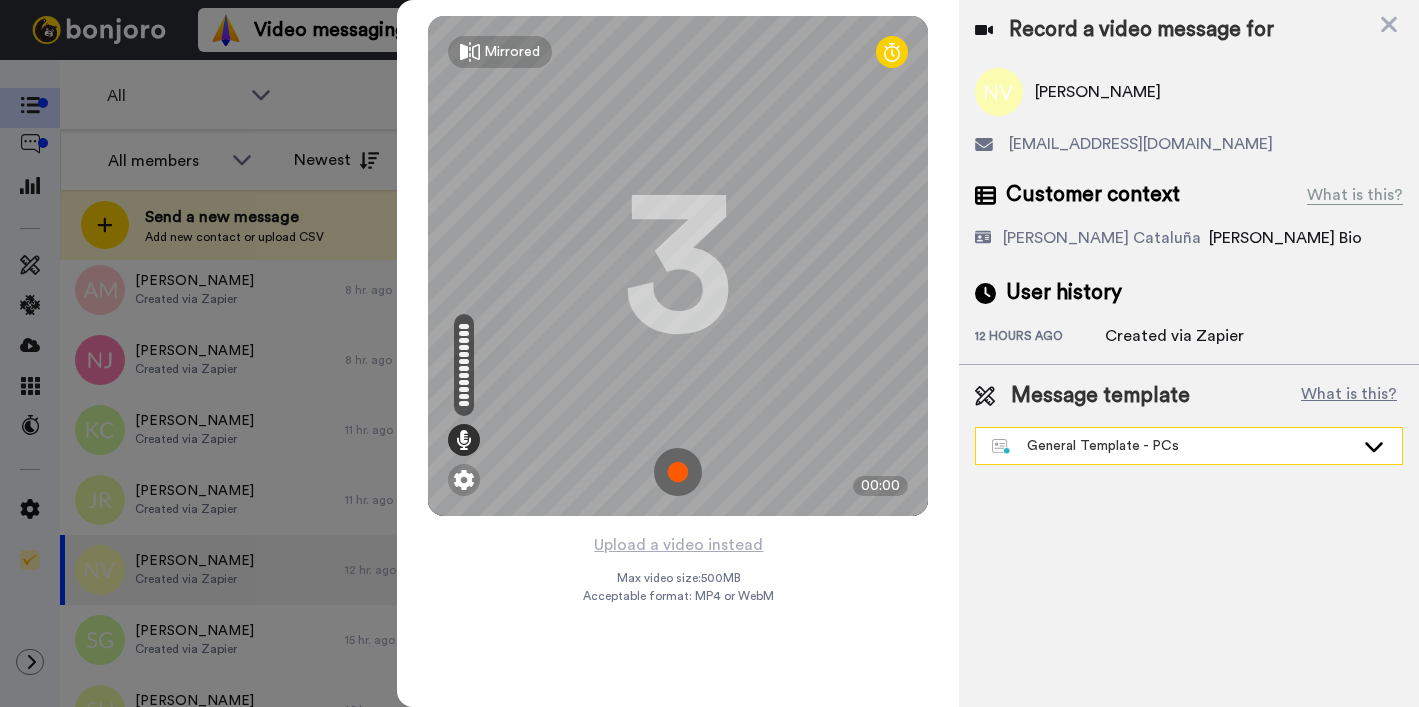 click on "General Template - PCs" at bounding box center (1173, 446) 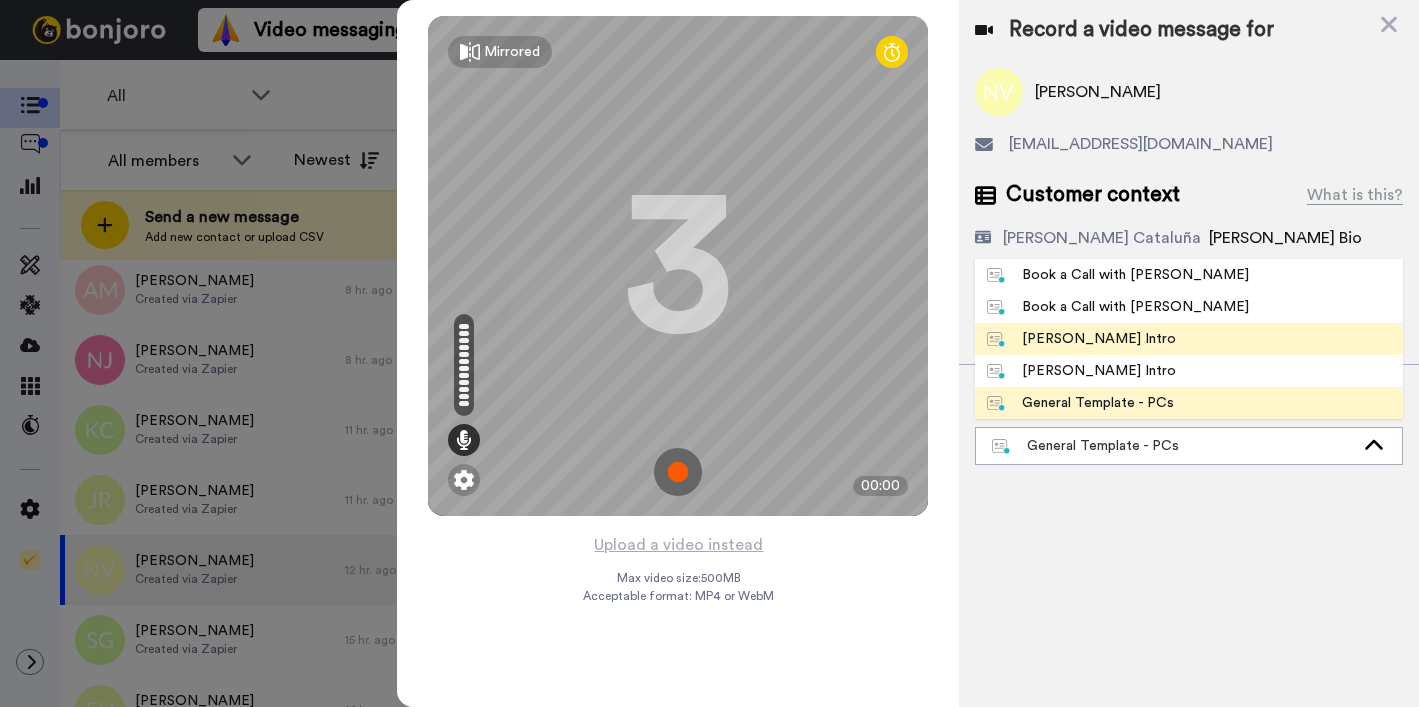 click on "[PERSON_NAME] Intro" at bounding box center [1081, 339] 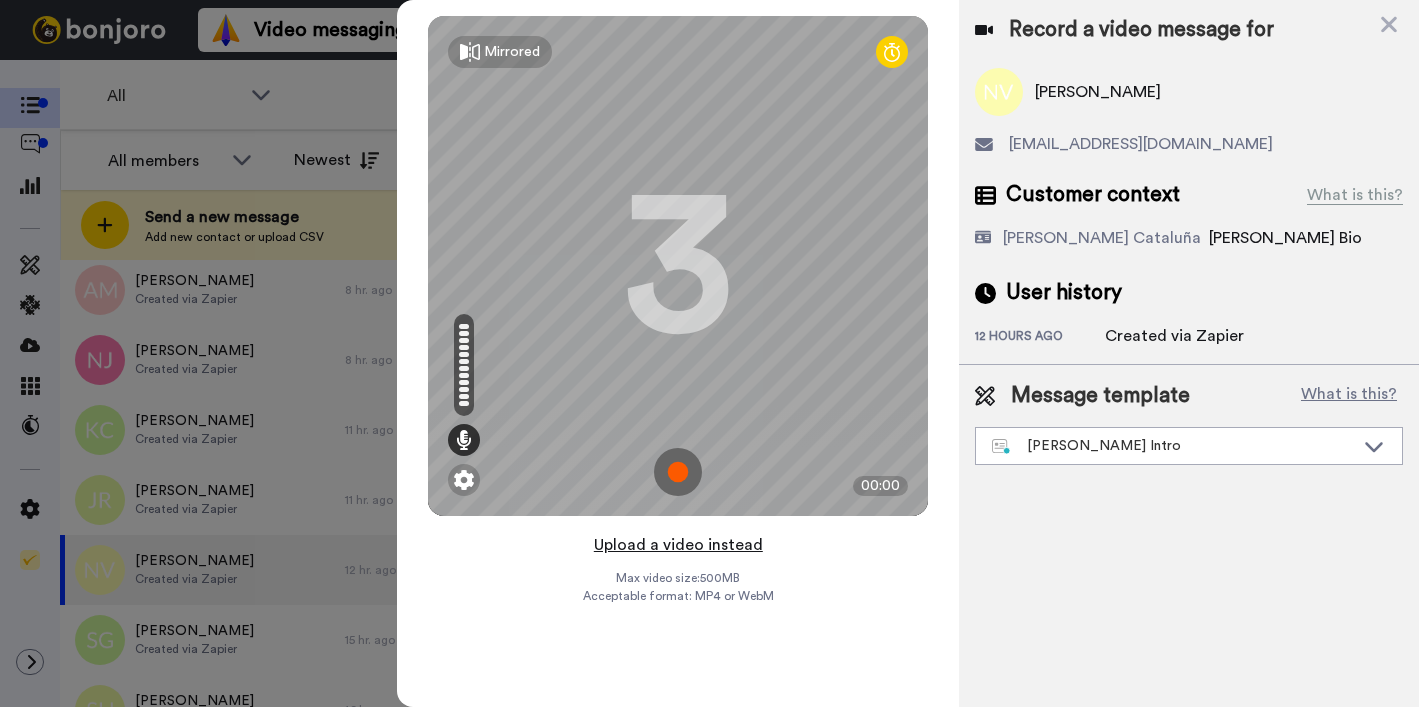 click on "Upload a video instead" at bounding box center (678, 545) 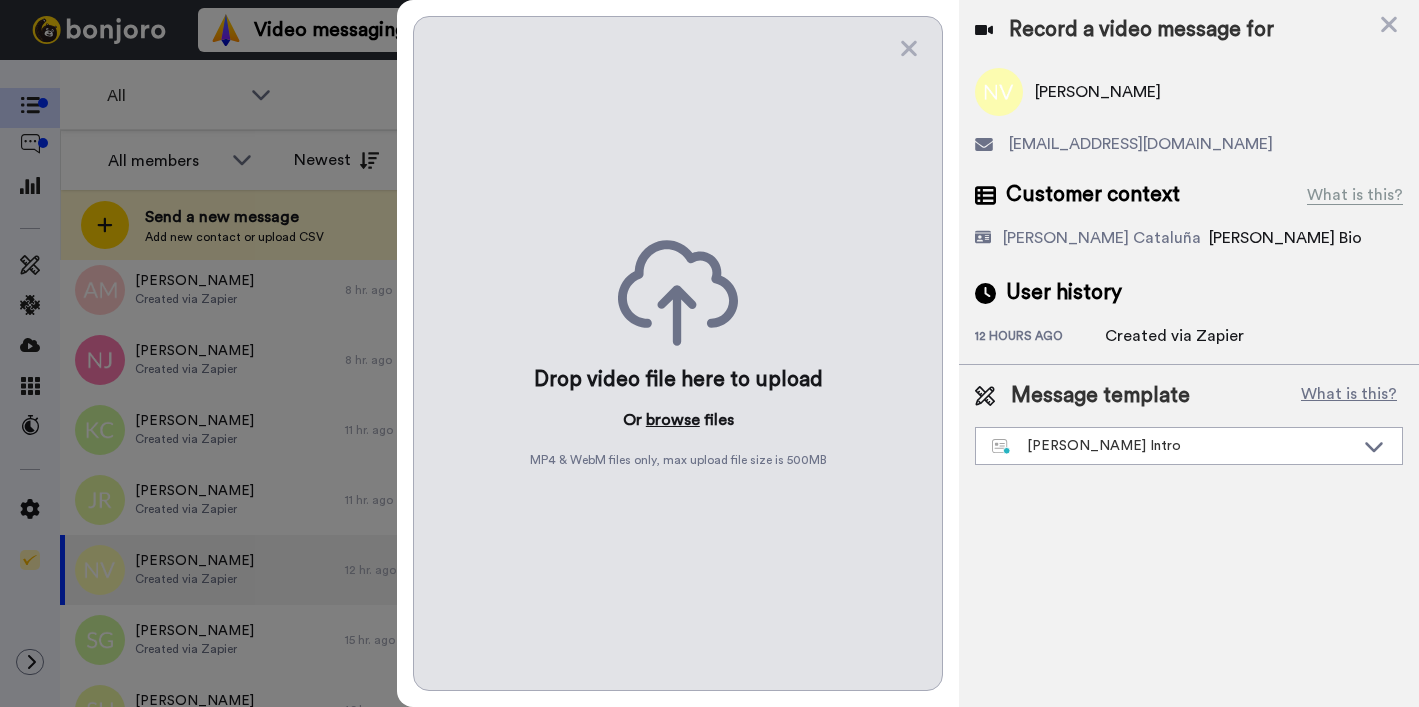 click on "browse" at bounding box center [673, 420] 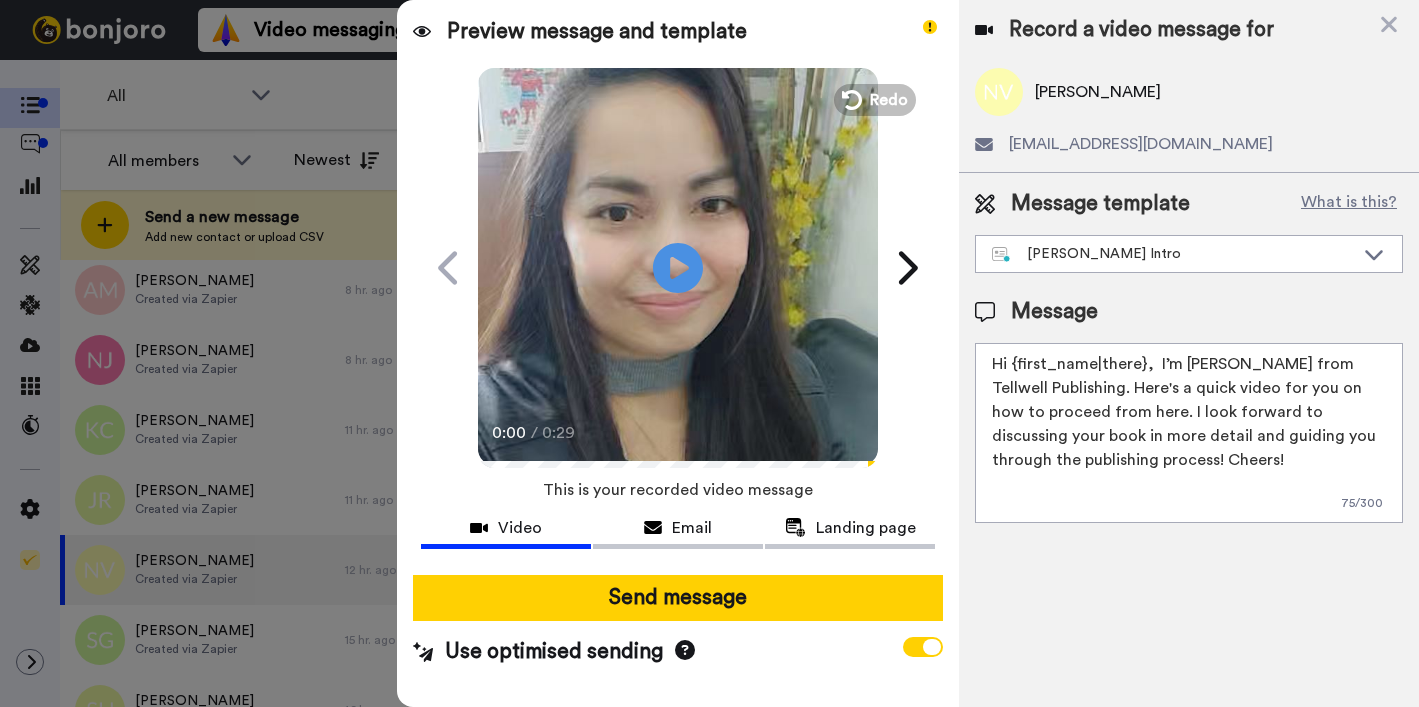 drag, startPoint x: 1010, startPoint y: 364, endPoint x: 1025, endPoint y: 364, distance: 15 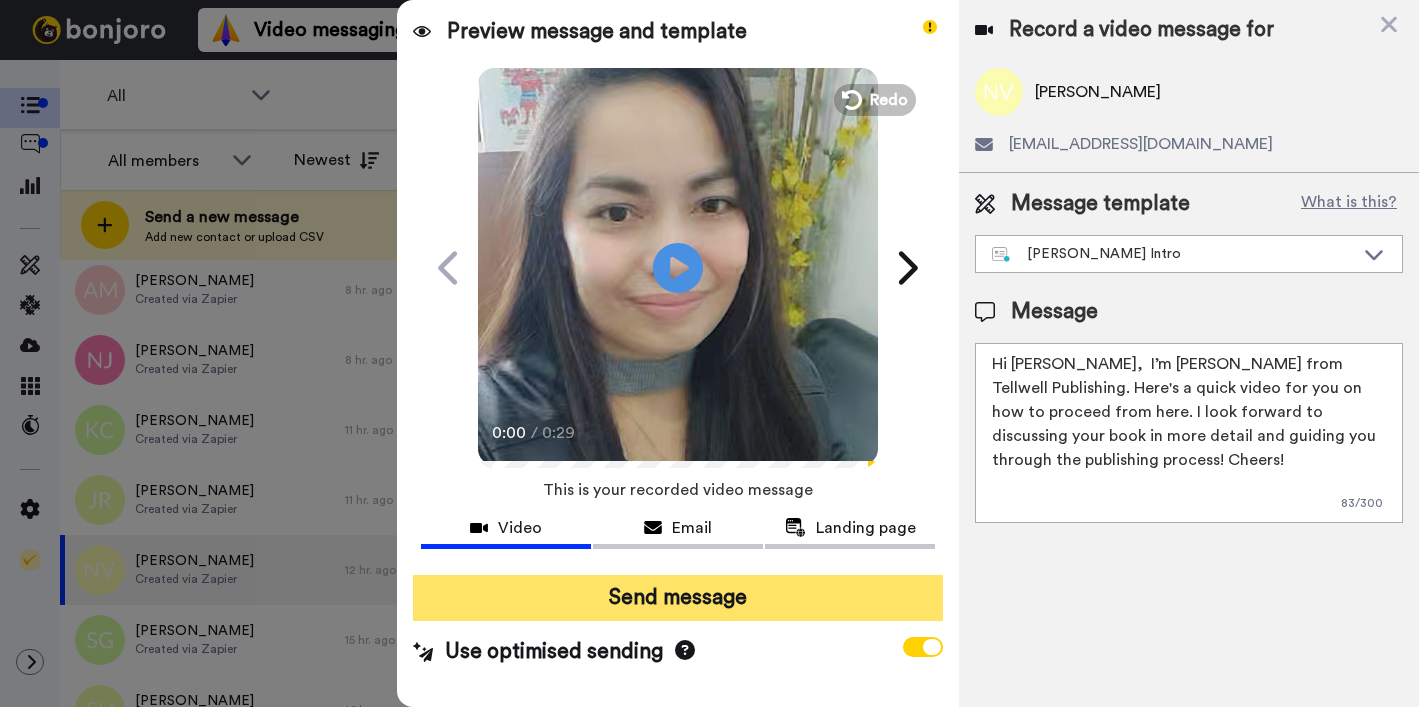 type on "Hi Norma-Jean,  I’m Joe from Tellwell Publishing. Here's a quick video for you on how to proceed from here. I look forward to discussing your book in more detail and guiding you through the publishing process! Cheers!" 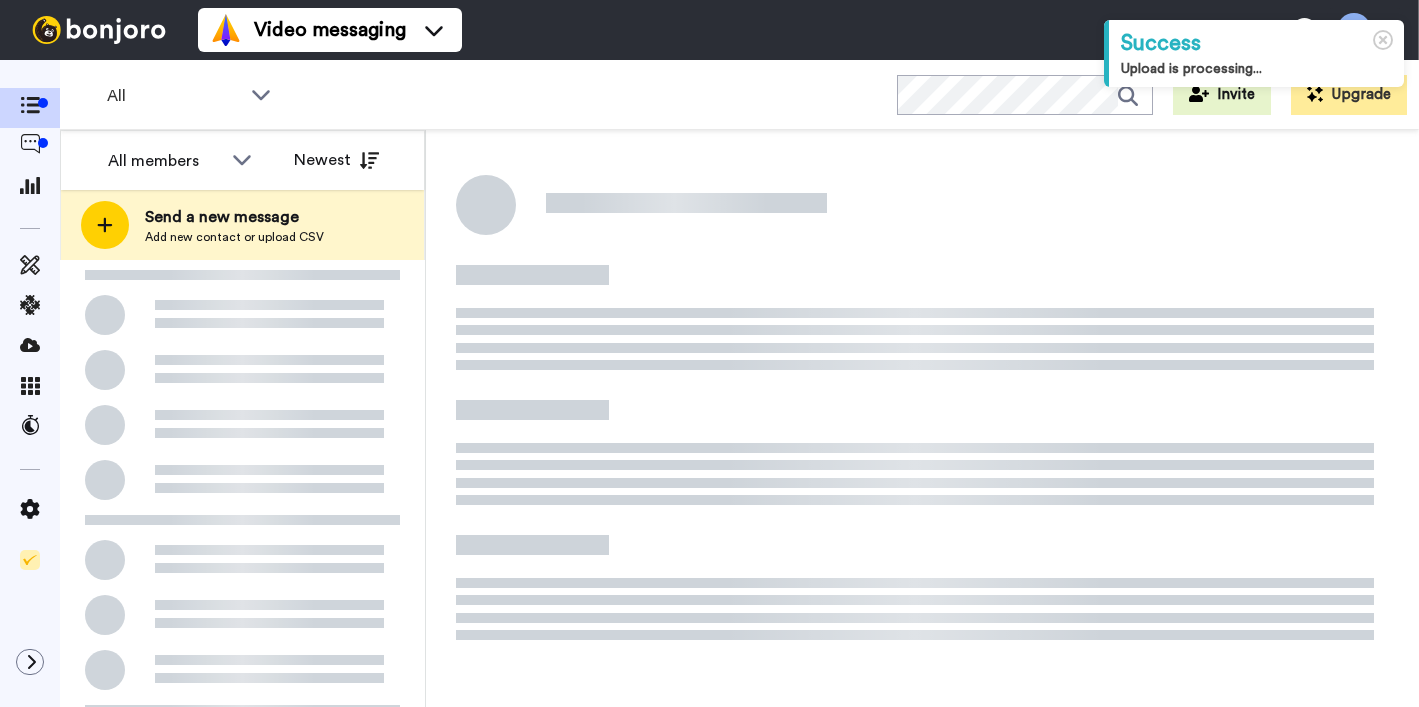 scroll, scrollTop: 0, scrollLeft: 0, axis: both 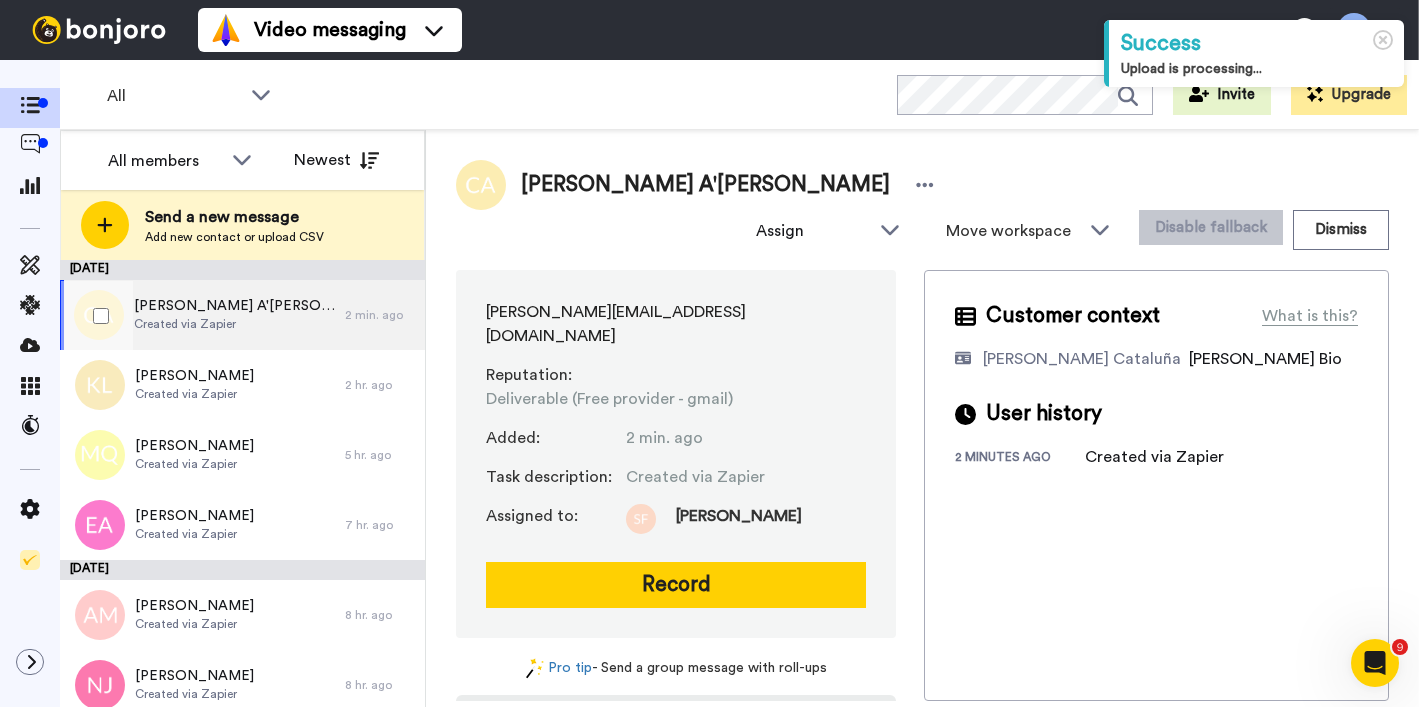 click on "[PERSON_NAME] A'[PERSON_NAME] Created via Zapier" at bounding box center [202, 315] 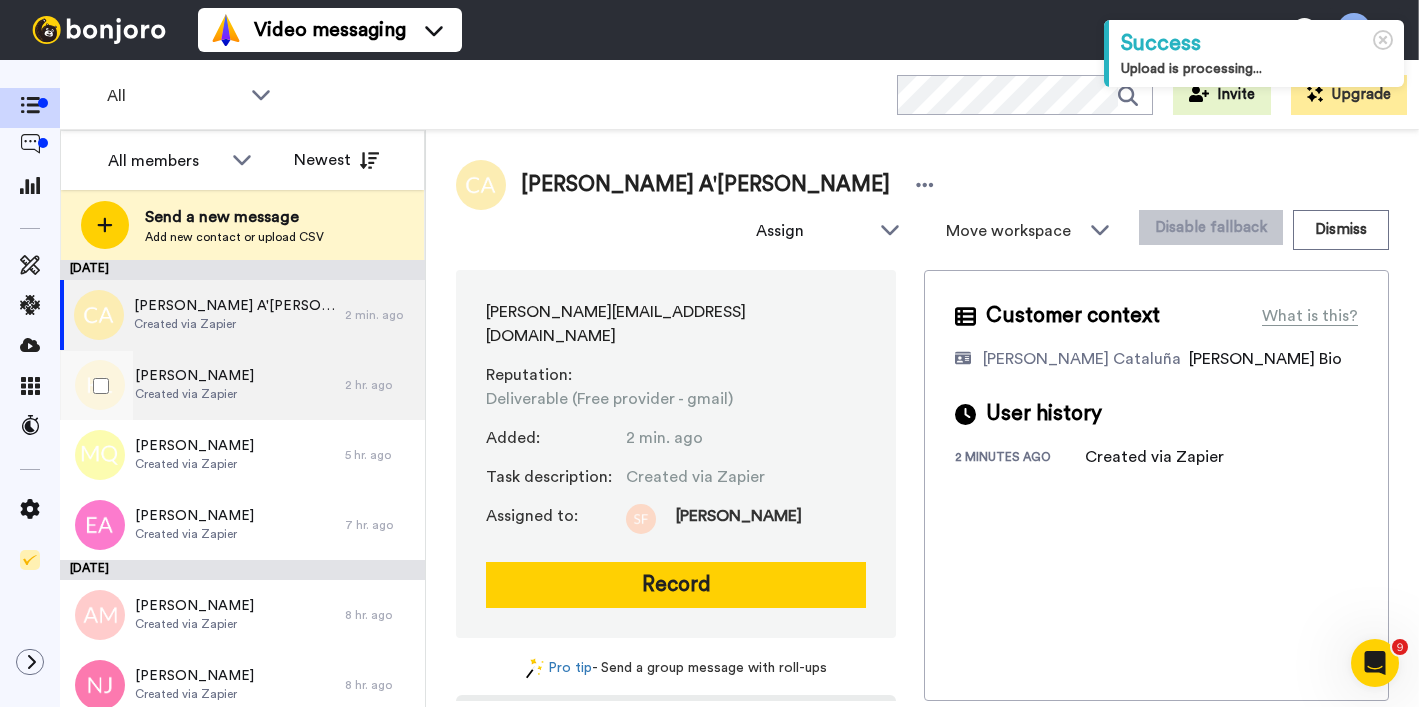 click on "Kevin Lynch Created via Zapier" at bounding box center [202, 385] 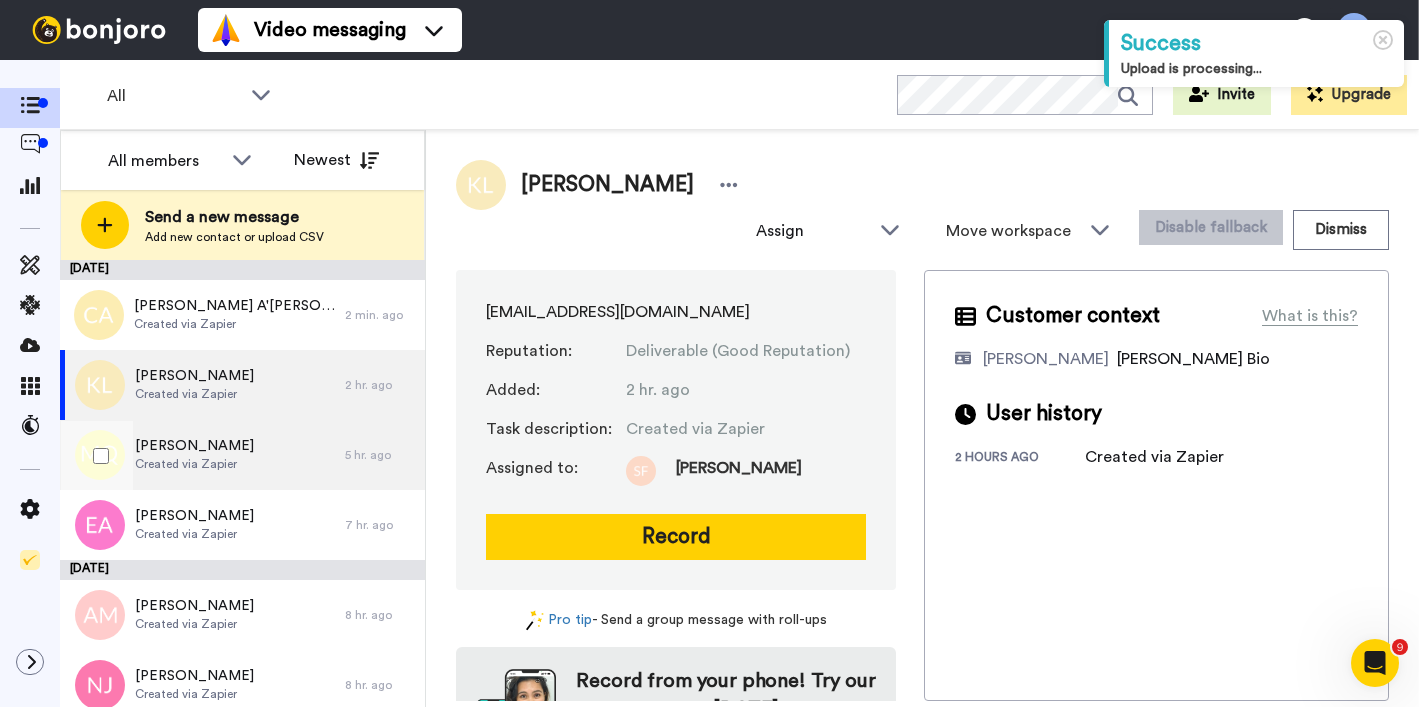 click on "[PERSON_NAME]" at bounding box center (194, 446) 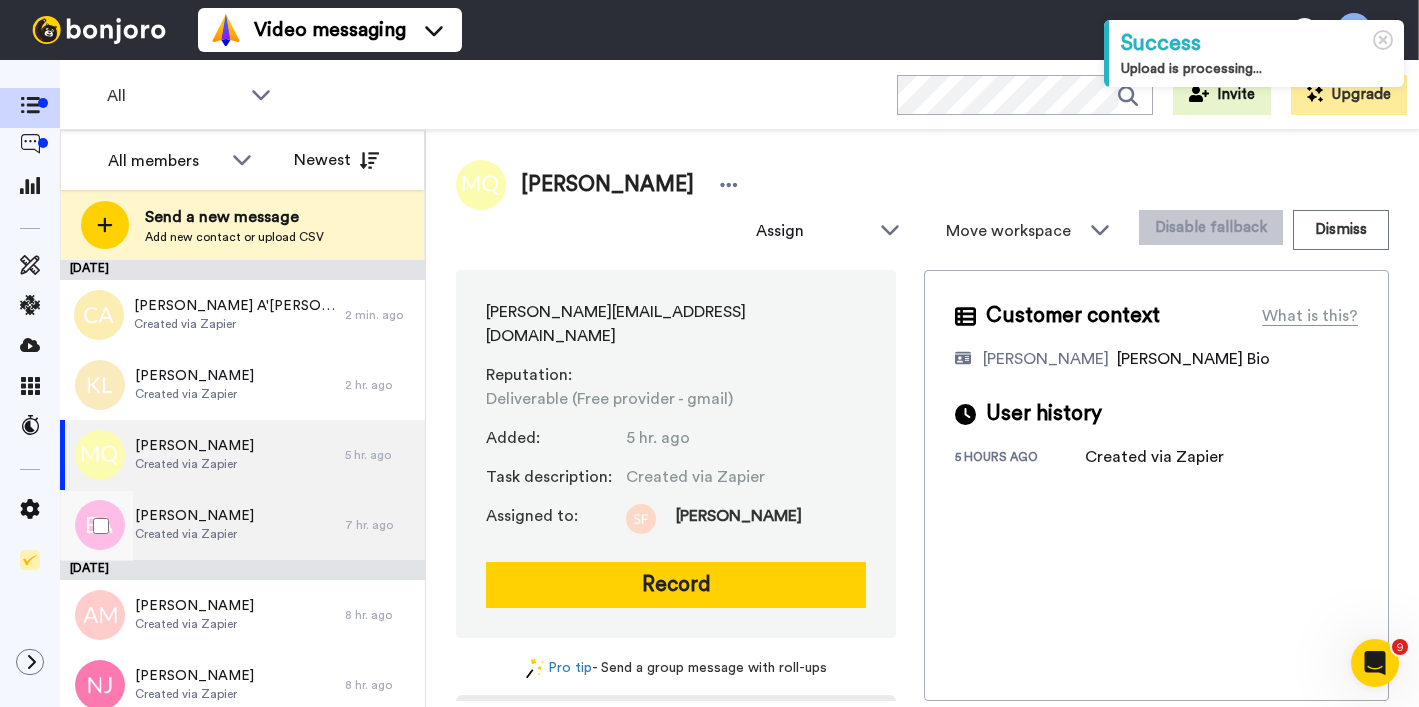 click on "[PERSON_NAME]" at bounding box center (194, 516) 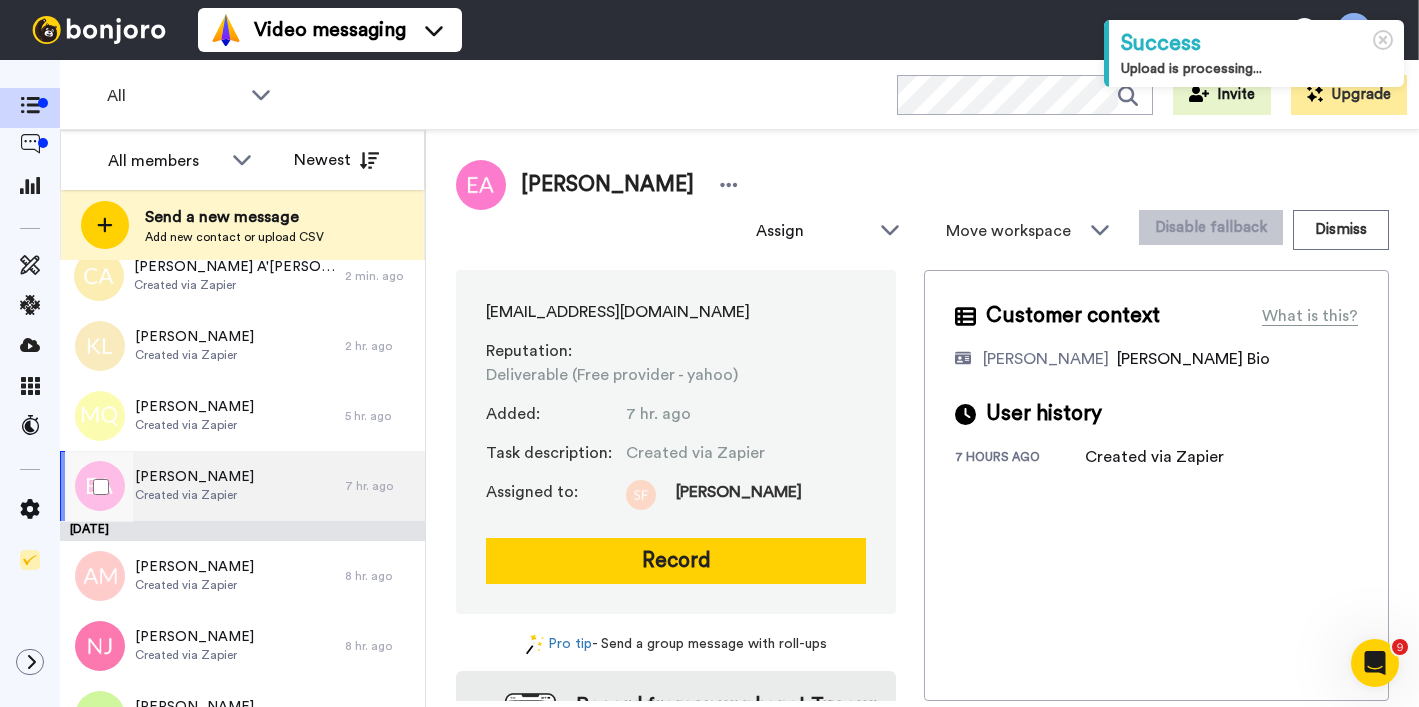 scroll, scrollTop: 141, scrollLeft: 0, axis: vertical 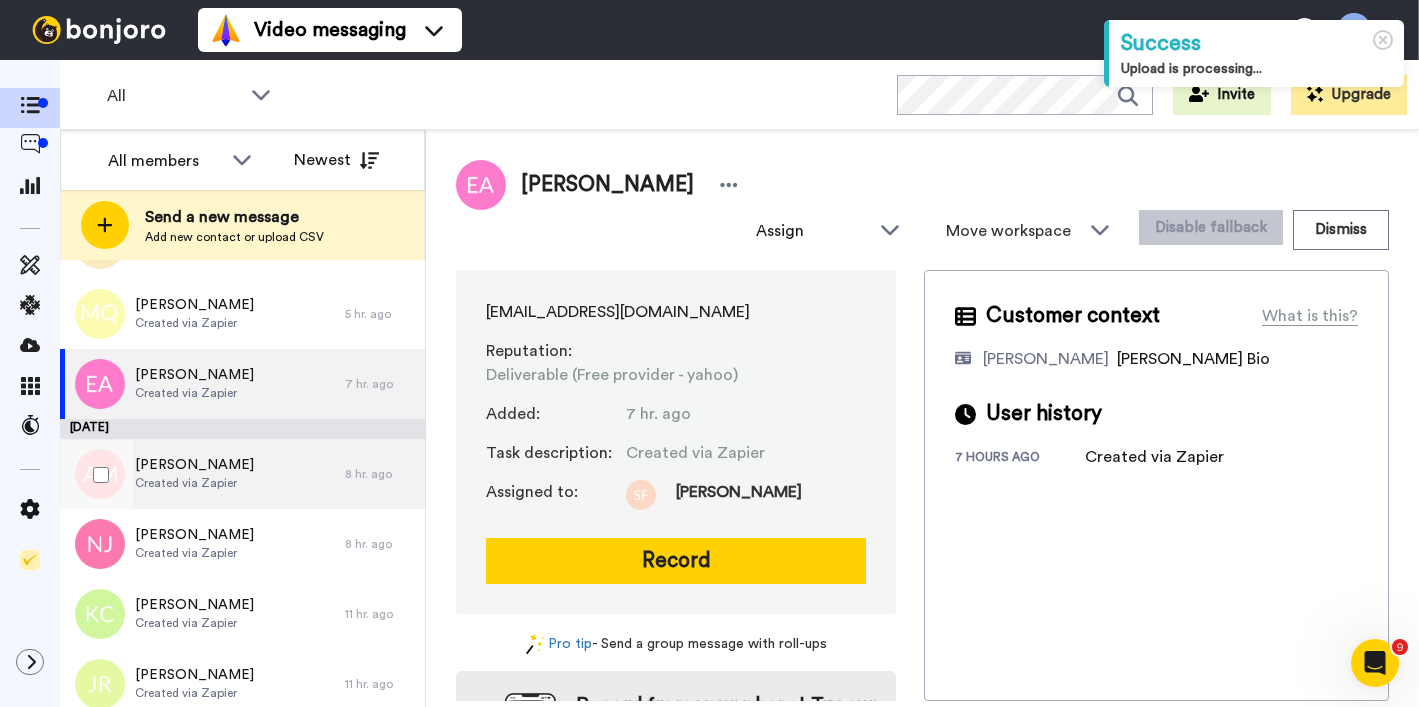 click on "Created via Zapier" at bounding box center [194, 483] 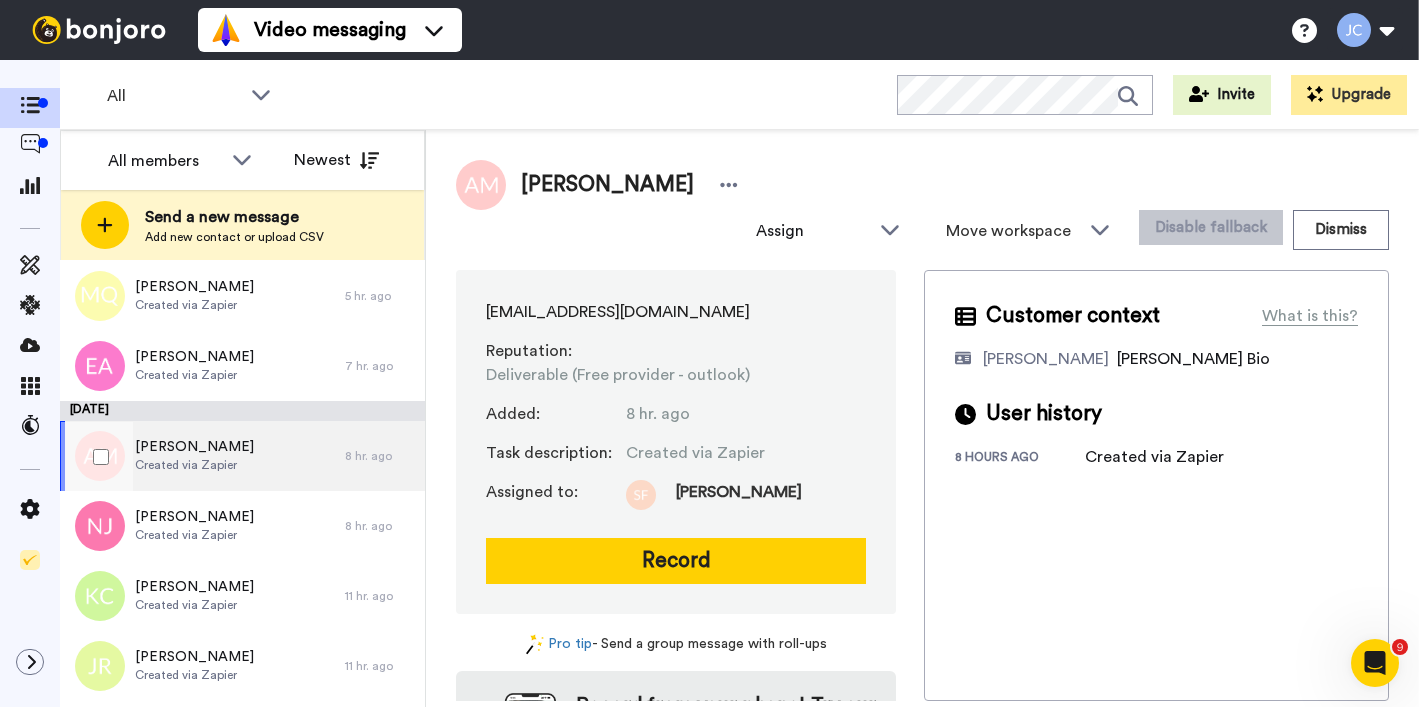 scroll, scrollTop: 201, scrollLeft: 0, axis: vertical 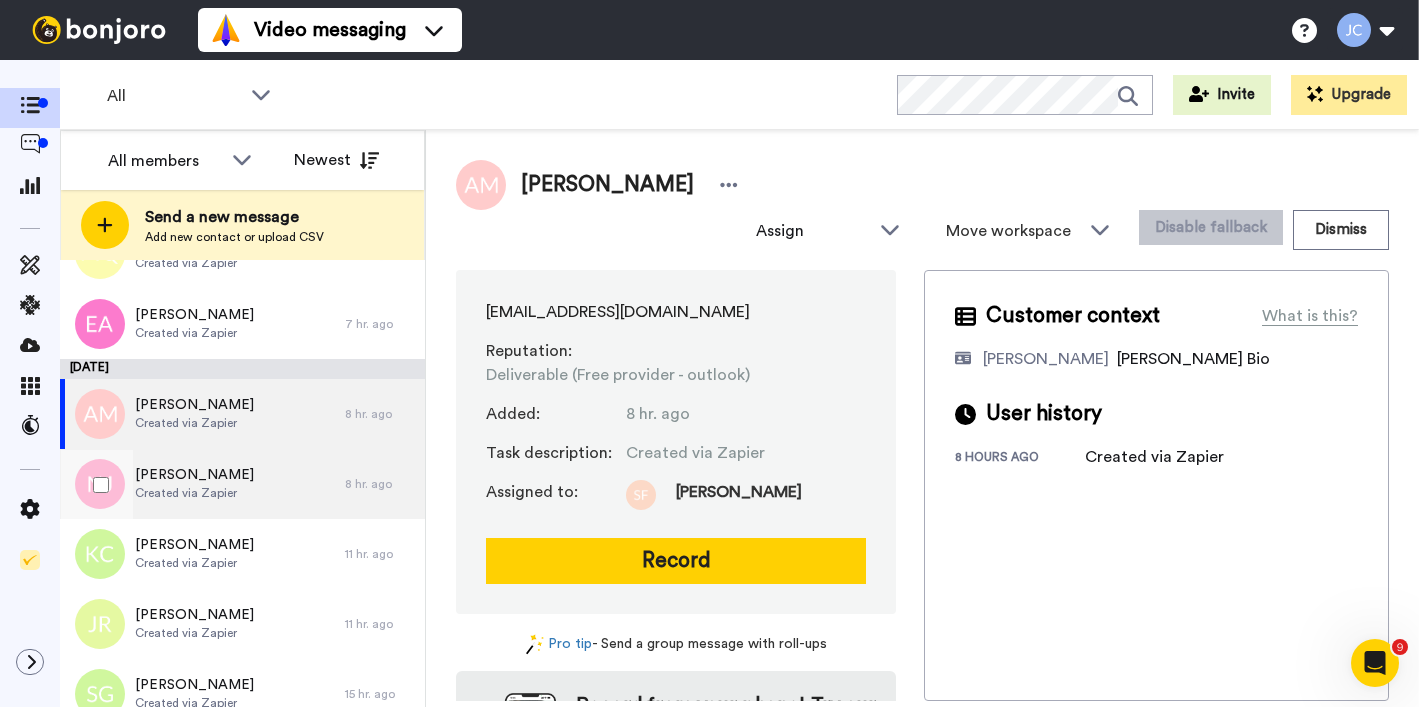 click on "[PERSON_NAME]" at bounding box center (194, 475) 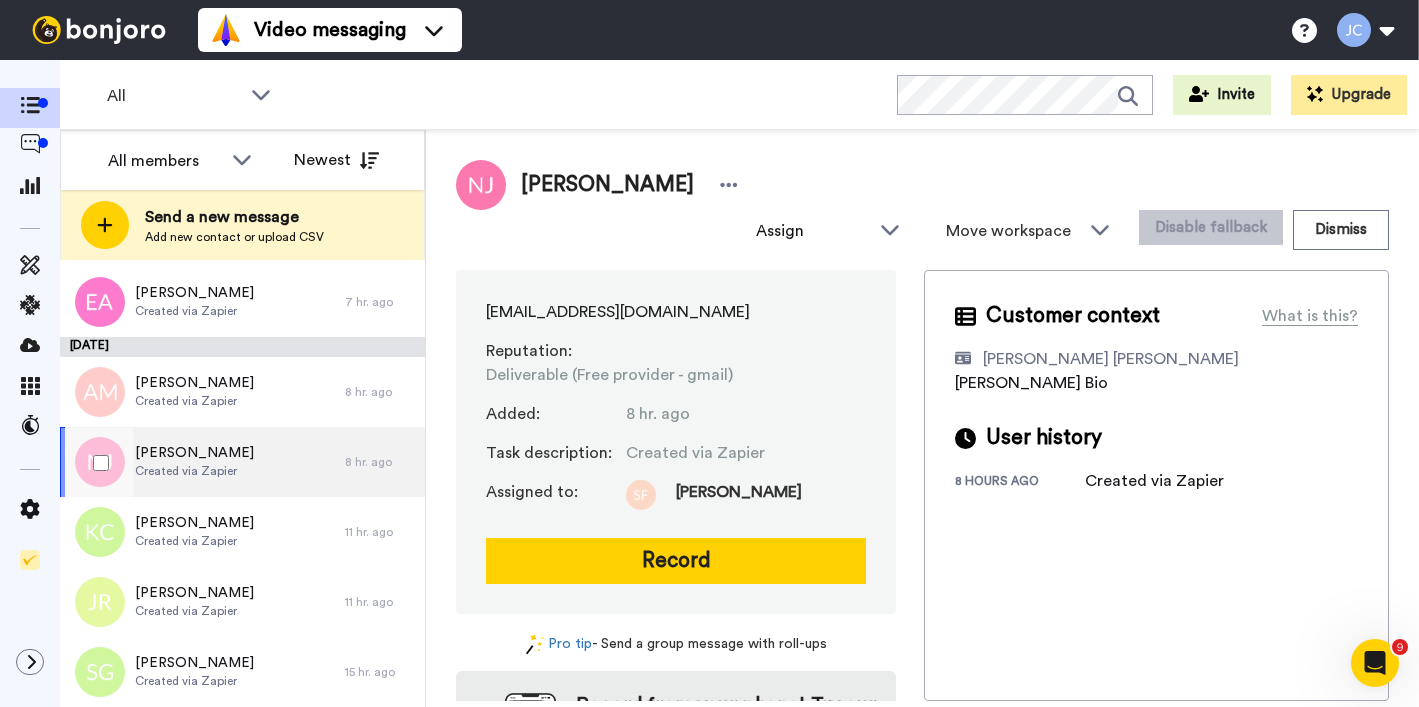 scroll, scrollTop: 306, scrollLeft: 0, axis: vertical 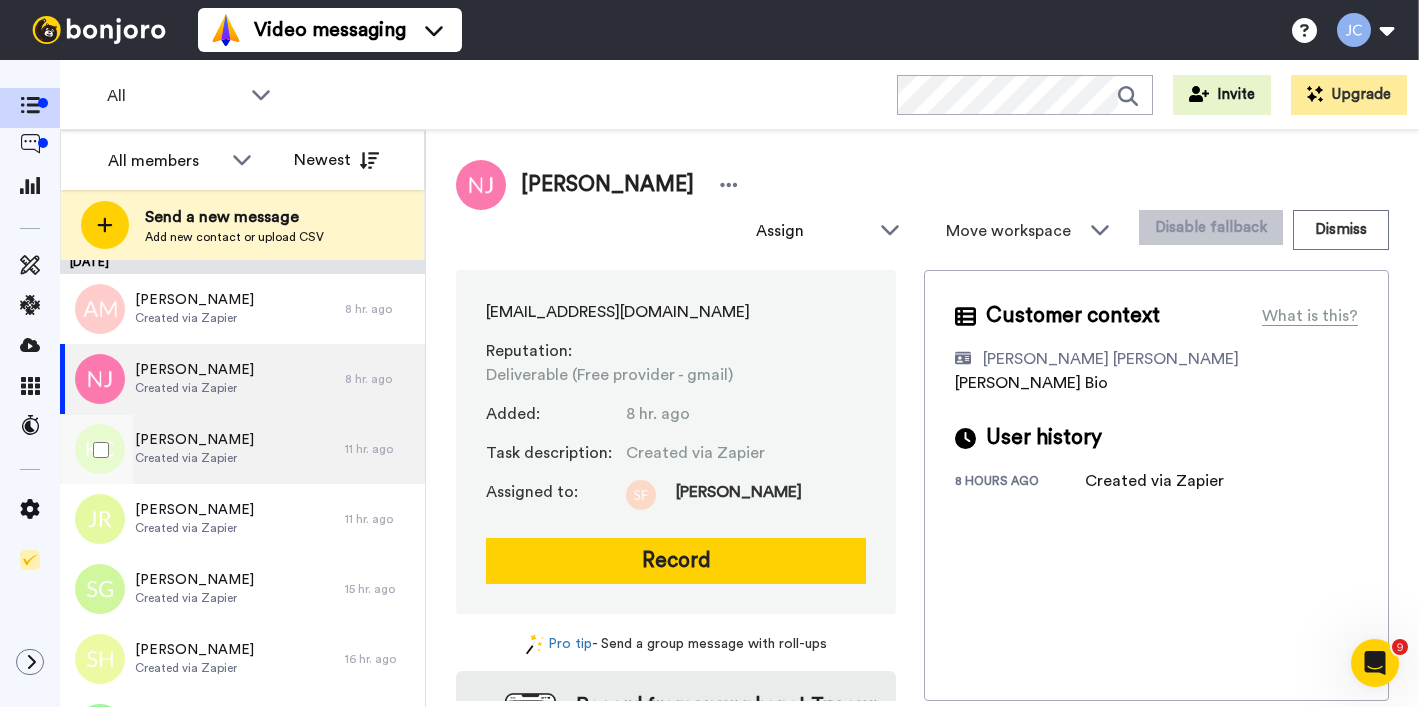 click on "Kenesha Carolina Created via Zapier" at bounding box center (202, 449) 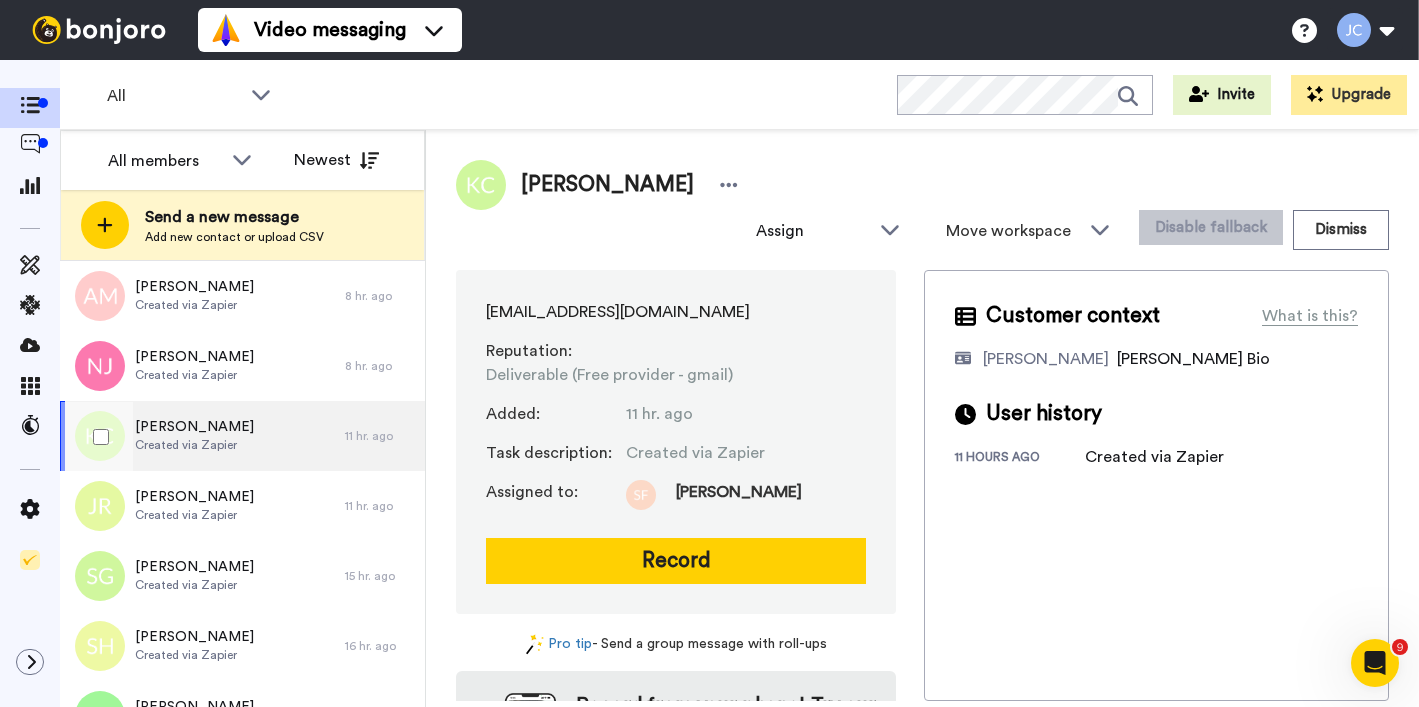 scroll, scrollTop: 351, scrollLeft: 0, axis: vertical 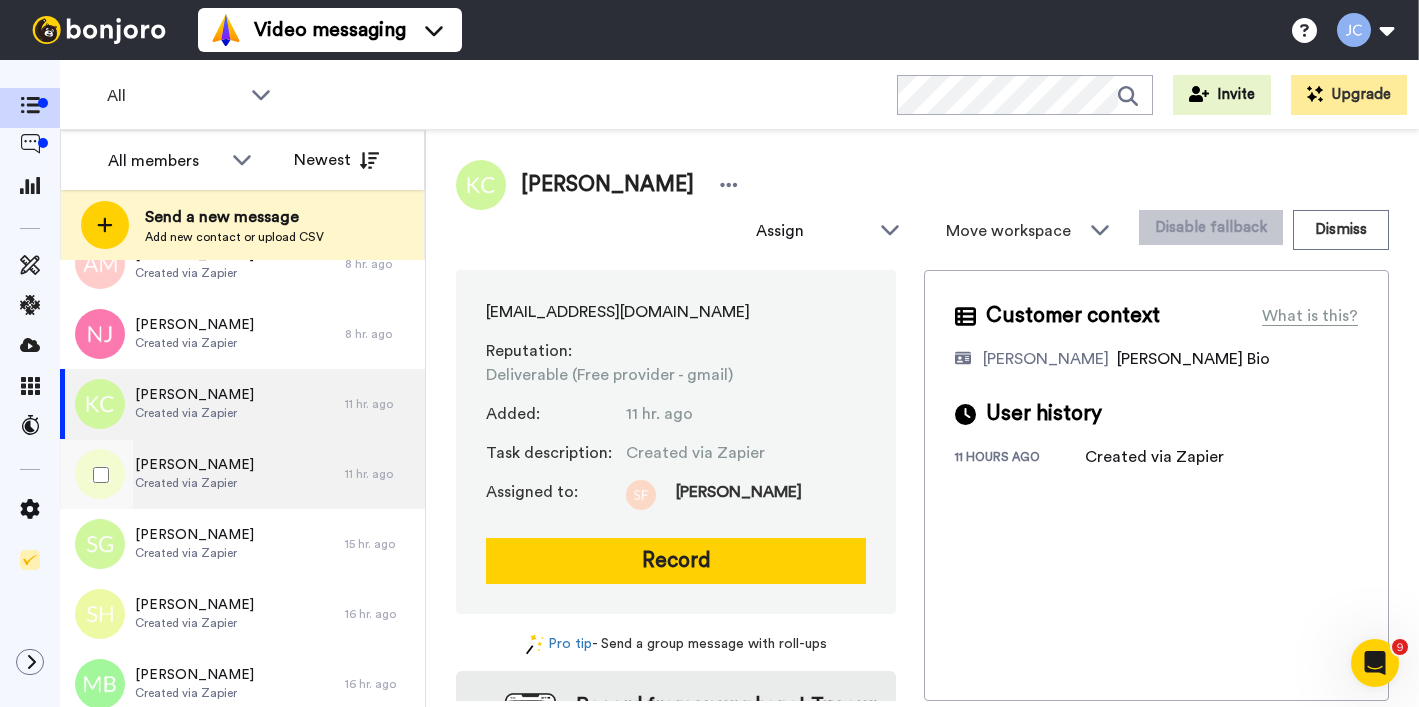 click on "[PERSON_NAME]" at bounding box center [194, 465] 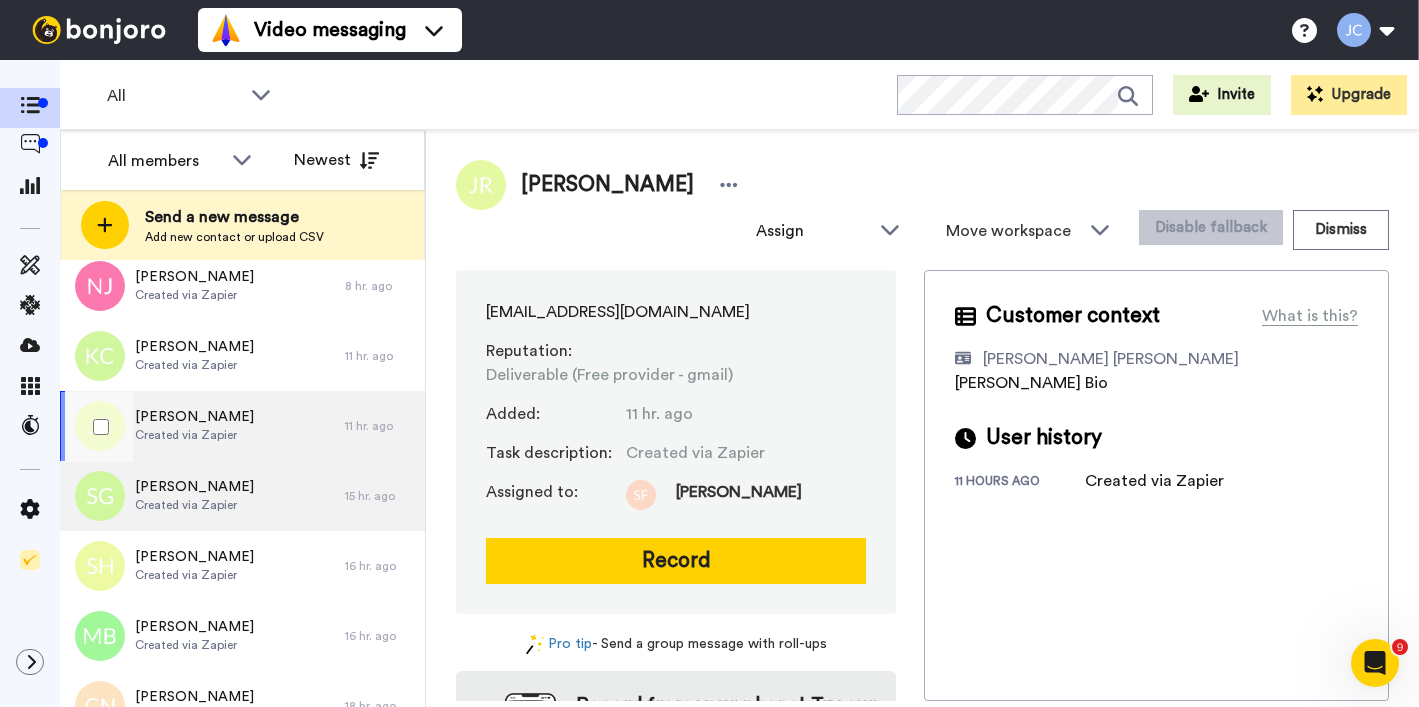 scroll, scrollTop: 434, scrollLeft: 0, axis: vertical 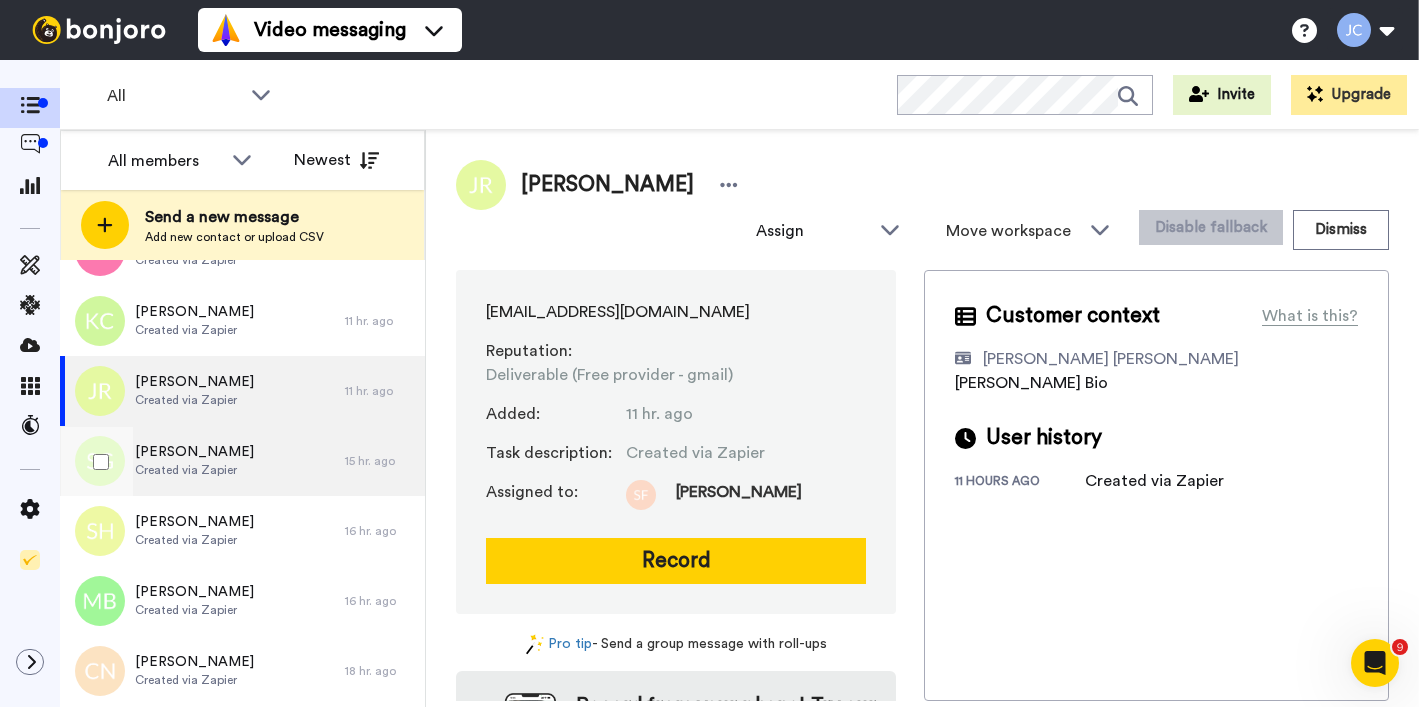 click on "Created via Zapier" at bounding box center (194, 470) 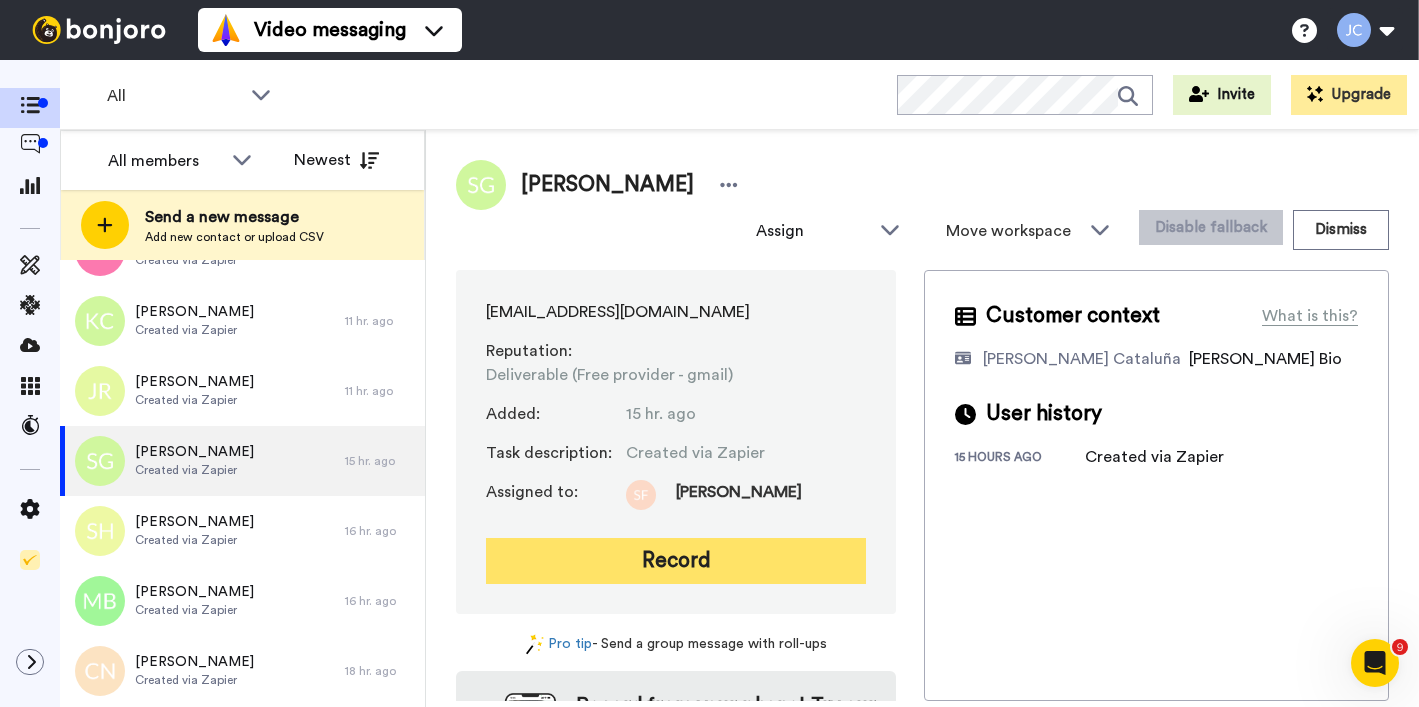 click on "Record" at bounding box center (676, 561) 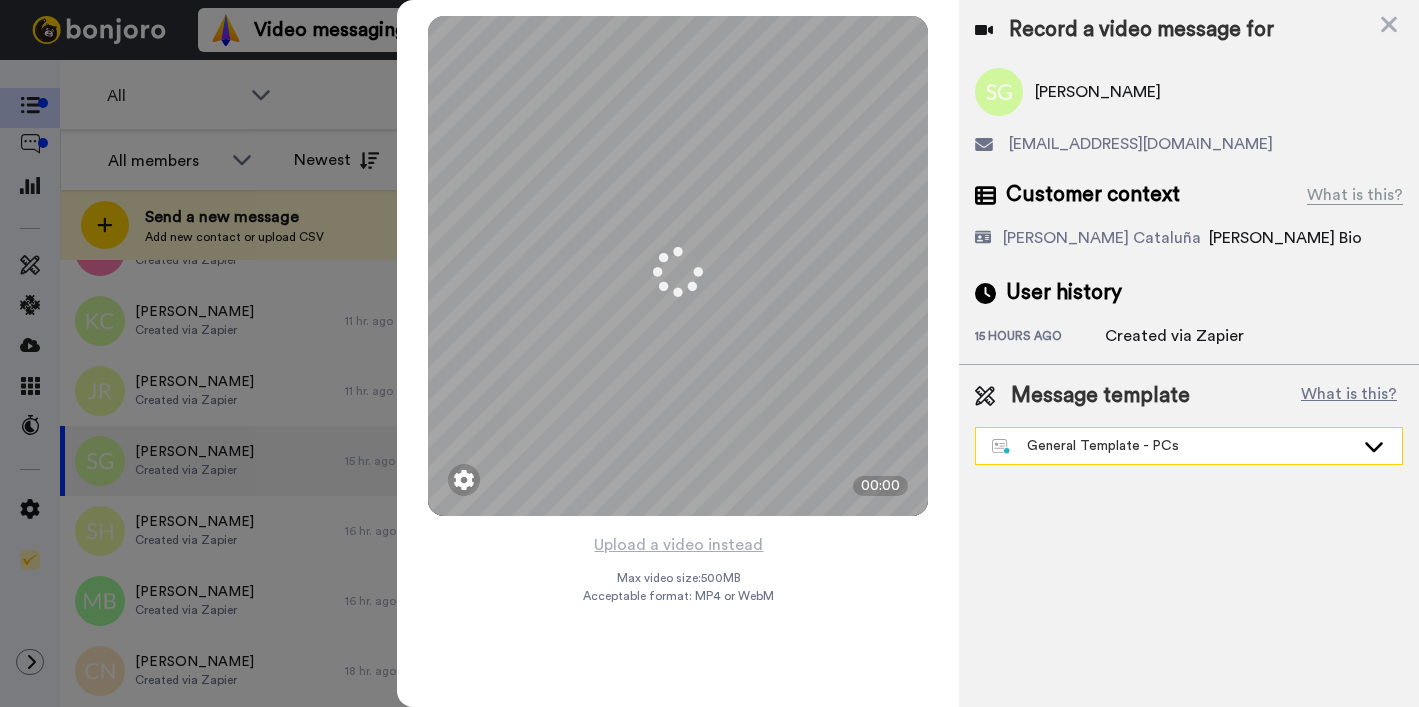 click on "General Template - PCs" at bounding box center (1173, 446) 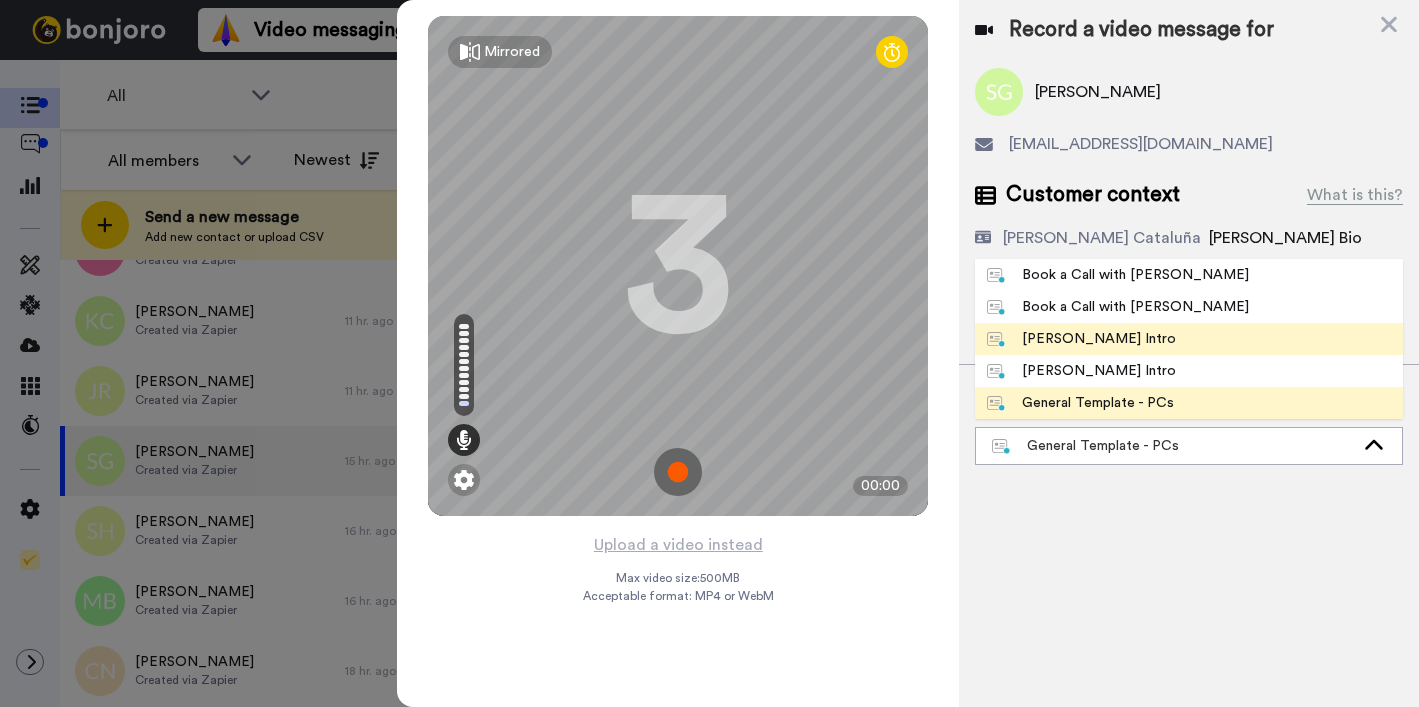 click on "[PERSON_NAME] Intro" at bounding box center [1189, 339] 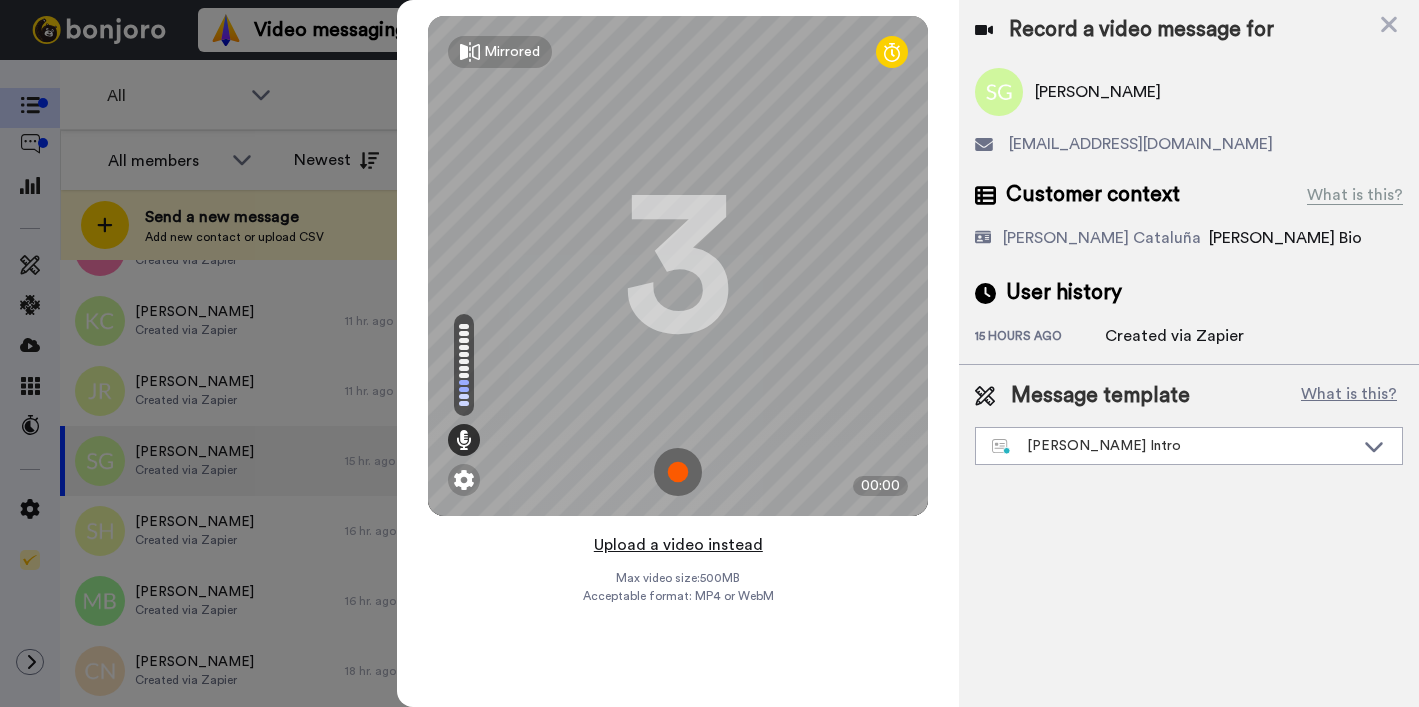 click on "Upload a video instead" at bounding box center [678, 545] 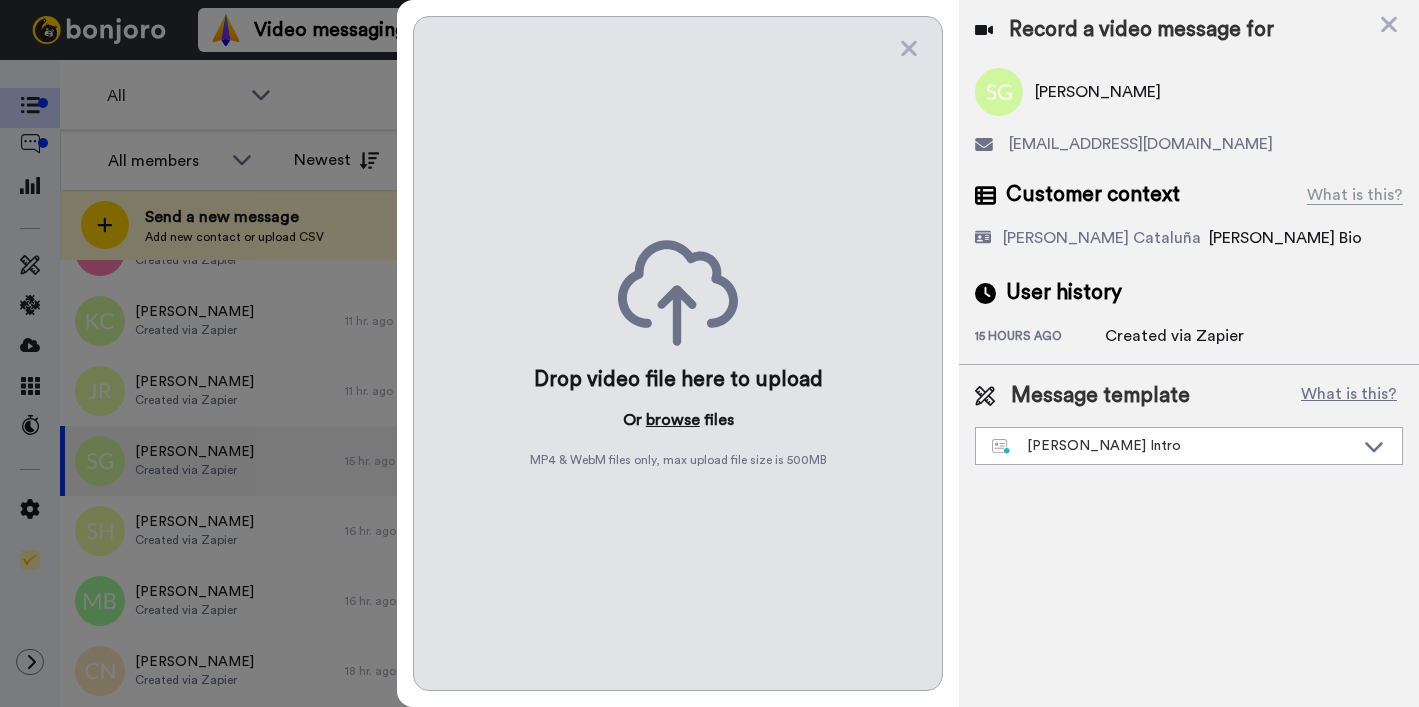 click on "browse" at bounding box center [673, 420] 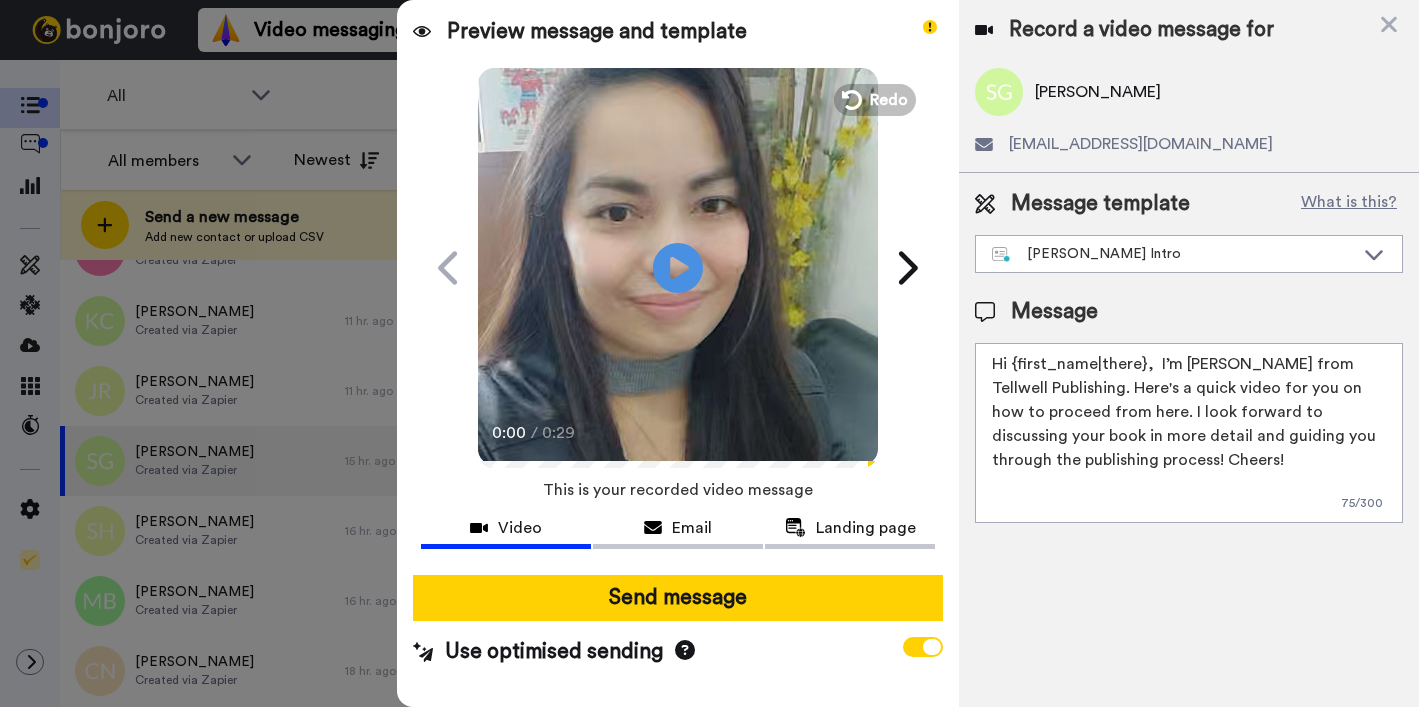 drag, startPoint x: 1014, startPoint y: 365, endPoint x: 1141, endPoint y: 365, distance: 127 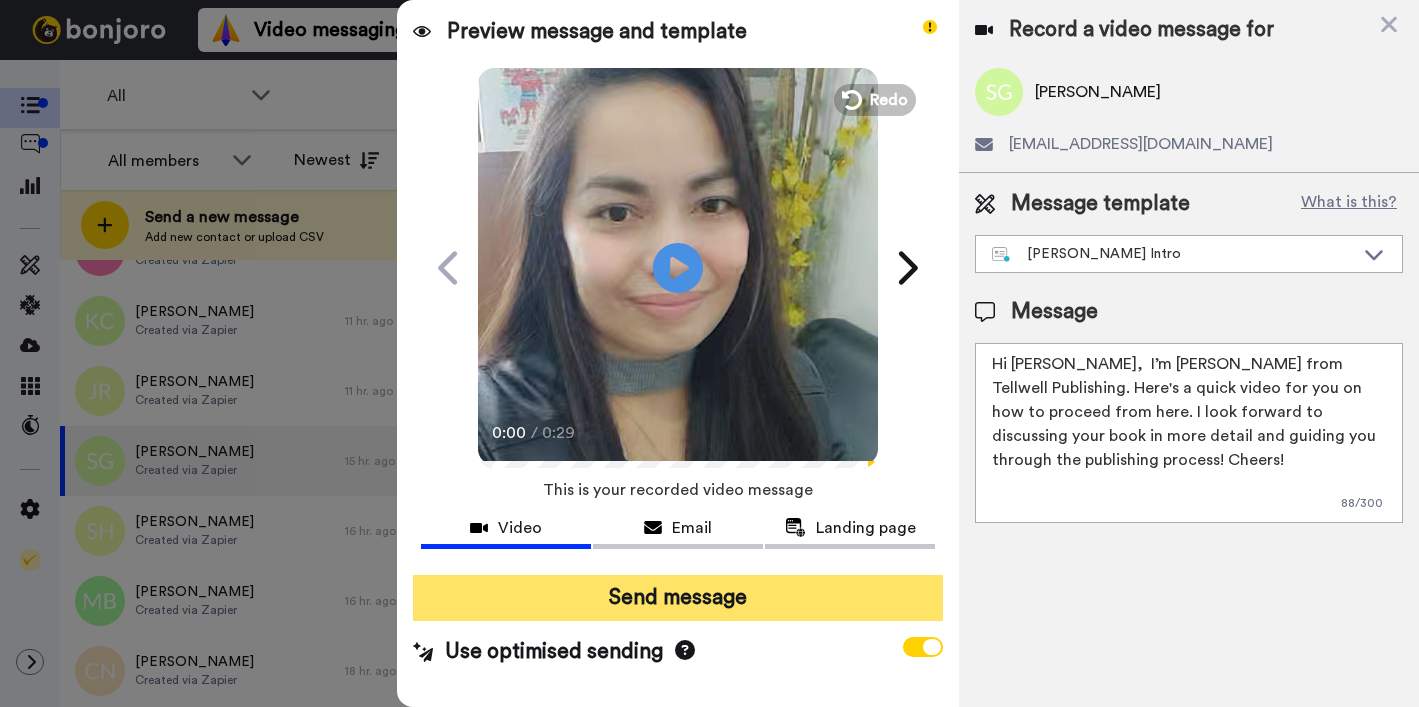 type on "Hi Saxon,  I’m Joe from Tellwell Publishing. Here's a quick video for you on how to proceed from here. I look forward to discussing your book in more detail and guiding you through the publishing process! Cheers!" 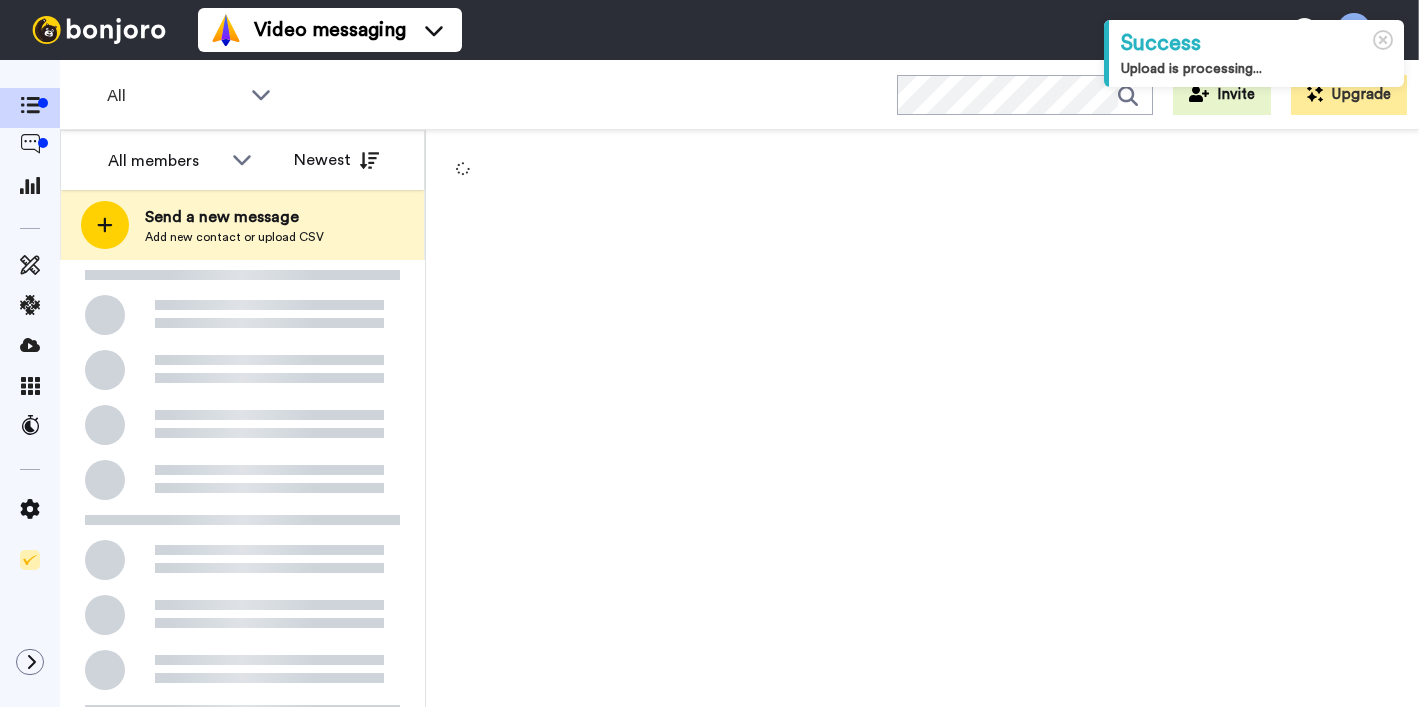 scroll, scrollTop: 0, scrollLeft: 0, axis: both 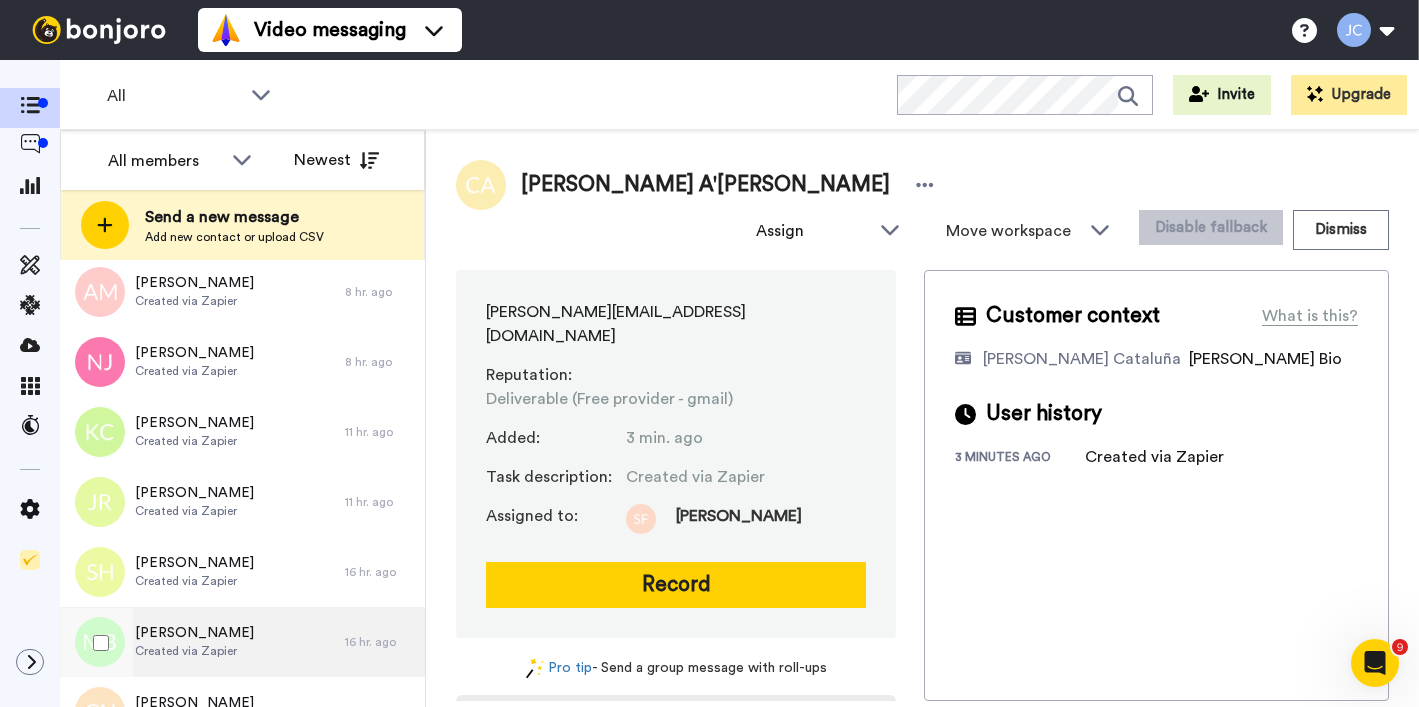click on "[PERSON_NAME]" at bounding box center [194, 633] 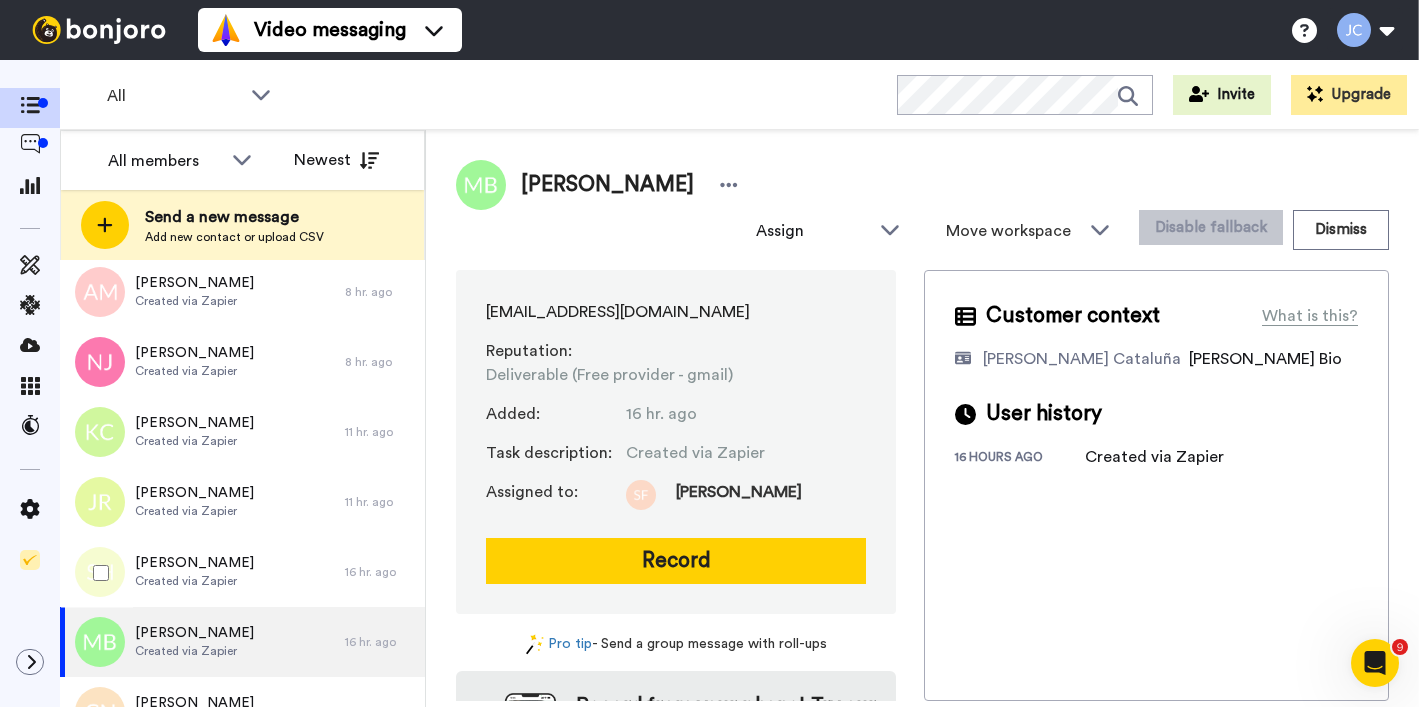 scroll, scrollTop: 493, scrollLeft: 0, axis: vertical 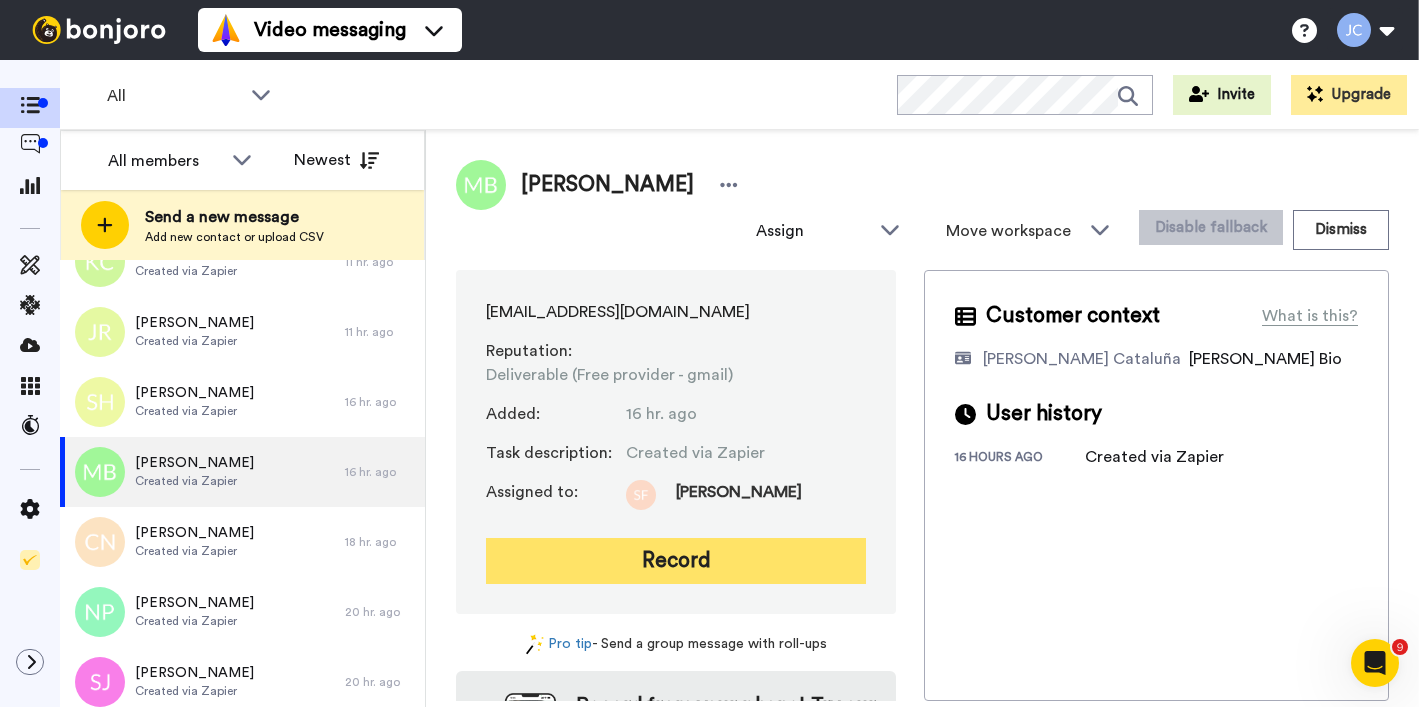 click on "Record" at bounding box center (676, 561) 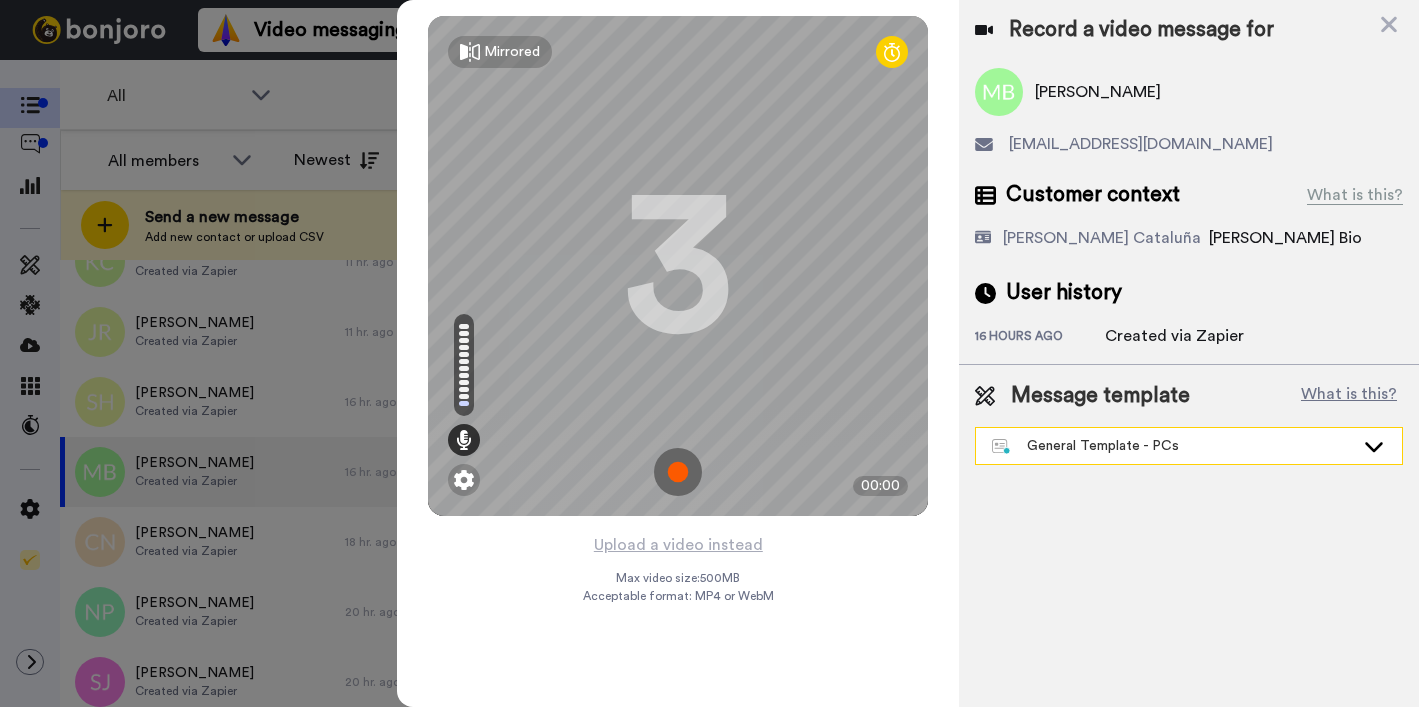 click on "General Template - PCs" at bounding box center (1173, 446) 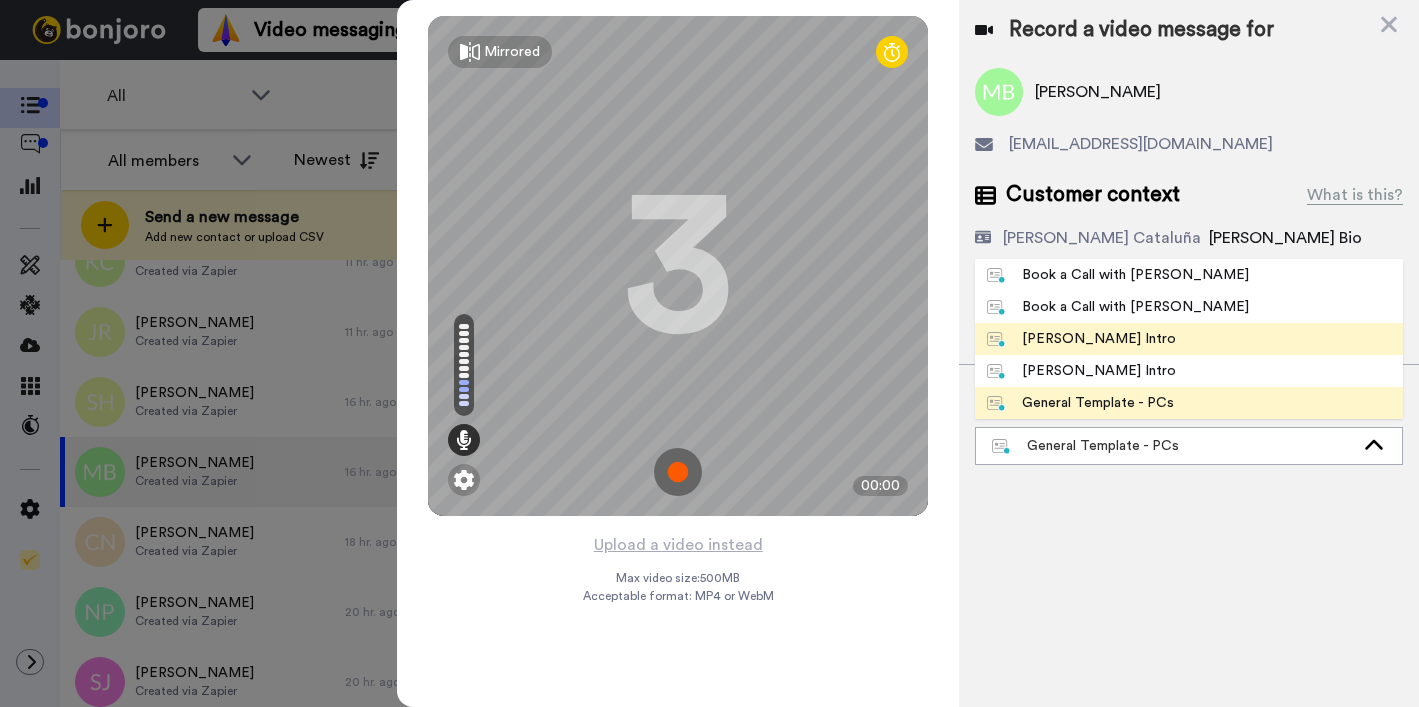 click on "[PERSON_NAME] Intro" at bounding box center (1081, 339) 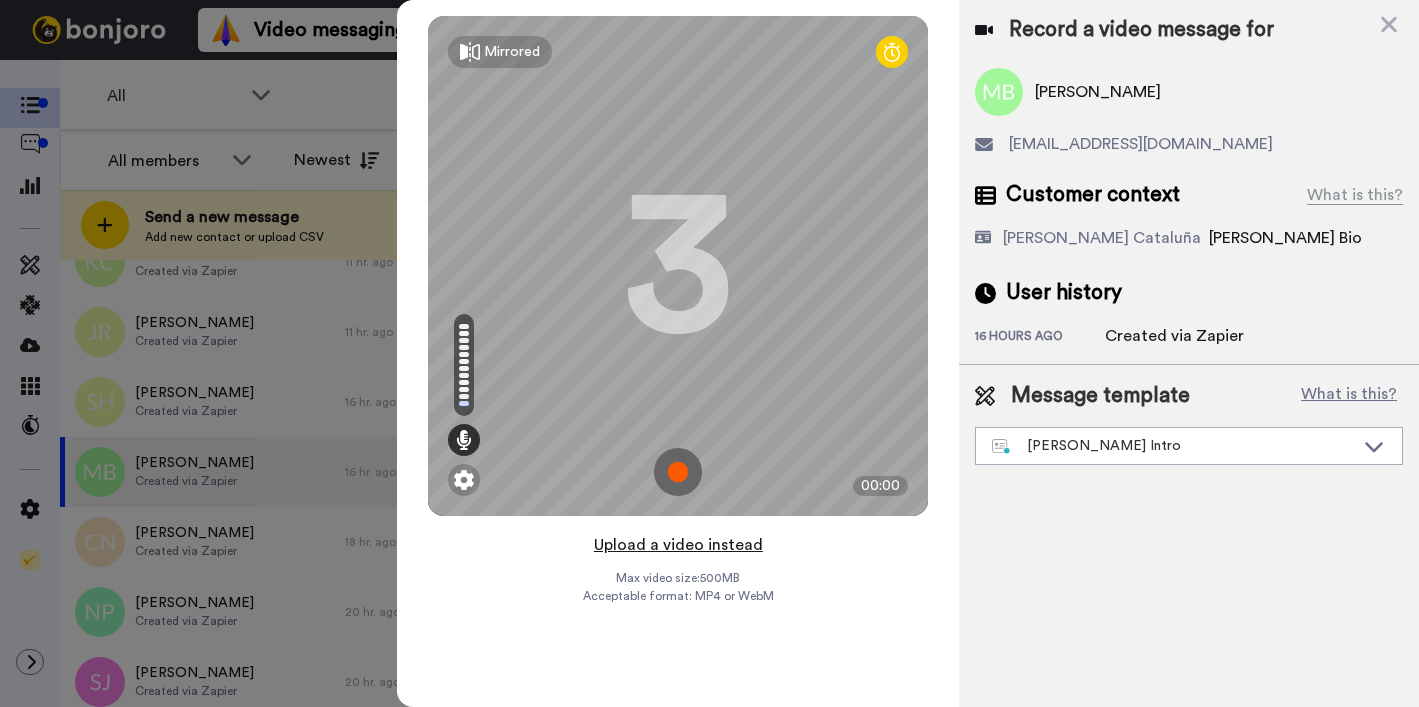 click on "Upload a video instead" at bounding box center [678, 545] 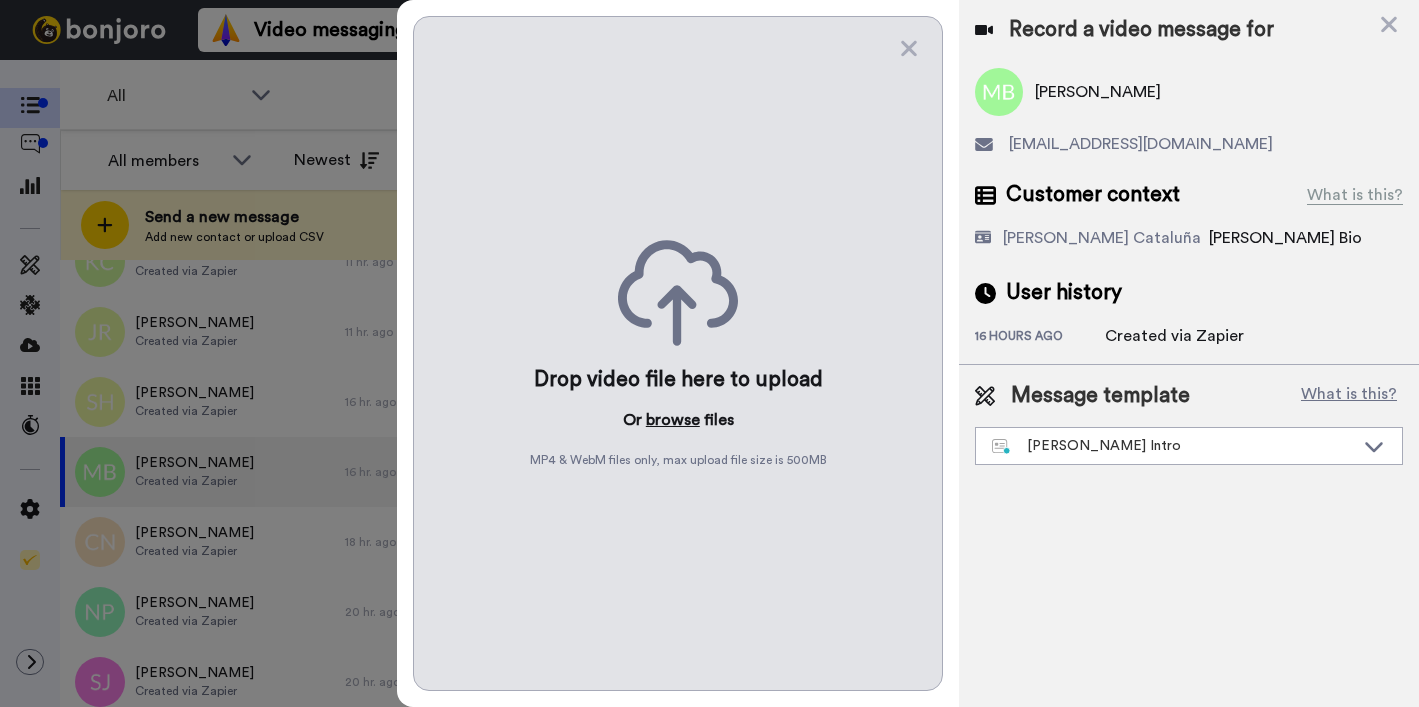 click on "browse" at bounding box center [673, 420] 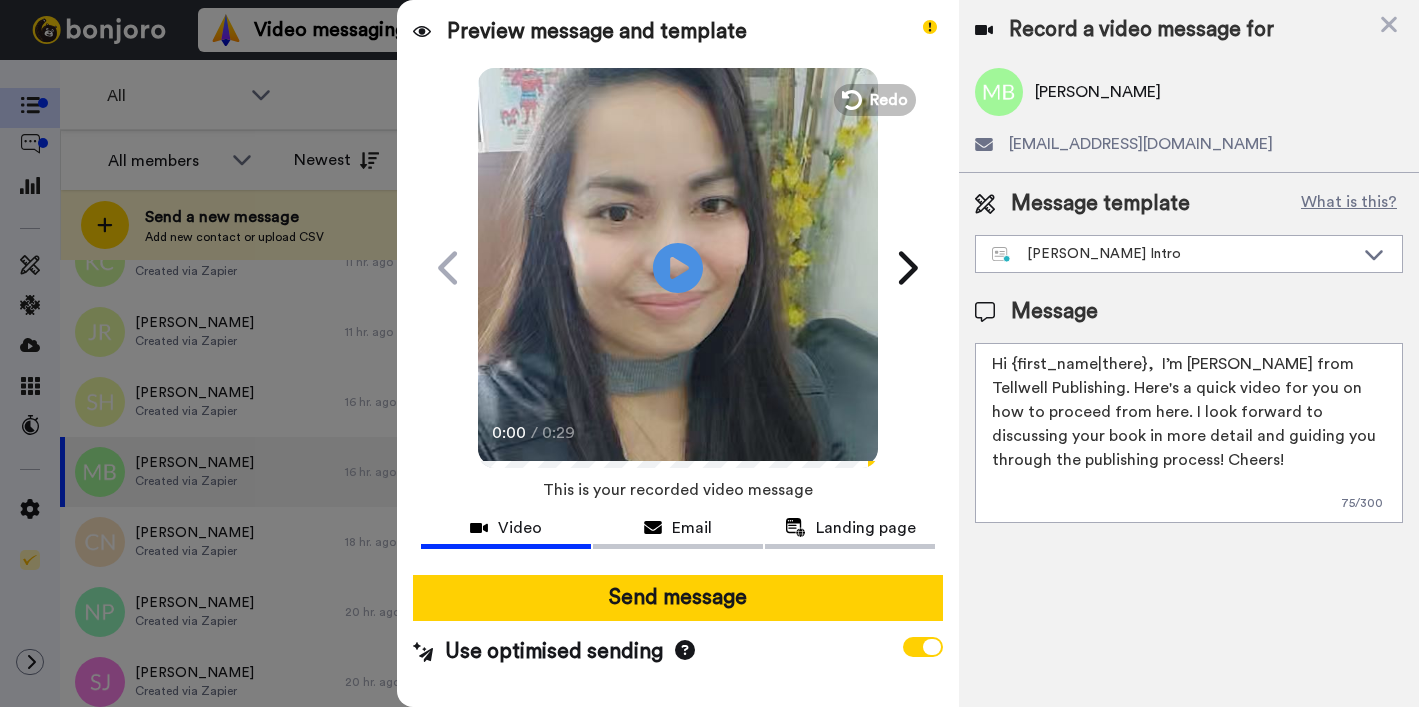 drag, startPoint x: 1013, startPoint y: 366, endPoint x: 1143, endPoint y: 362, distance: 130.06152 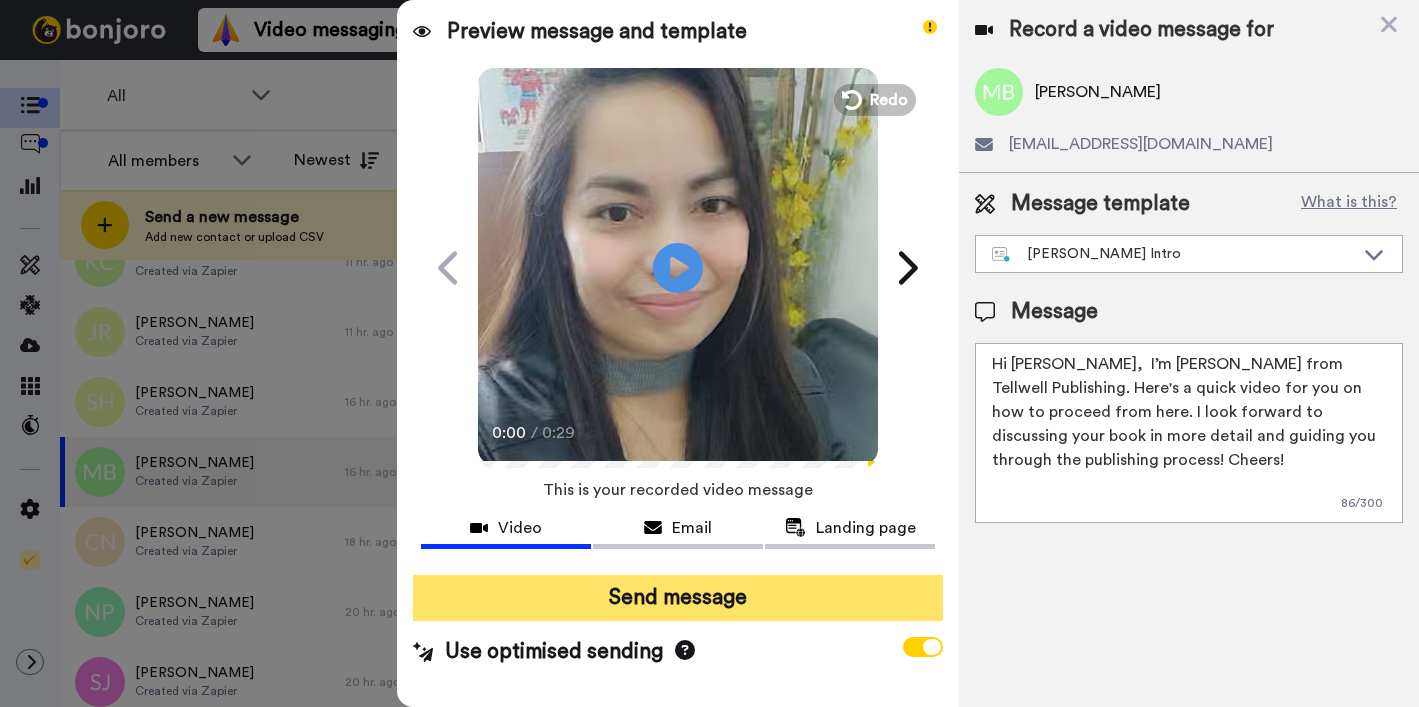 type on "Hi Miranda,  I’m Joe from Tellwell Publishing. Here's a quick video for you on how to proceed from here. I look forward to discussing your book in more detail and guiding you through the publishing process! Cheers!" 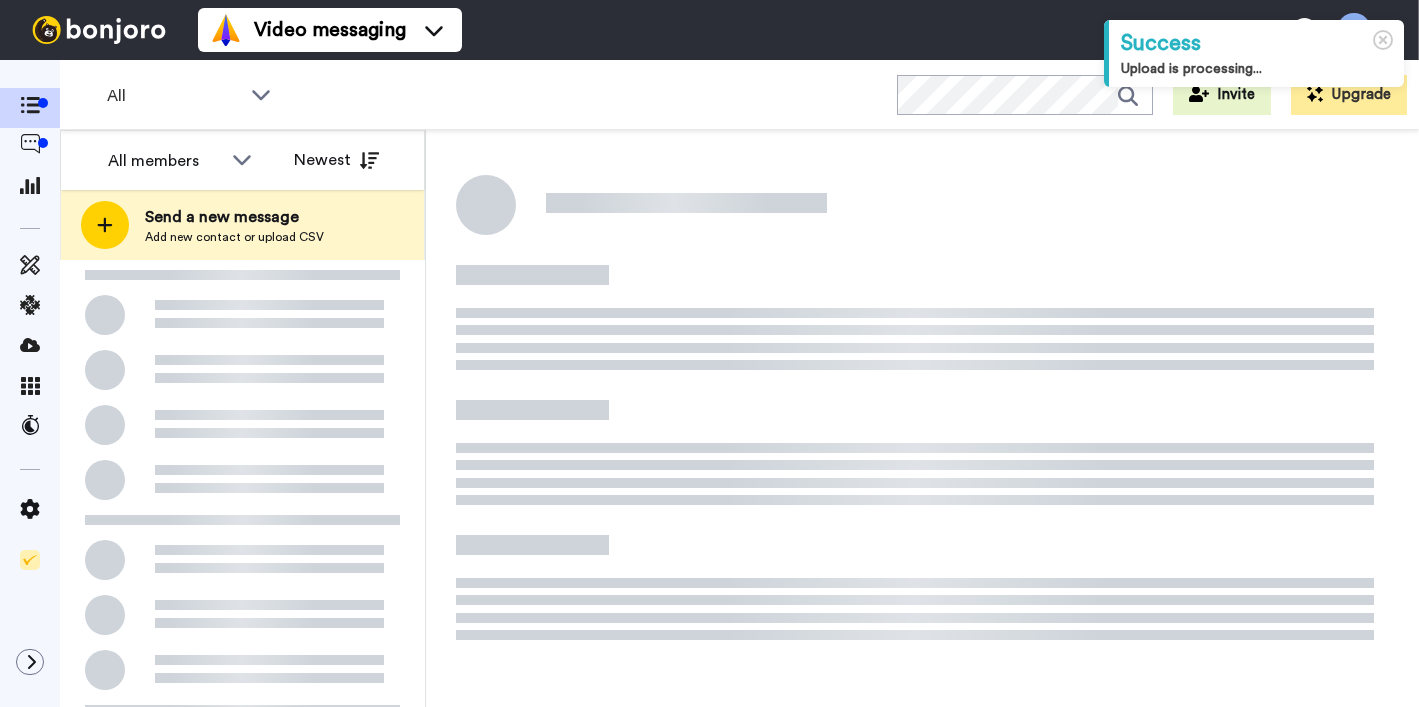 scroll, scrollTop: 0, scrollLeft: 0, axis: both 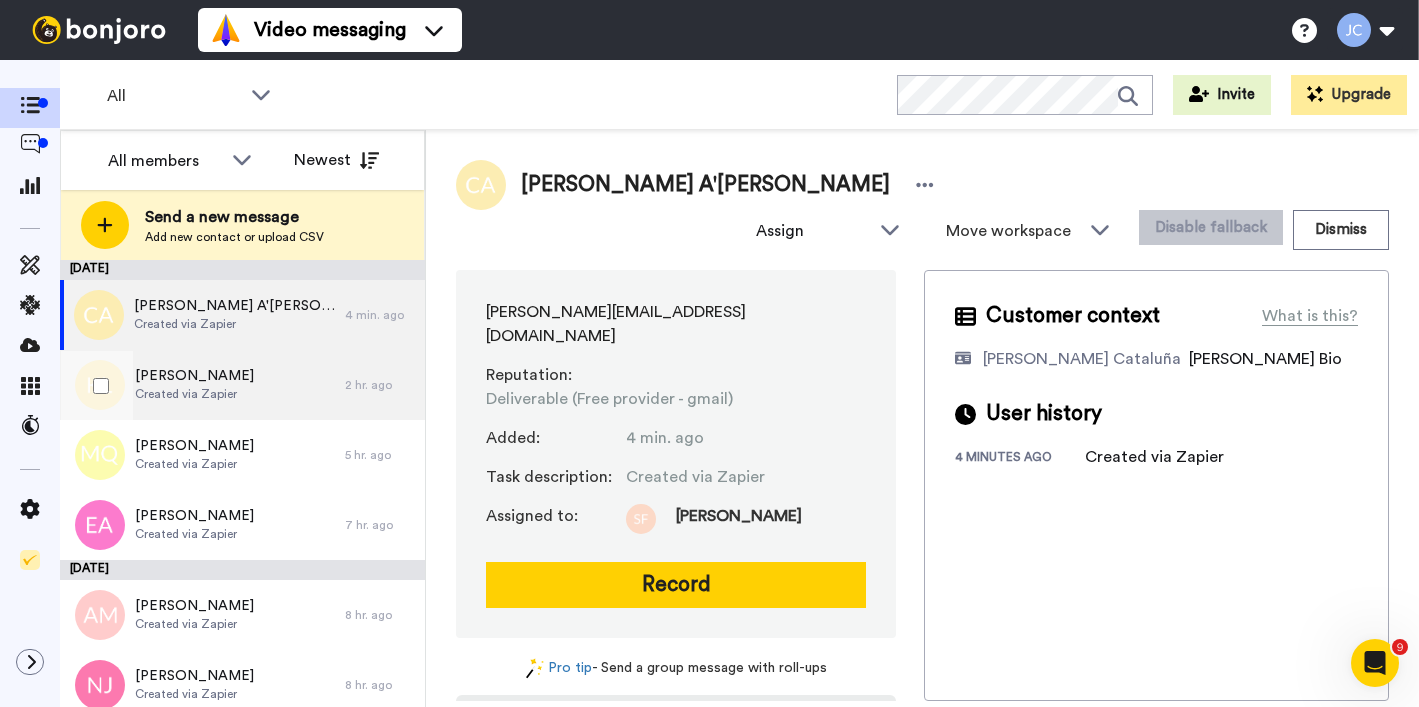click on "[PERSON_NAME]" at bounding box center [194, 376] 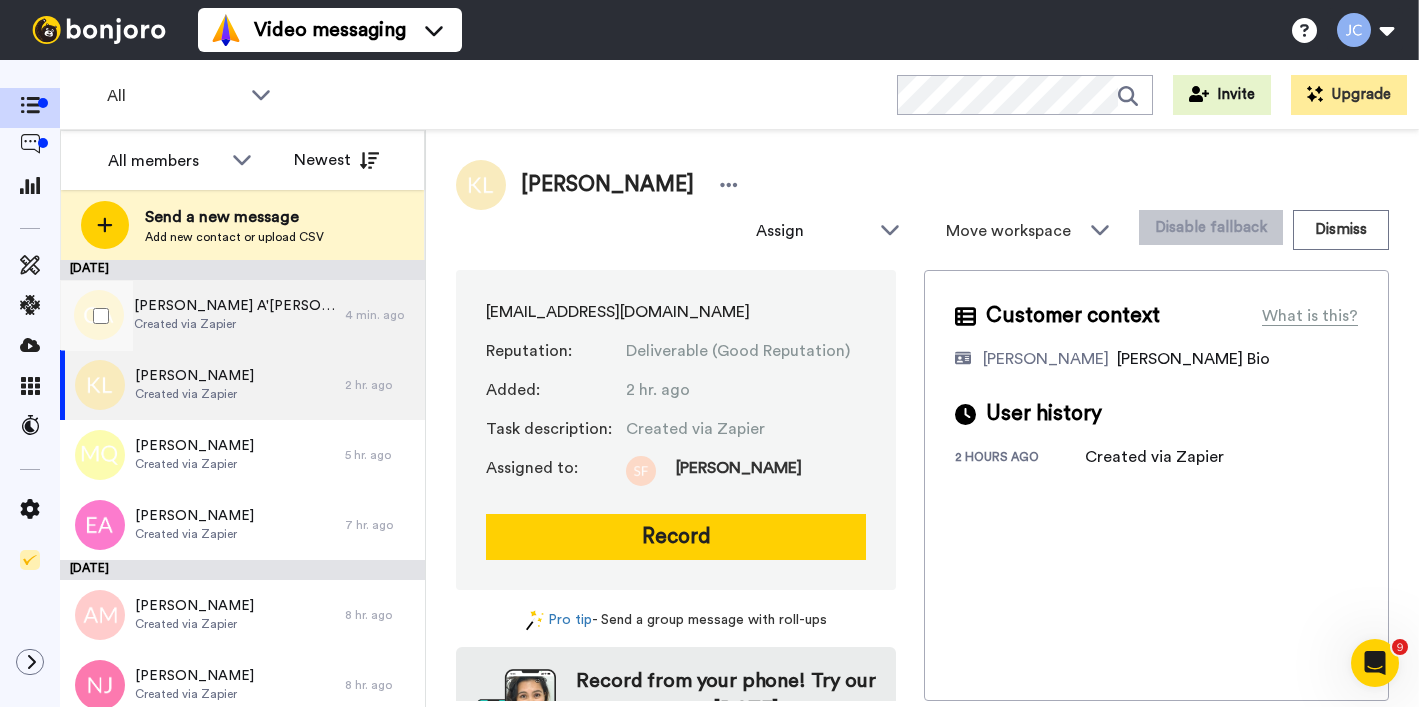 click on "Created via Zapier" at bounding box center [234, 324] 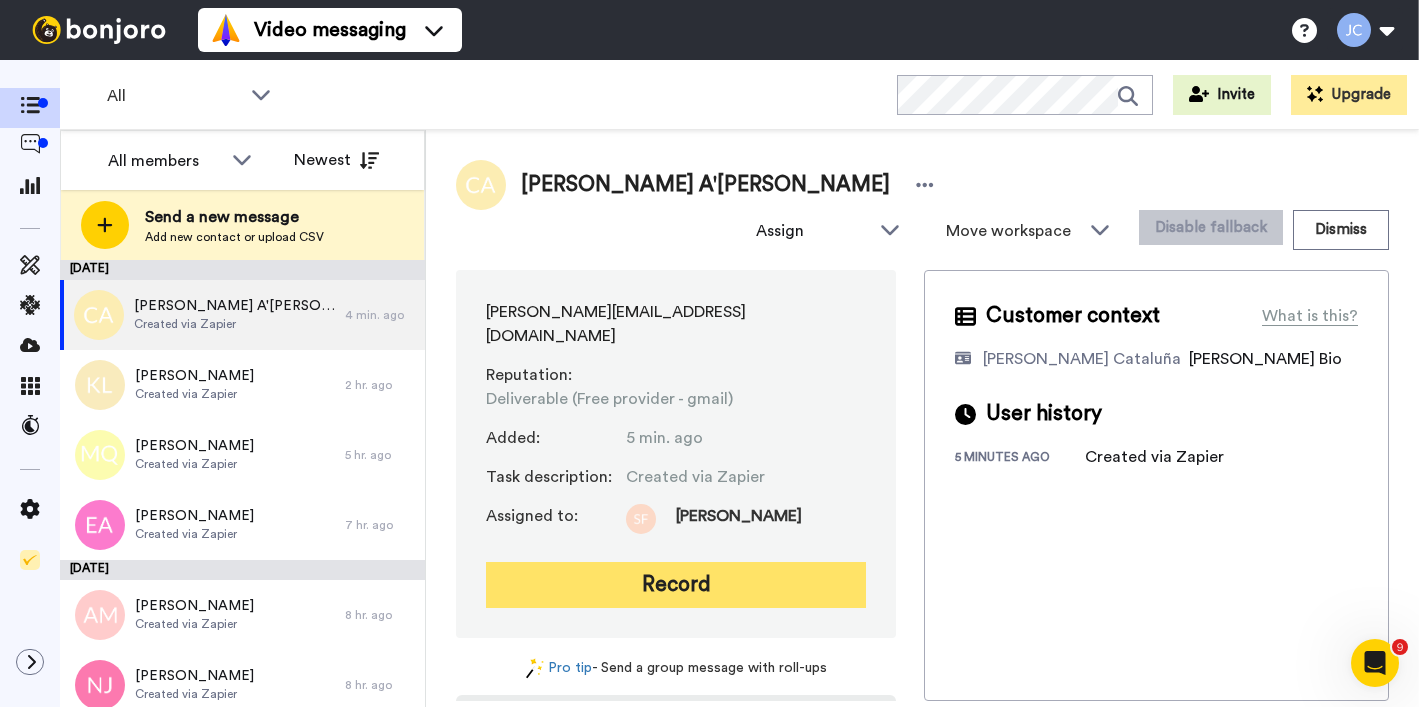 click on "Record" at bounding box center [676, 585] 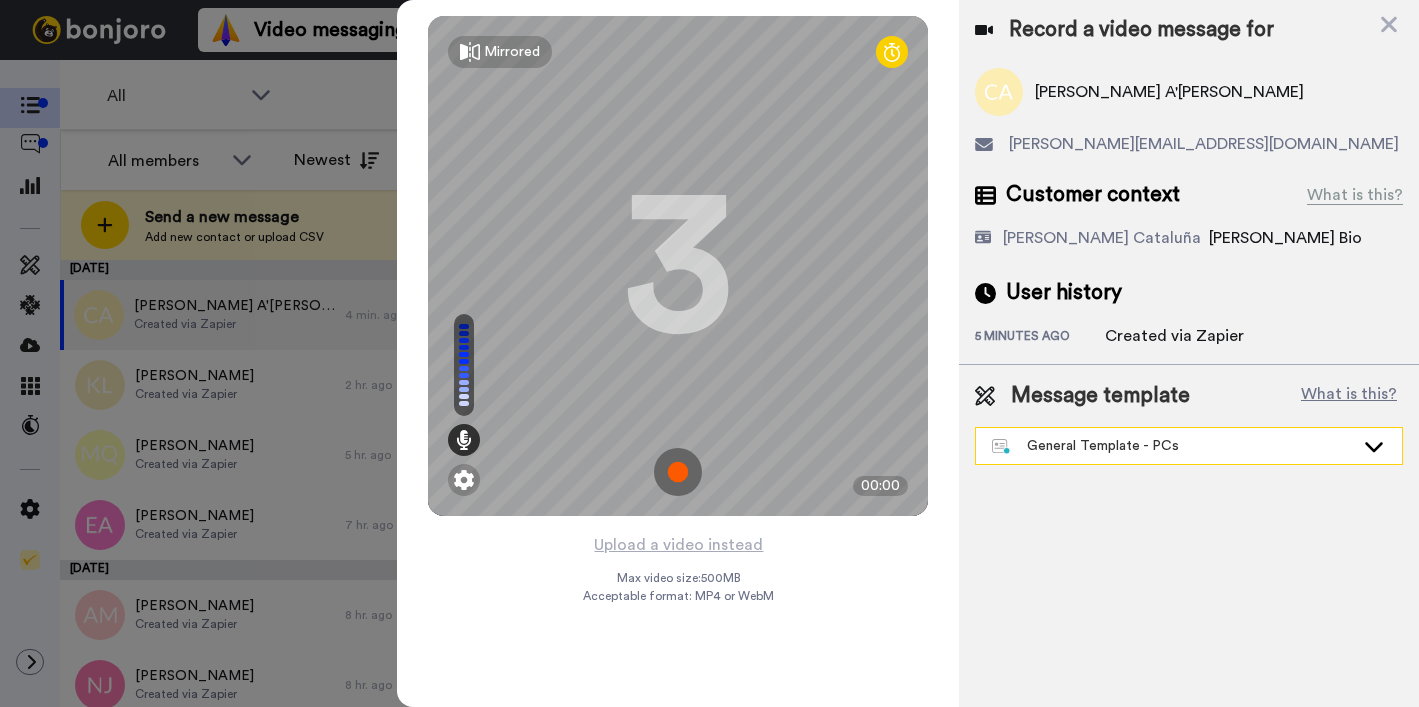 click on "General Template - PCs" at bounding box center (1173, 446) 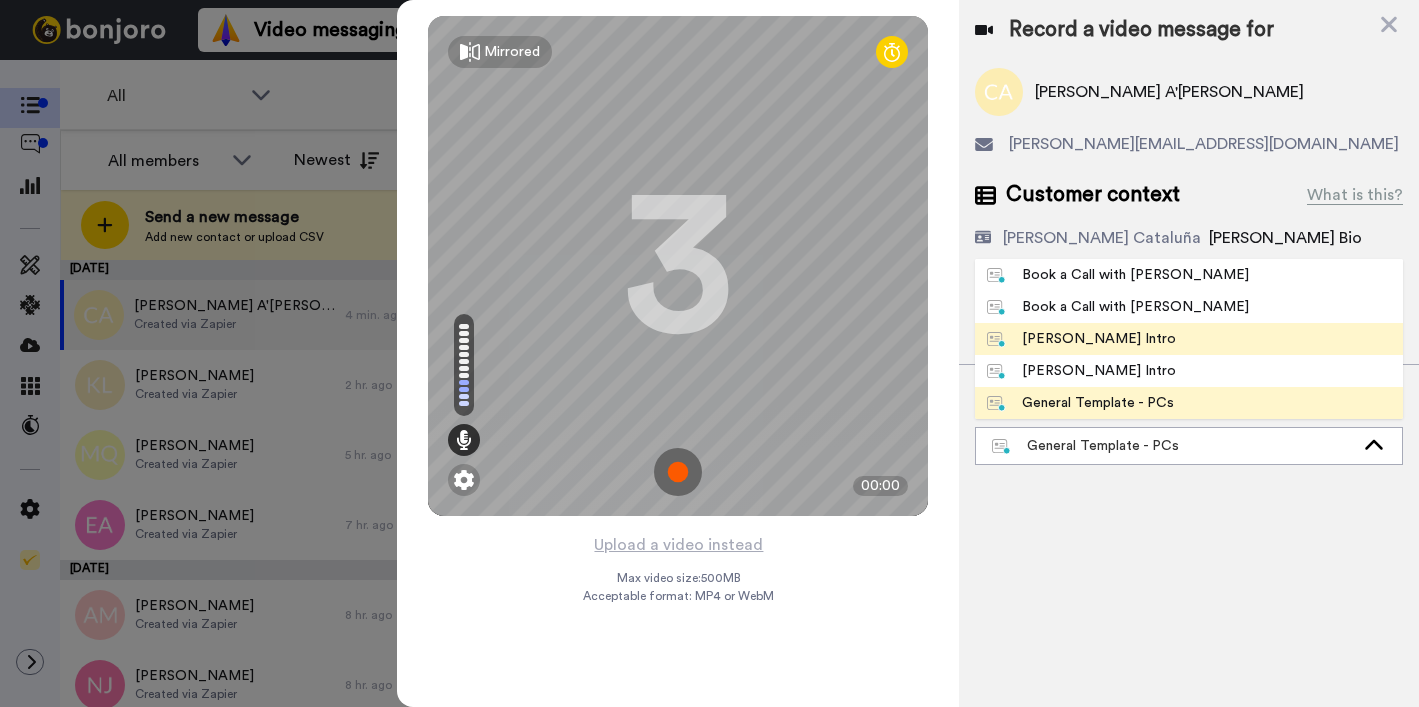 click on "[PERSON_NAME] Intro" at bounding box center [1081, 339] 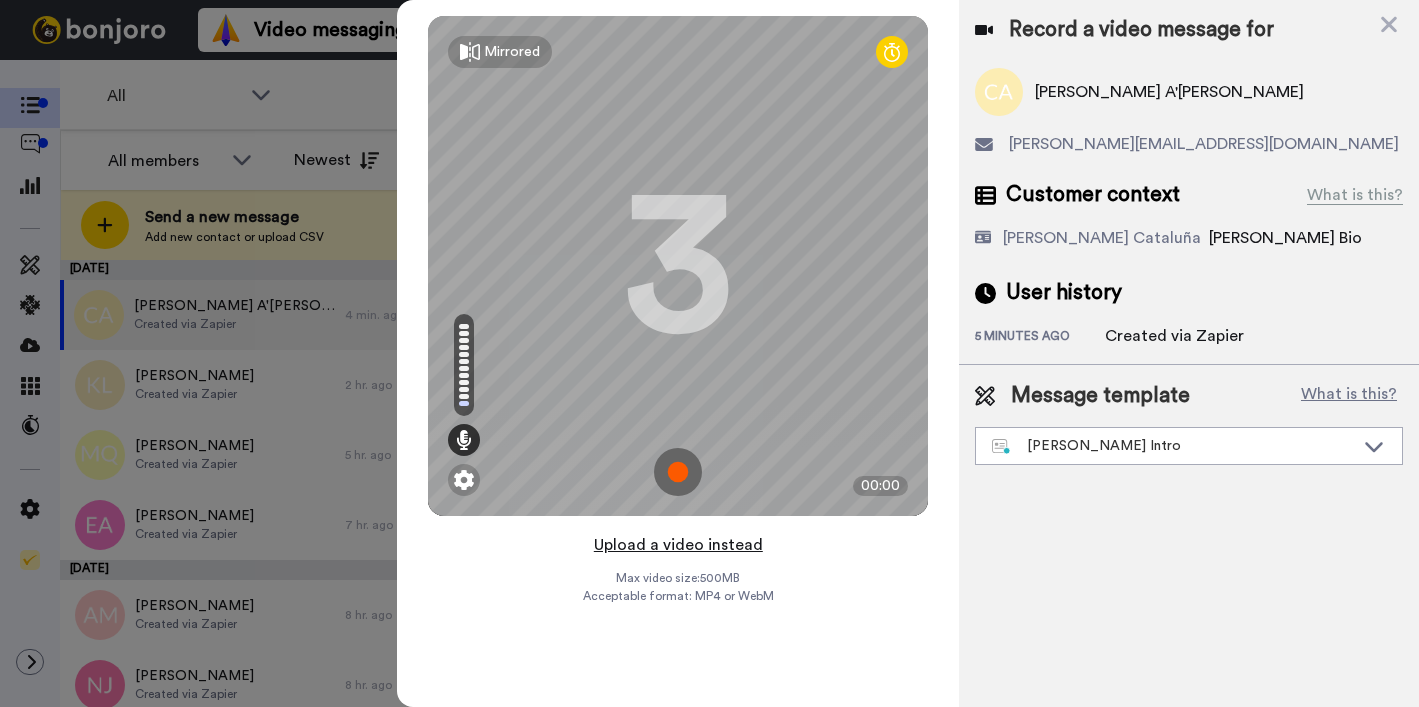 click on "Upload a video instead" at bounding box center [678, 545] 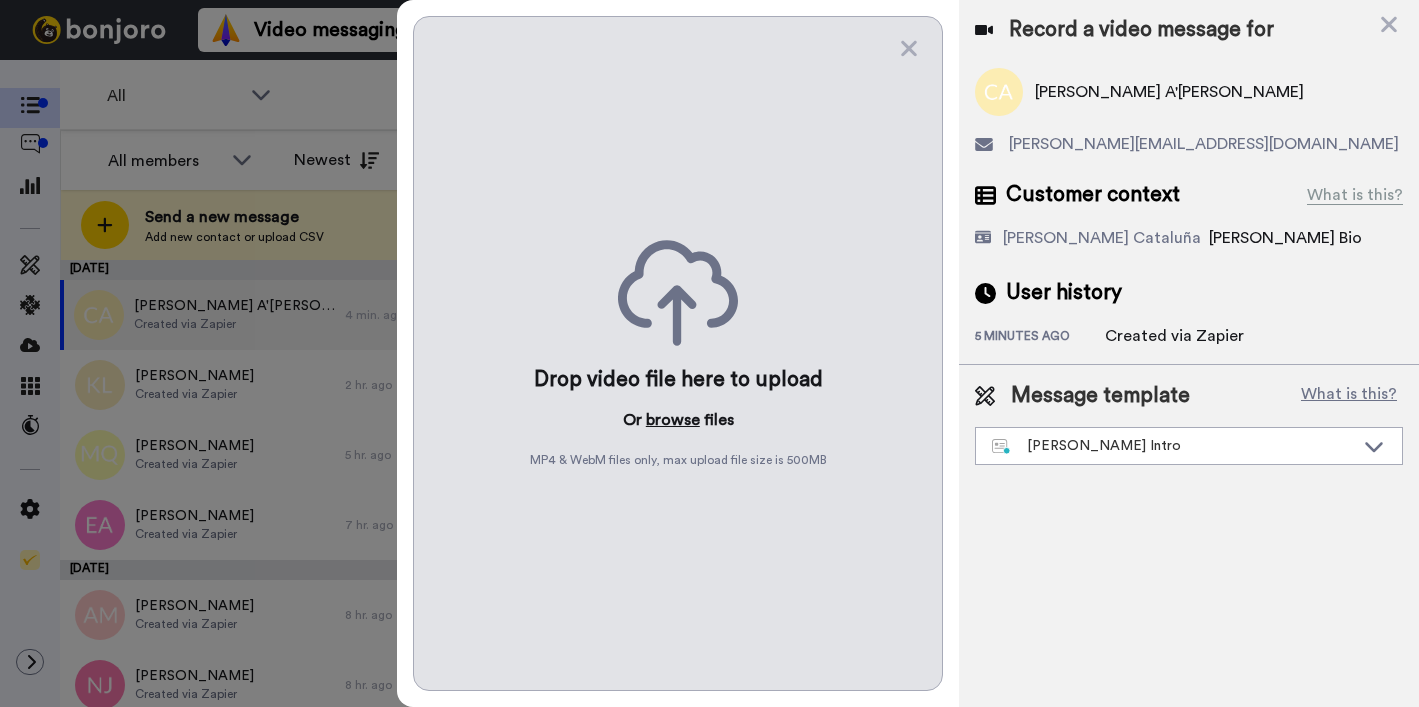 click on "browse" at bounding box center [673, 420] 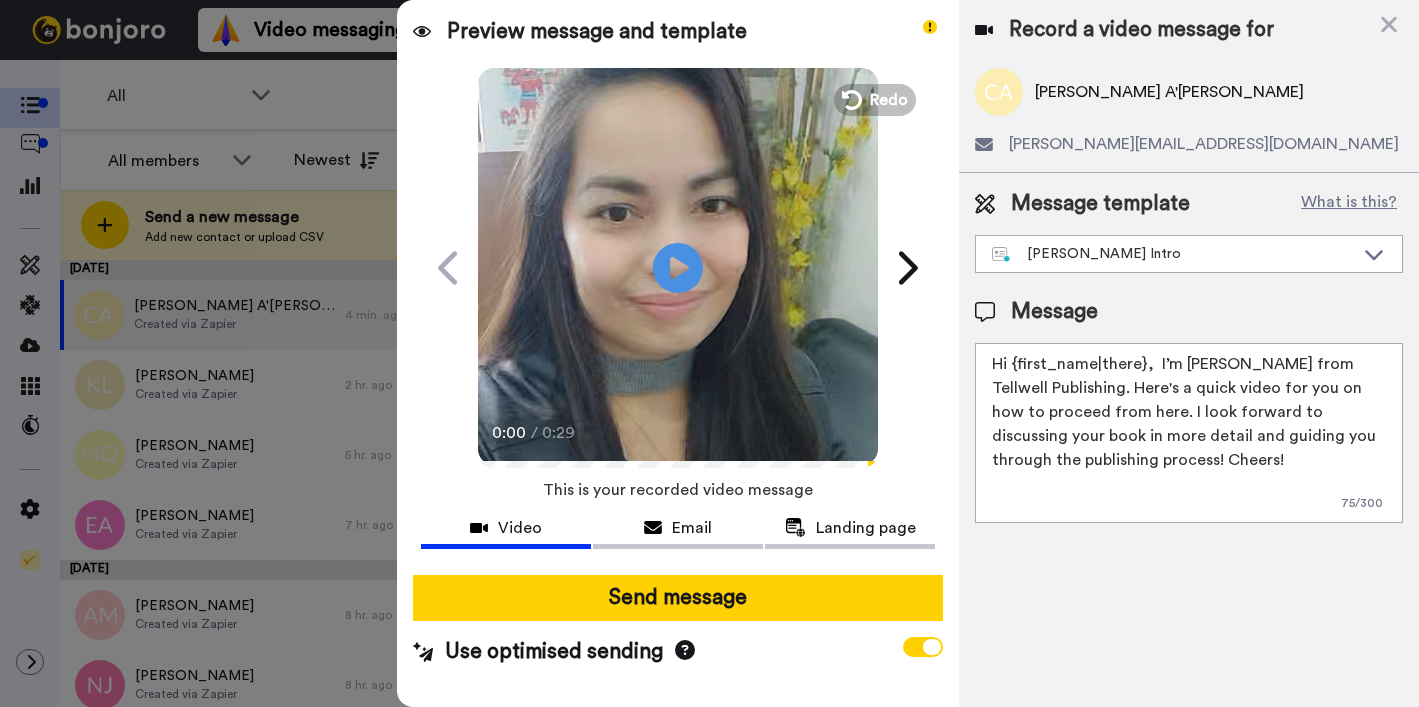 drag, startPoint x: 1013, startPoint y: 362, endPoint x: 1142, endPoint y: 364, distance: 129.0155 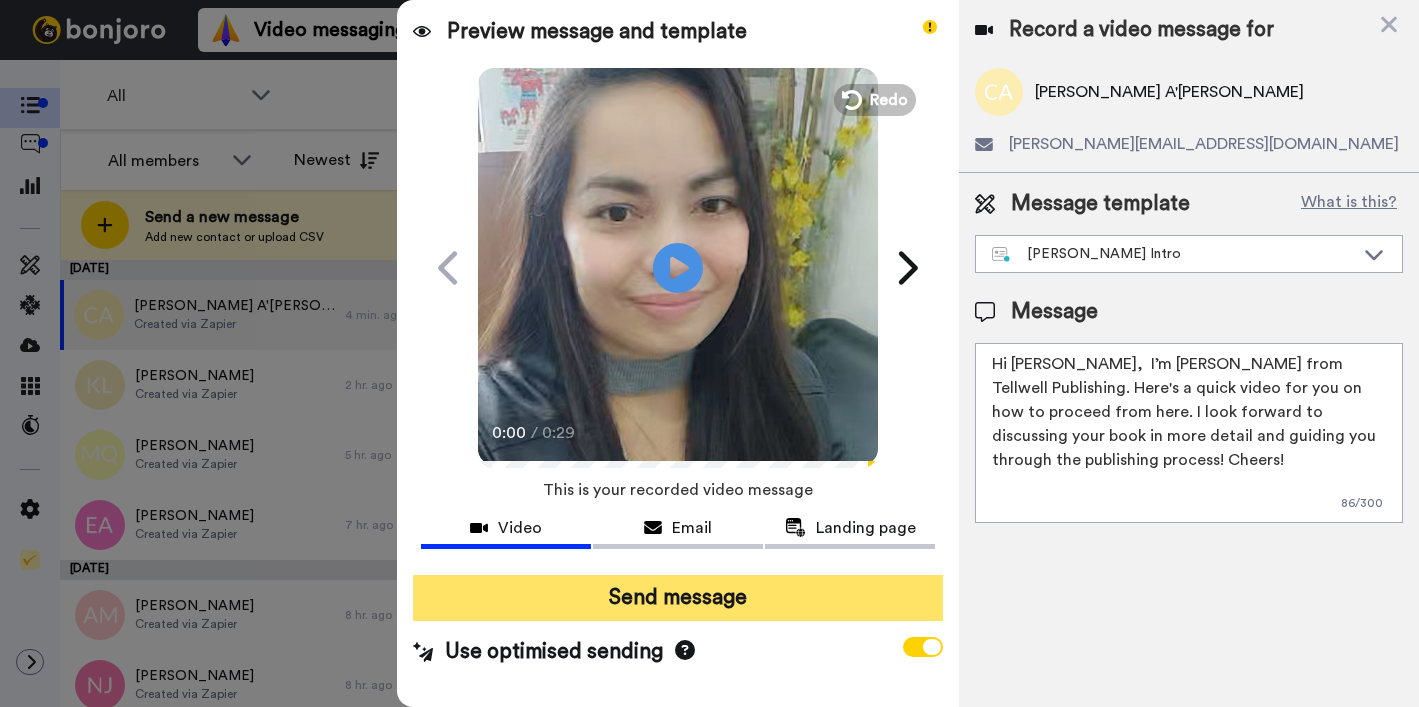 type on "Hi Claudia,  I’m Joe from Tellwell Publishing. Here's a quick video for you on how to proceed from here. I look forward to discussing your book in more detail and guiding you through the publishing process! Cheers!" 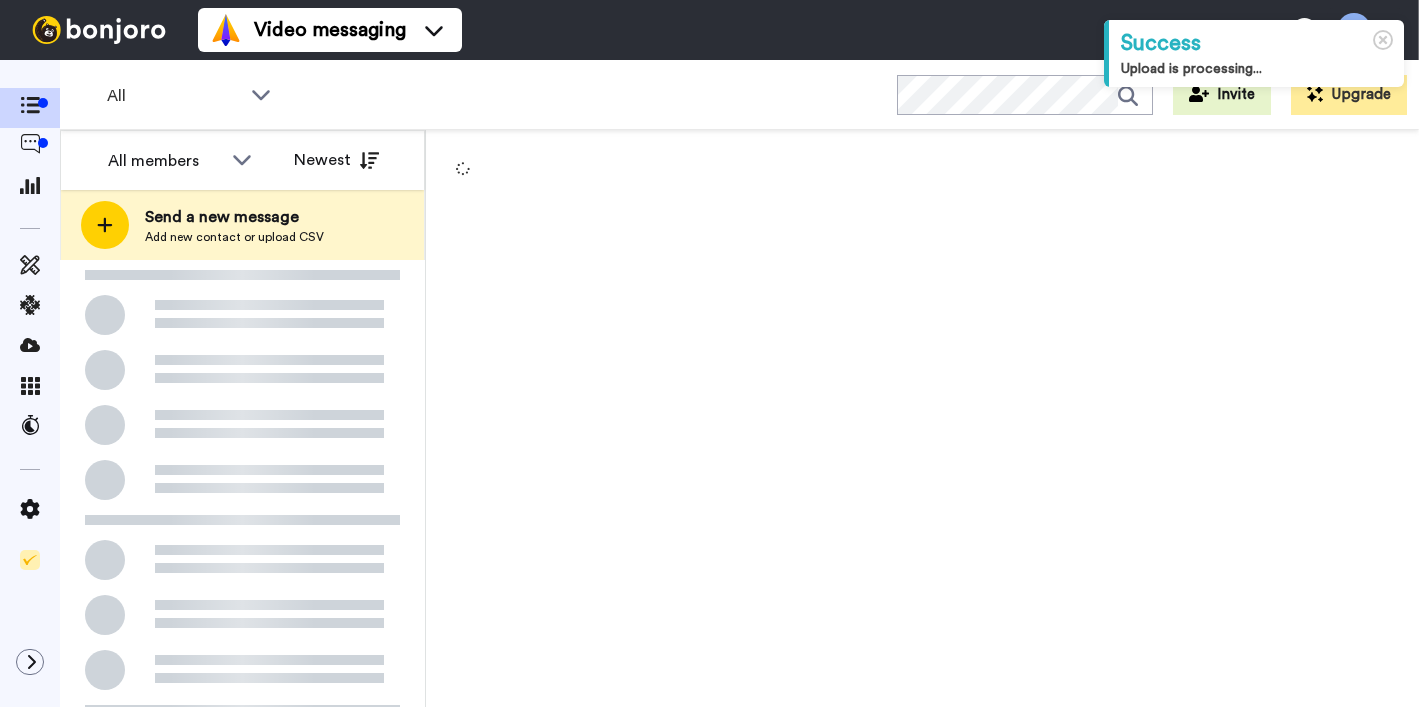 scroll, scrollTop: 0, scrollLeft: 0, axis: both 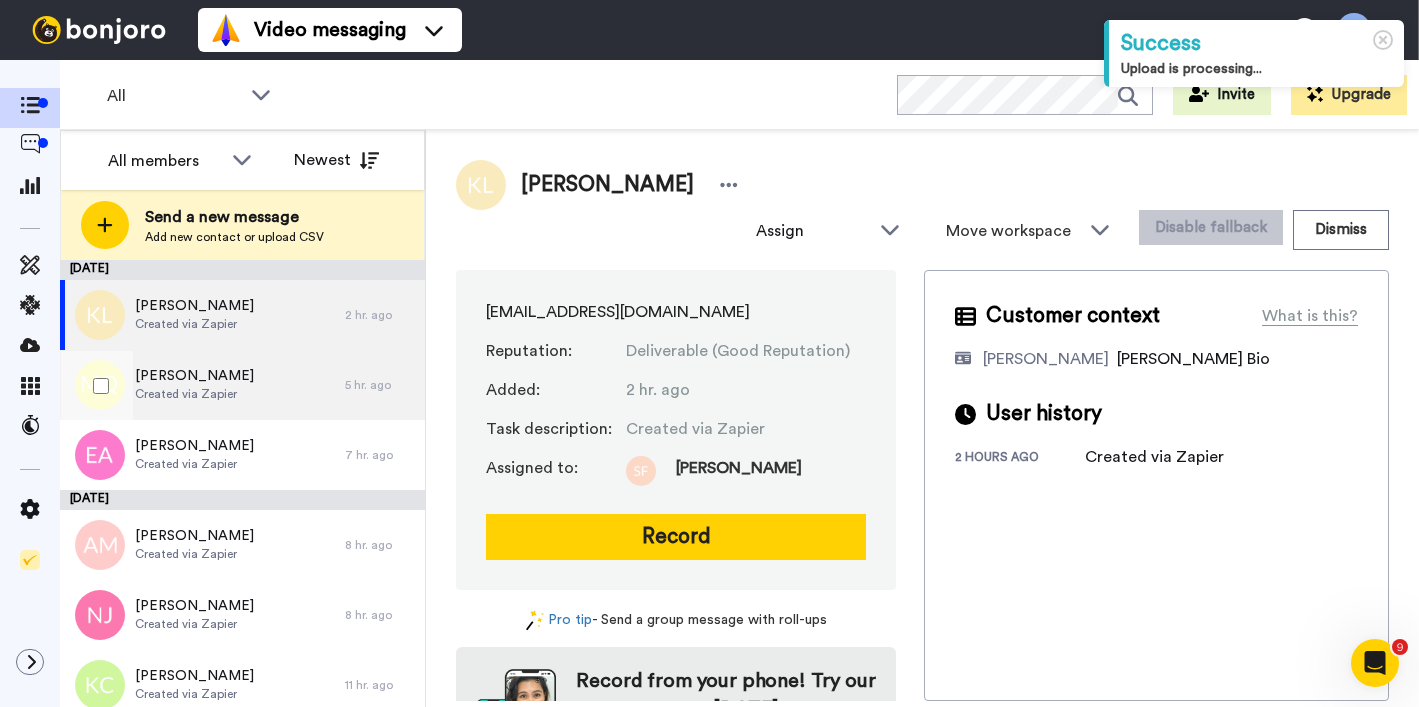 click on "Created via Zapier" at bounding box center (194, 394) 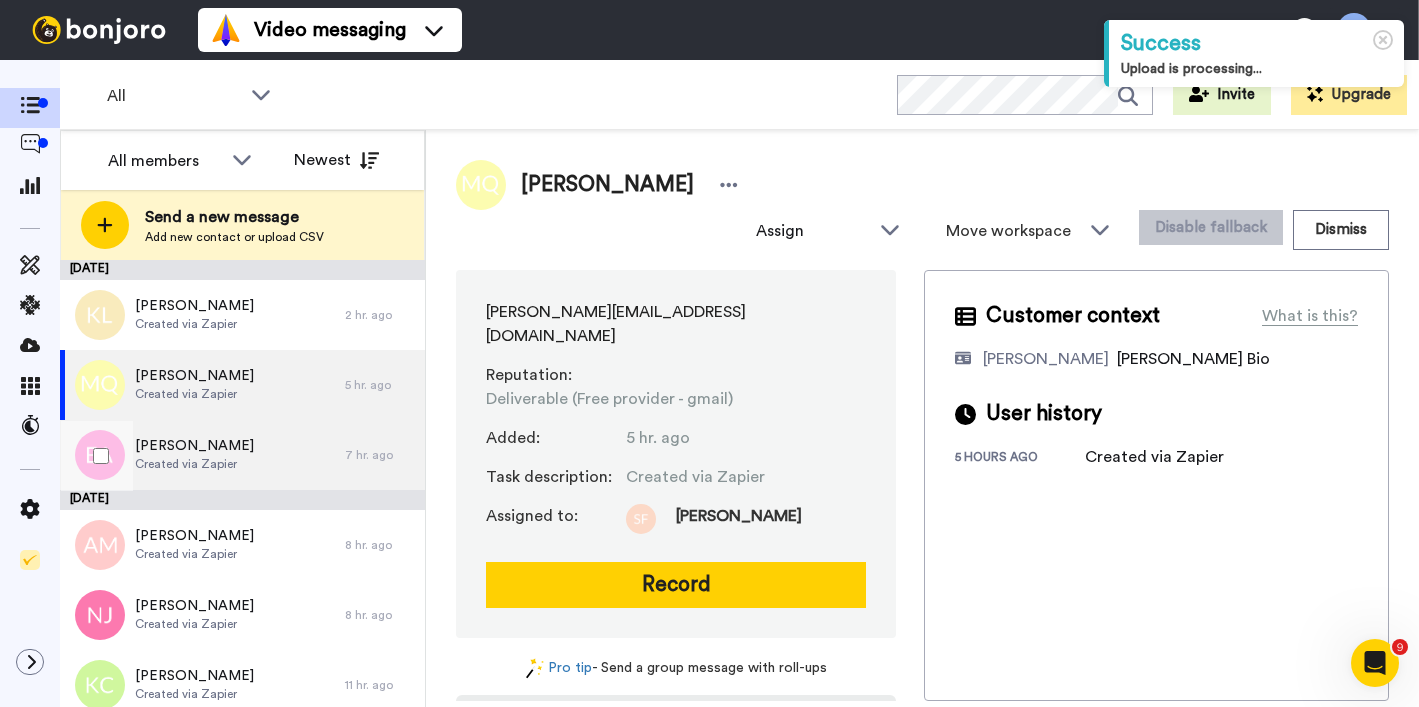 click on "[PERSON_NAME]" at bounding box center [194, 446] 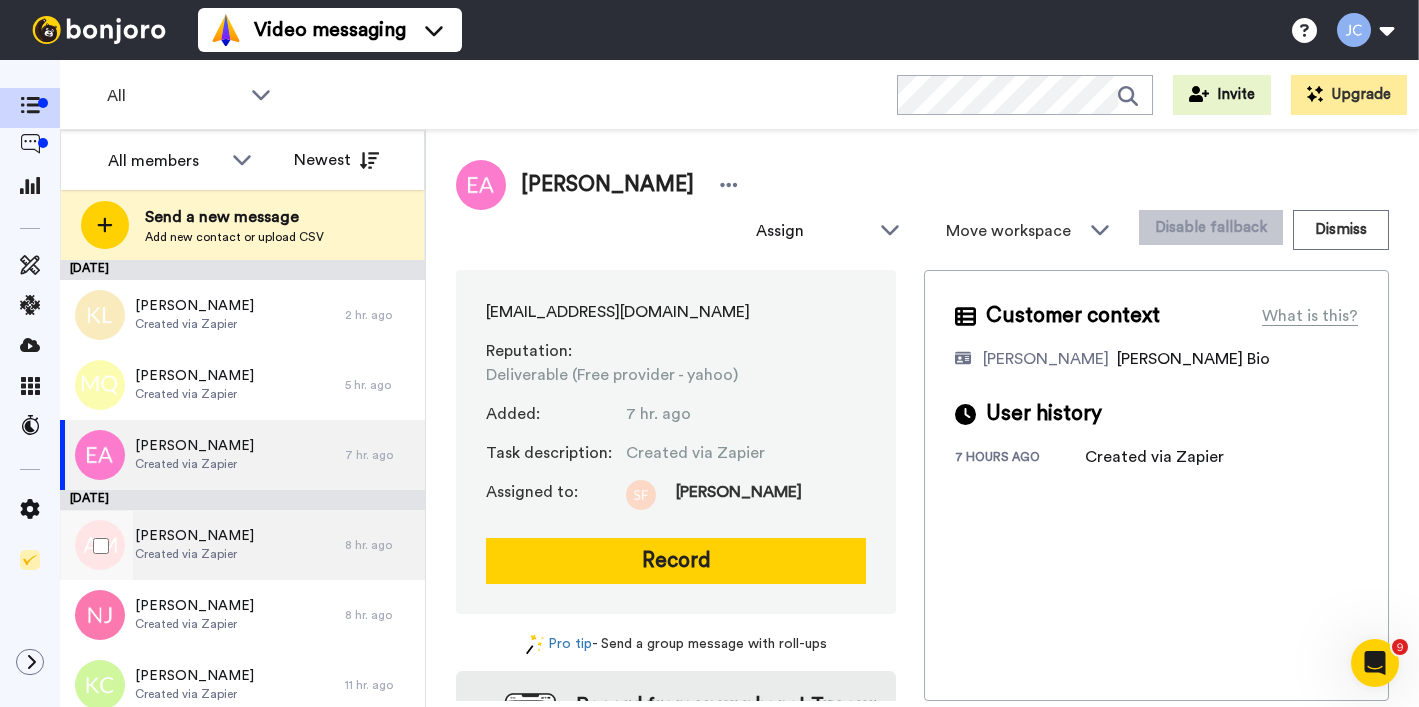 click on "Created via Zapier" at bounding box center (194, 554) 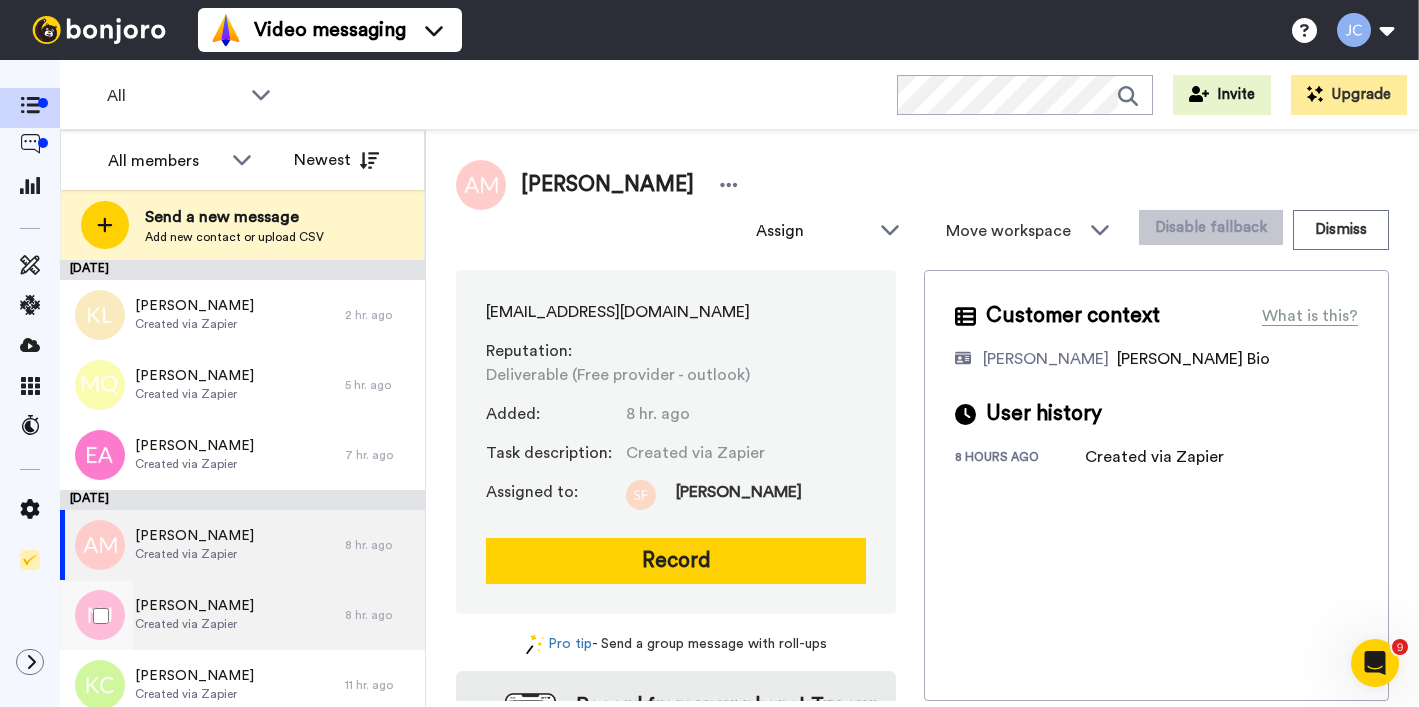 click on "[PERSON_NAME]" at bounding box center [194, 606] 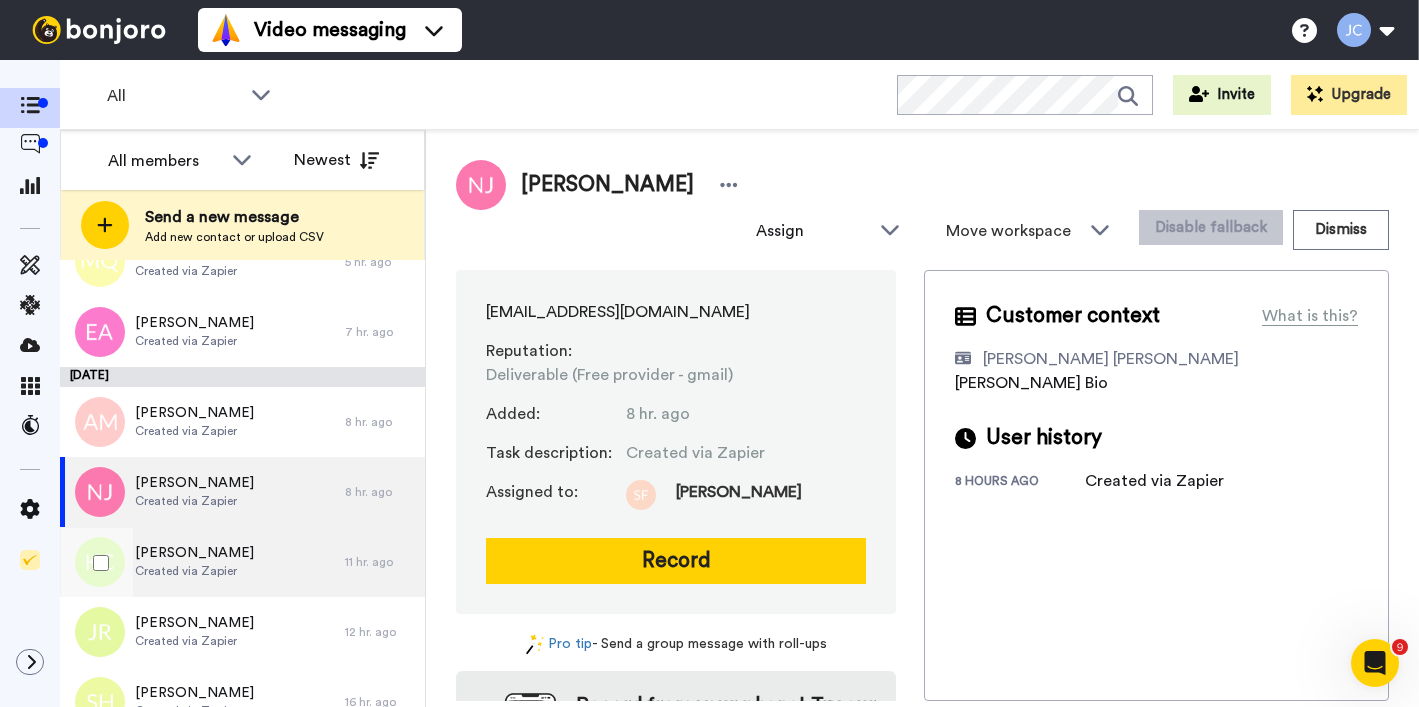 scroll, scrollTop: 219, scrollLeft: 0, axis: vertical 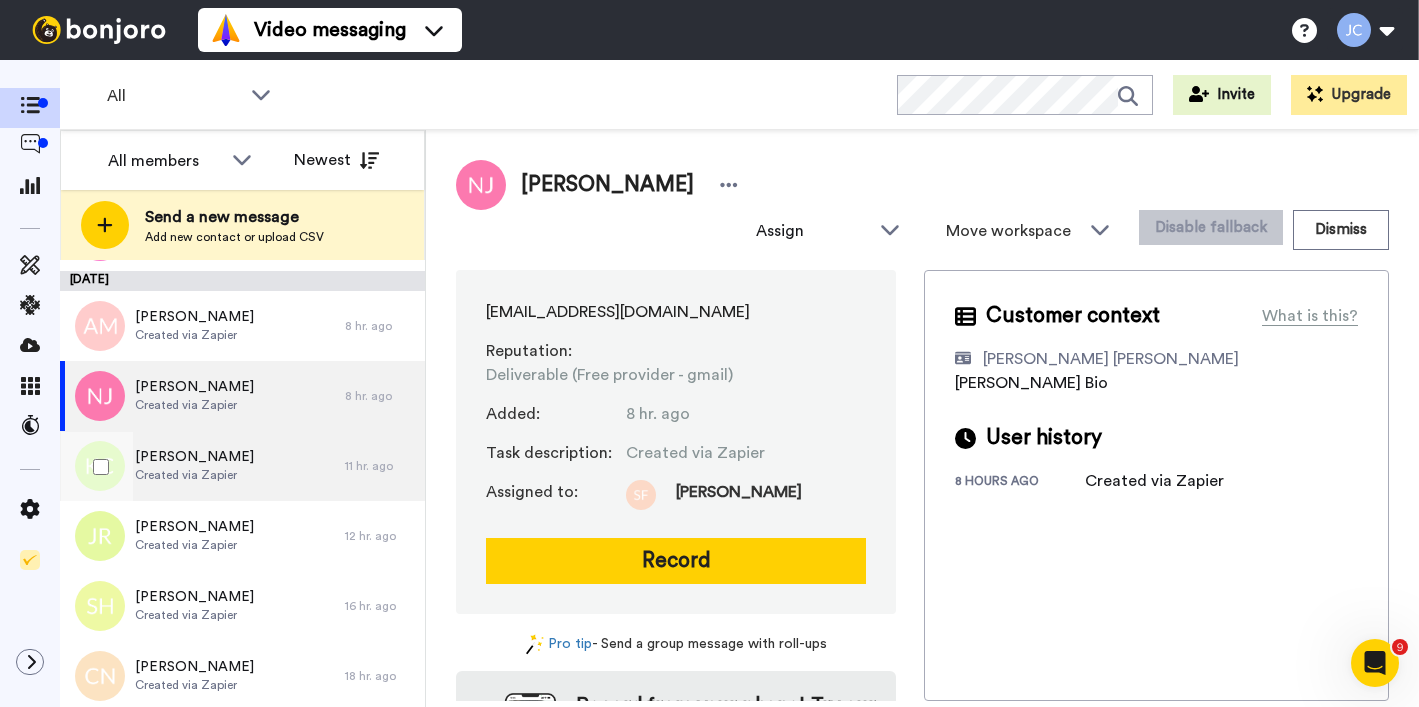 click on "[PERSON_NAME] Created via Zapier" at bounding box center [202, 466] 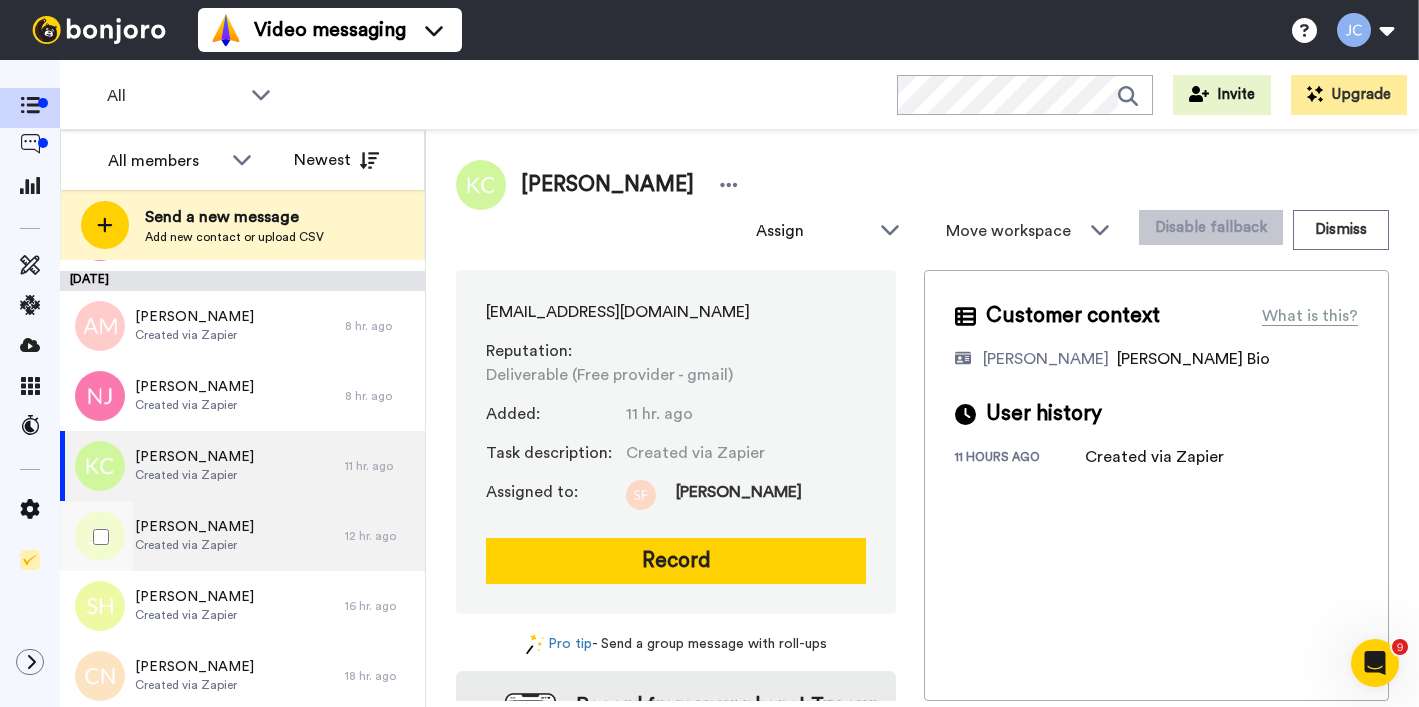 click on "Created via Zapier" at bounding box center (194, 545) 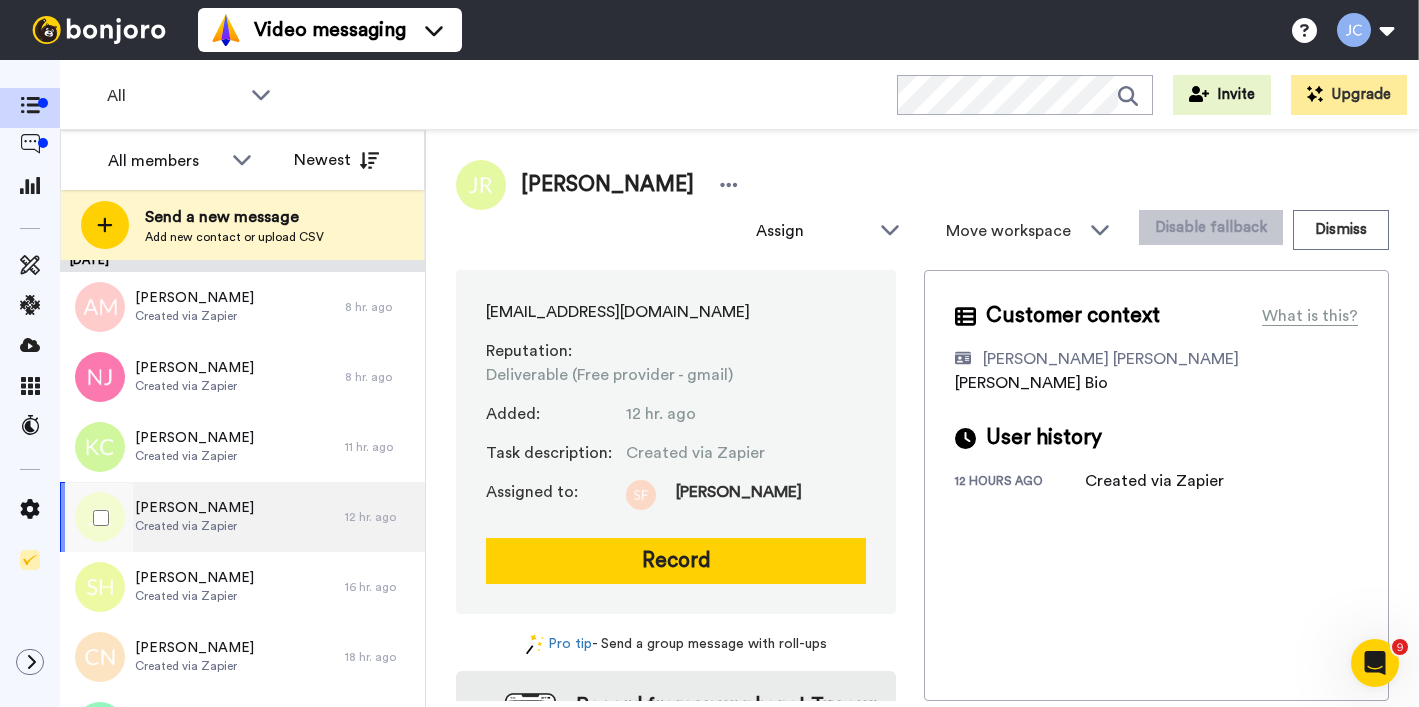 scroll, scrollTop: 242, scrollLeft: 0, axis: vertical 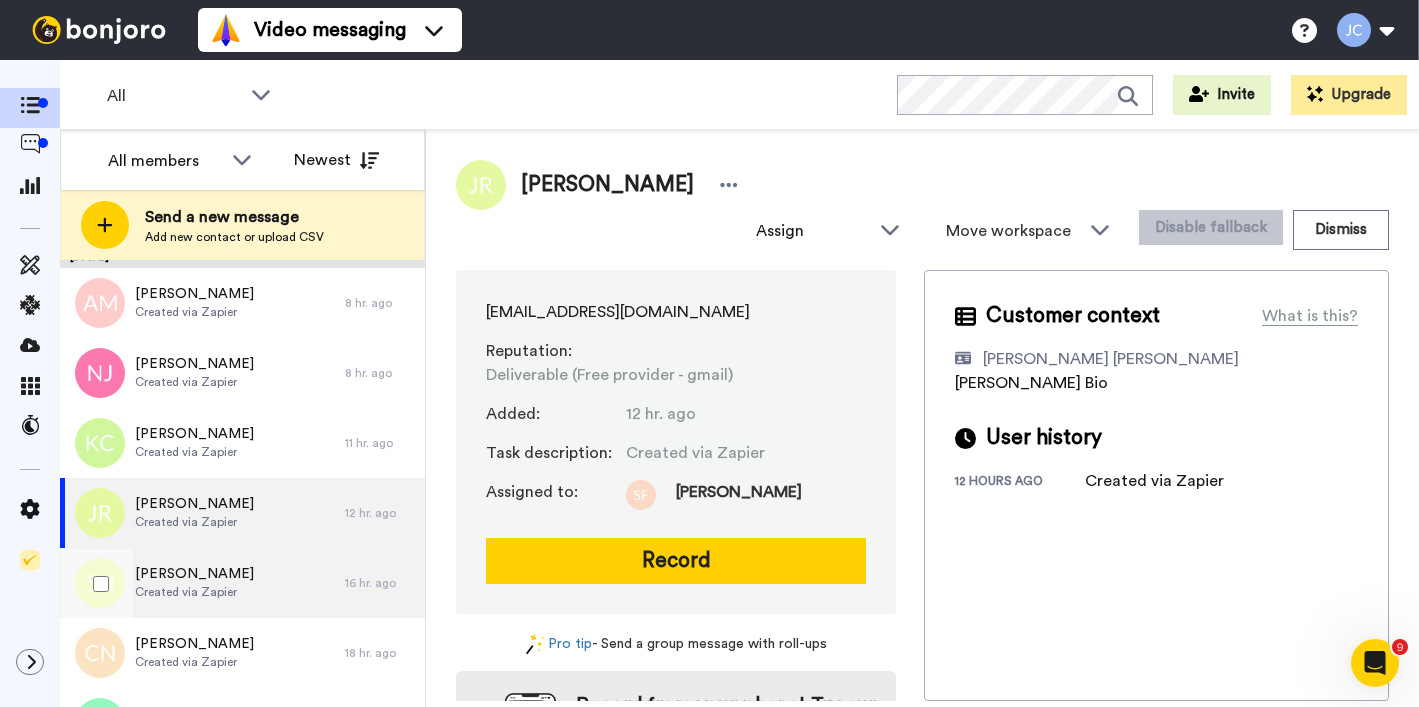 click on "[PERSON_NAME]" at bounding box center [194, 574] 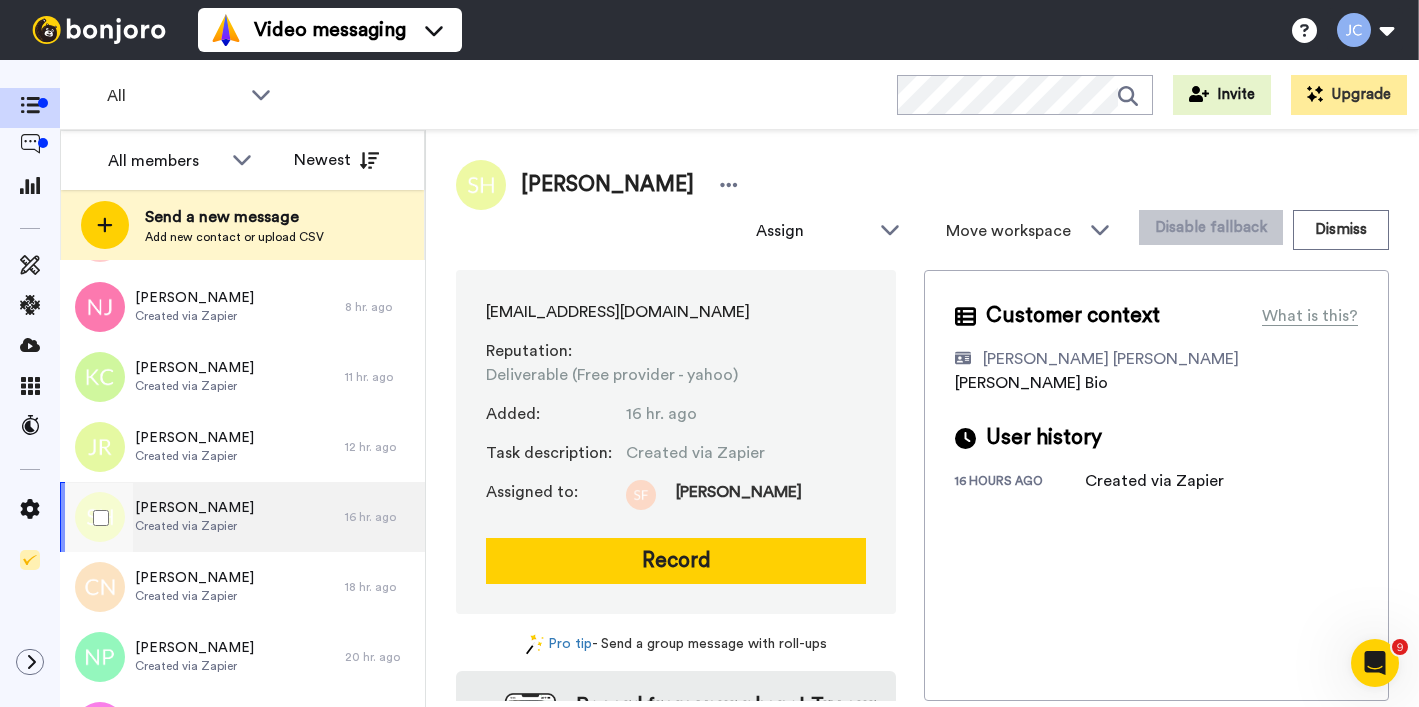 scroll, scrollTop: 361, scrollLeft: 0, axis: vertical 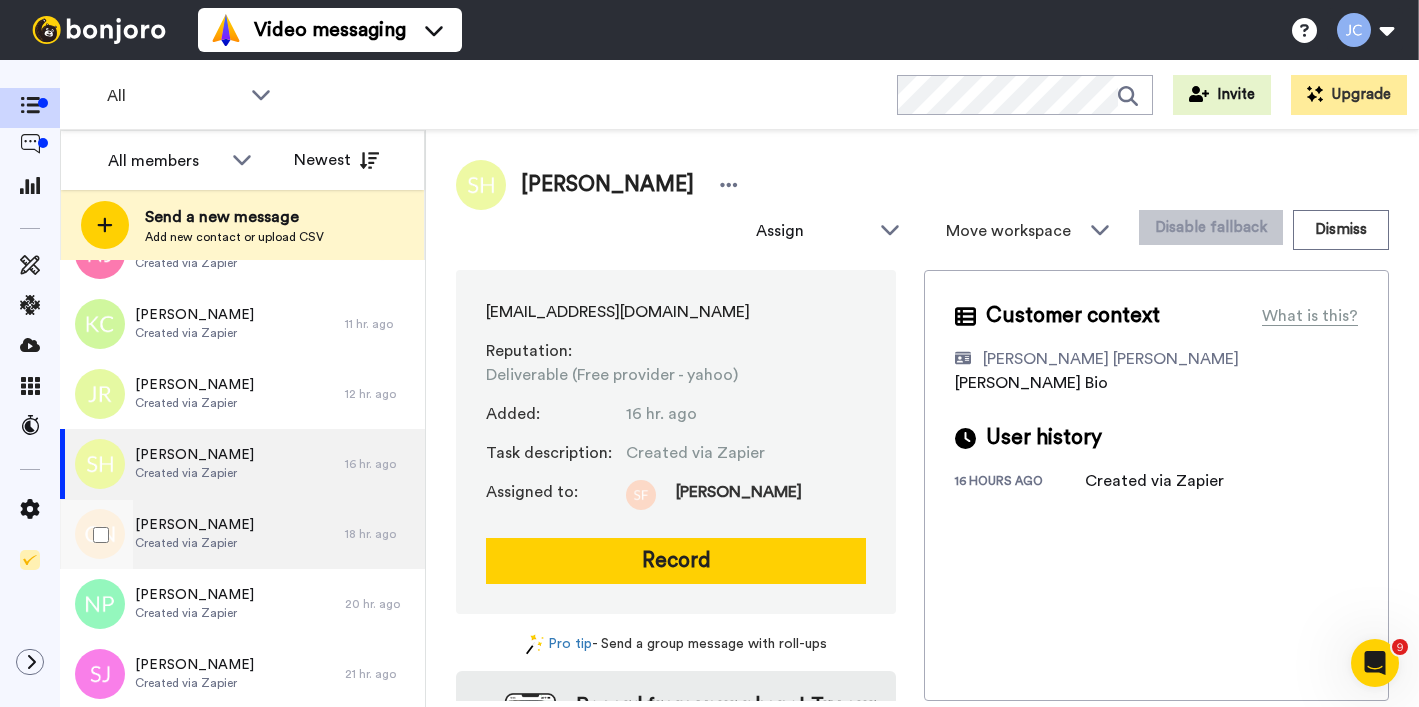 click on "[PERSON_NAME]" at bounding box center [194, 525] 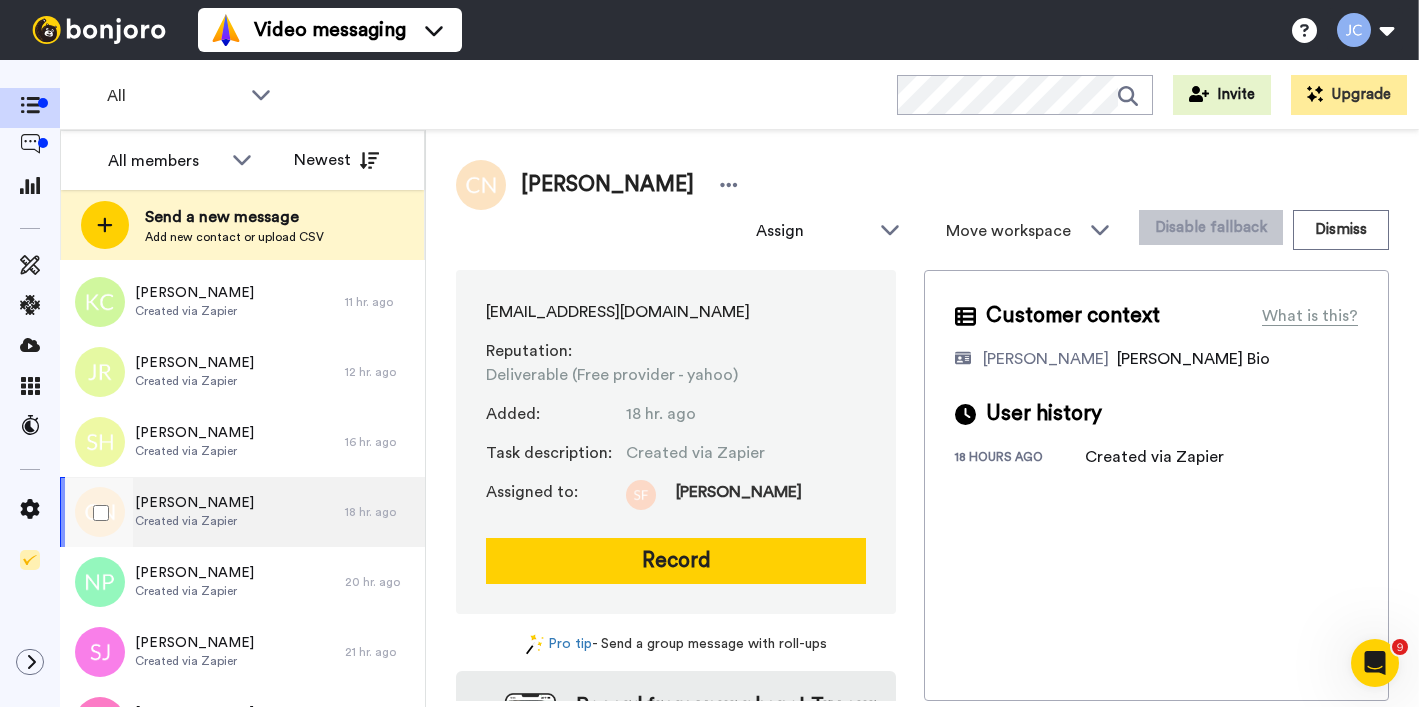 scroll, scrollTop: 414, scrollLeft: 0, axis: vertical 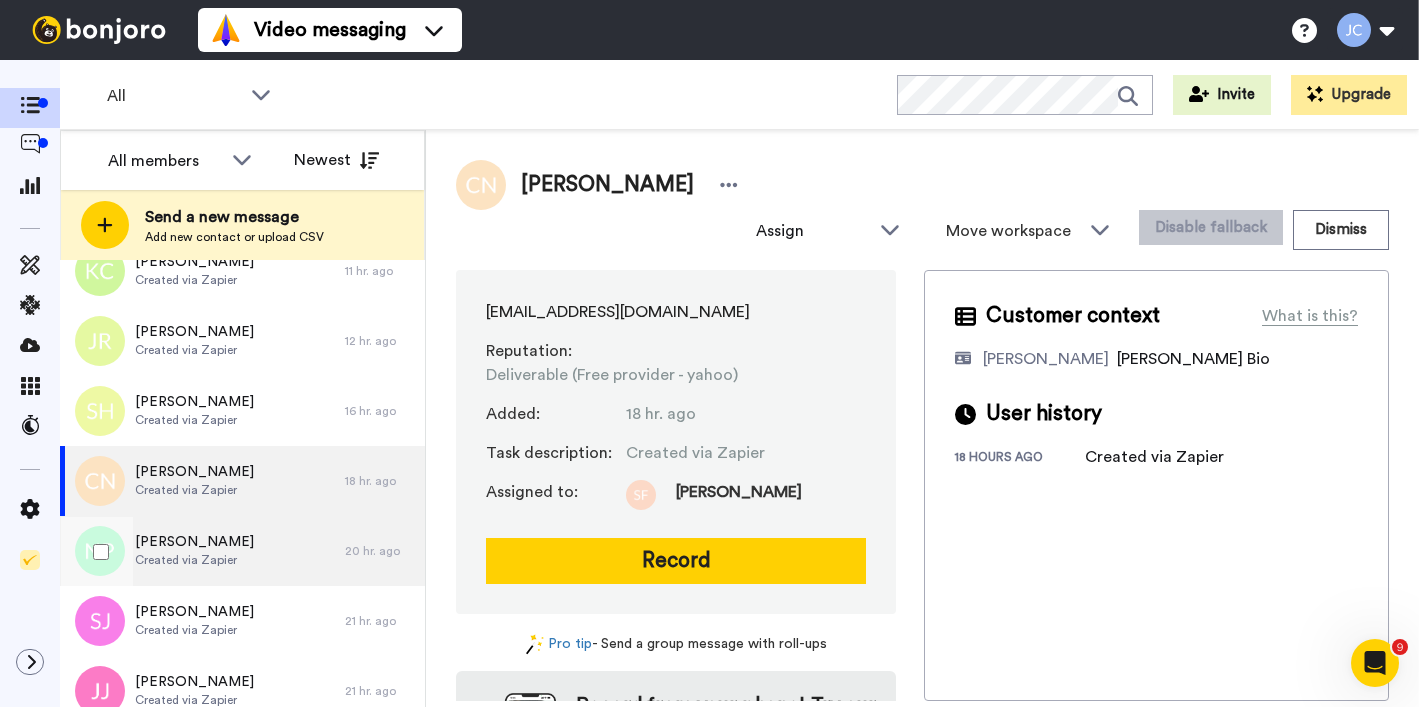 click on "[PERSON_NAME]" at bounding box center (194, 542) 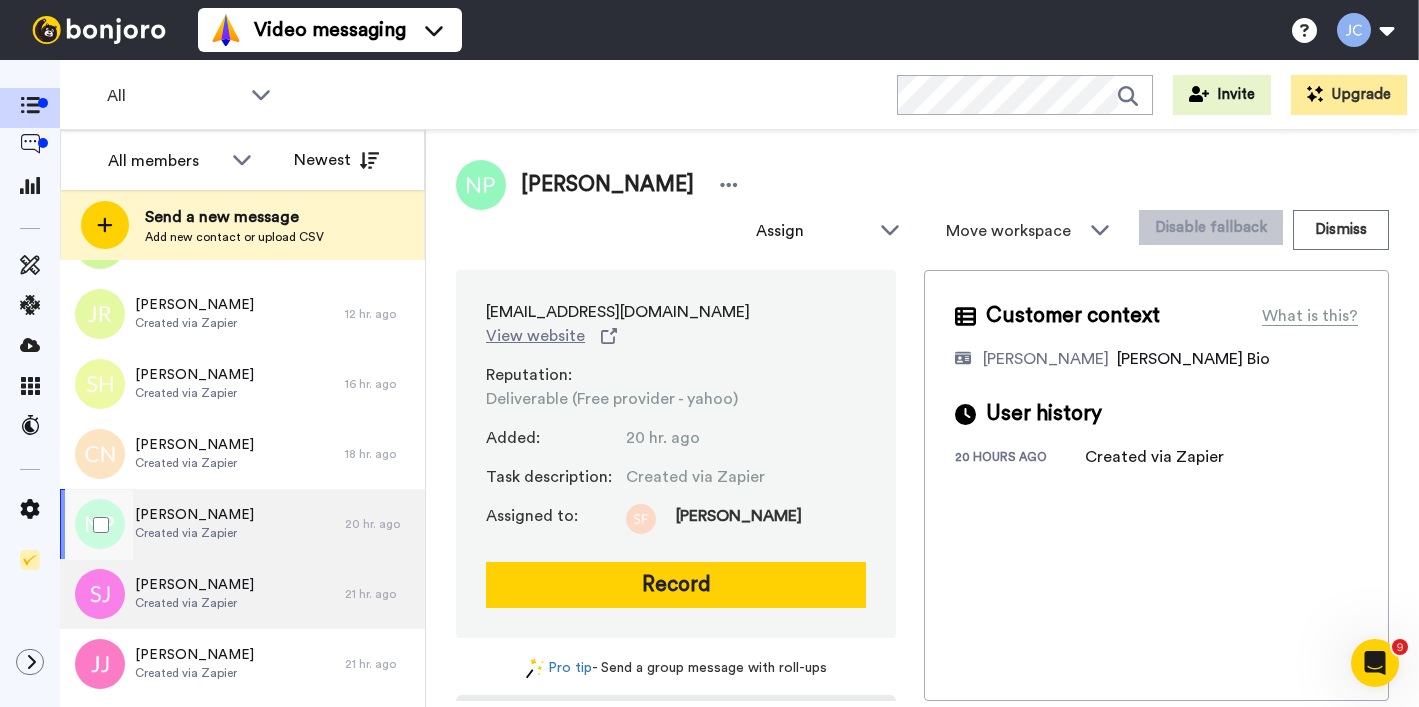 scroll, scrollTop: 530, scrollLeft: 0, axis: vertical 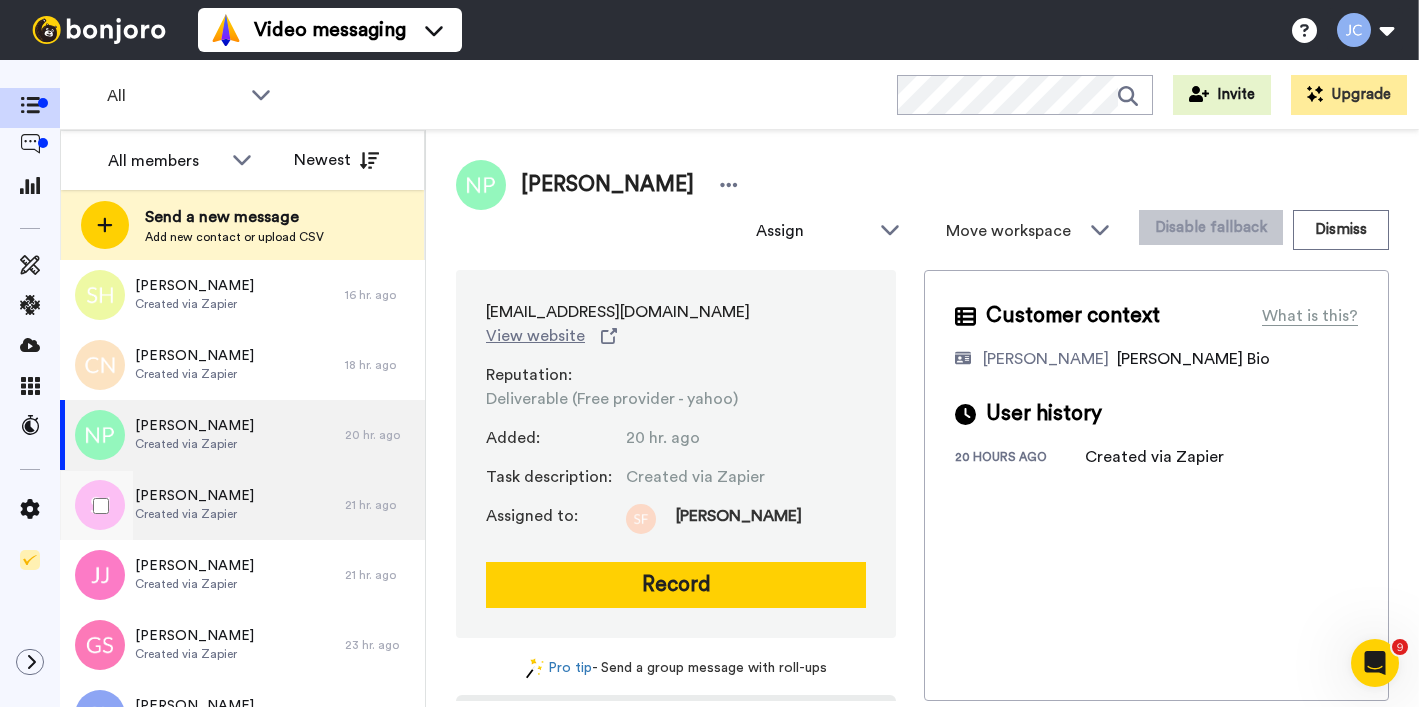 click on "Created via Zapier" at bounding box center (194, 514) 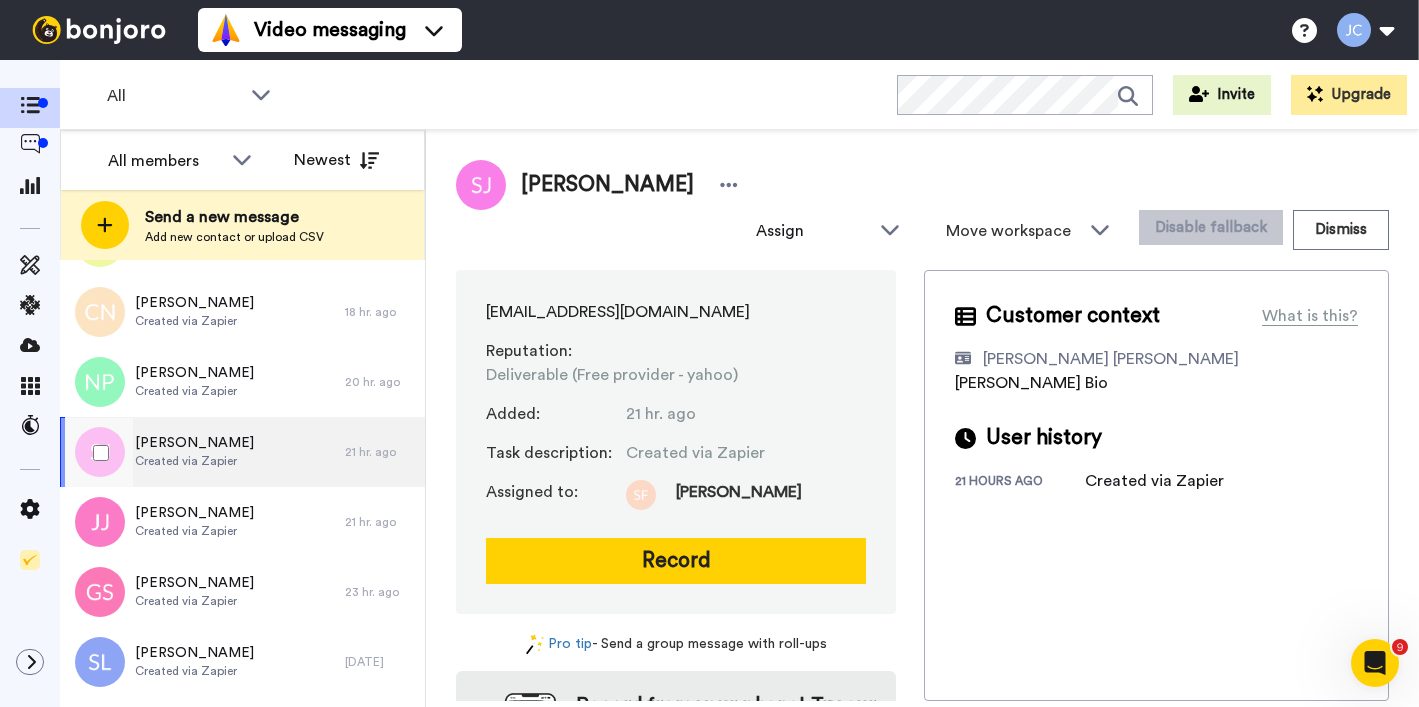 scroll, scrollTop: 613, scrollLeft: 0, axis: vertical 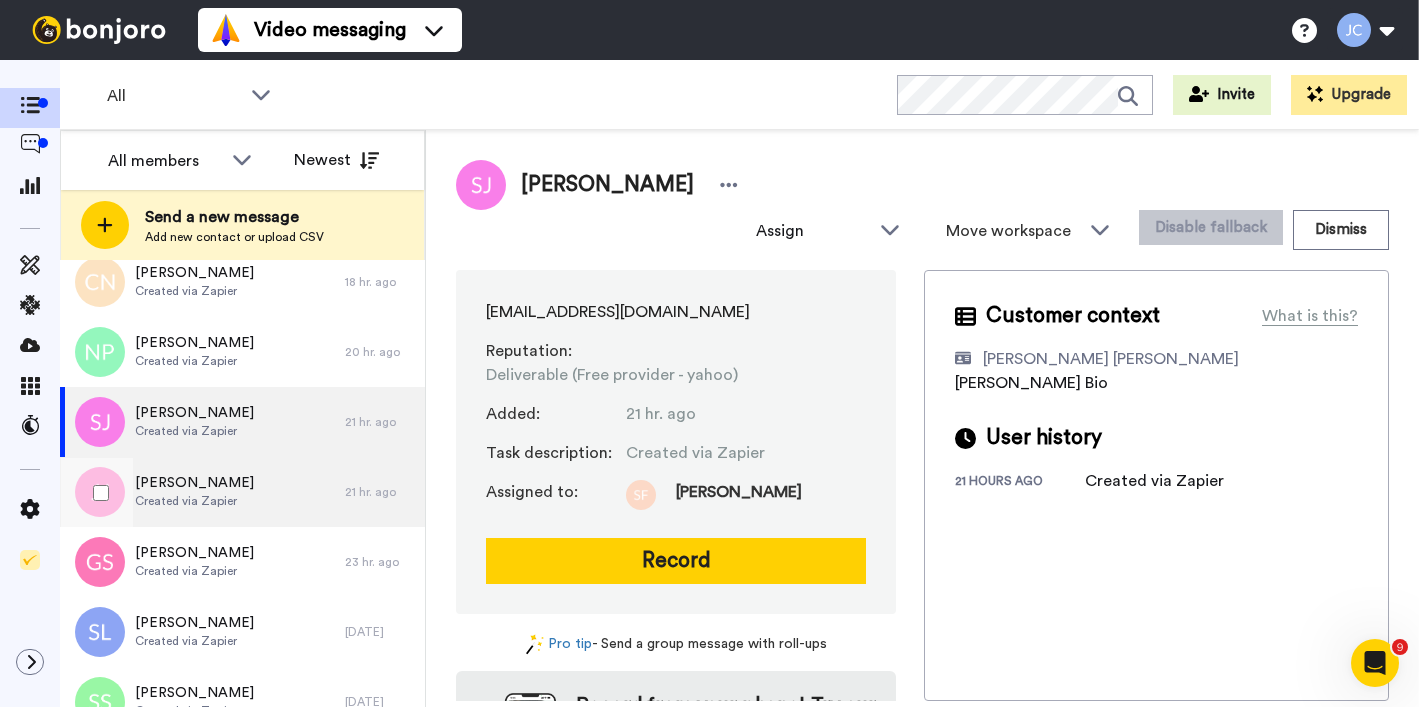 click on "Created via Zapier" at bounding box center [194, 501] 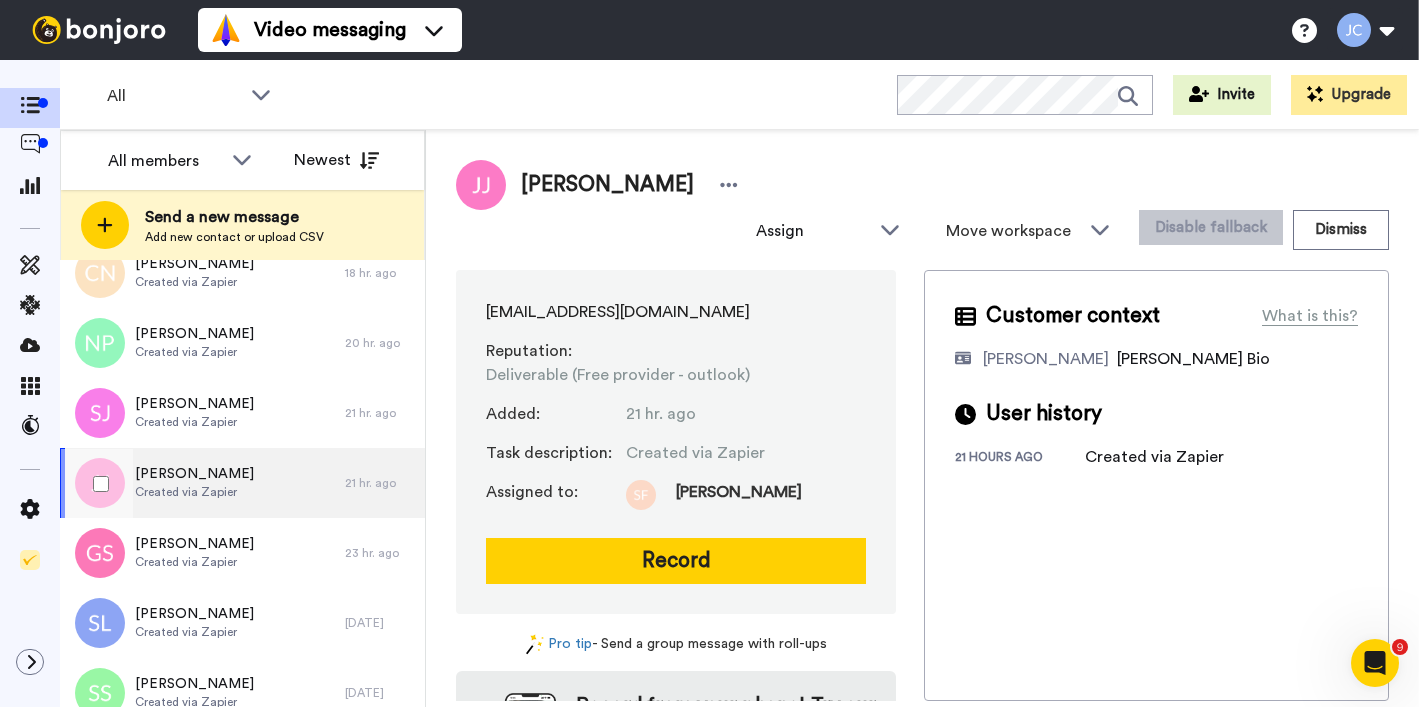 scroll, scrollTop: 653, scrollLeft: 0, axis: vertical 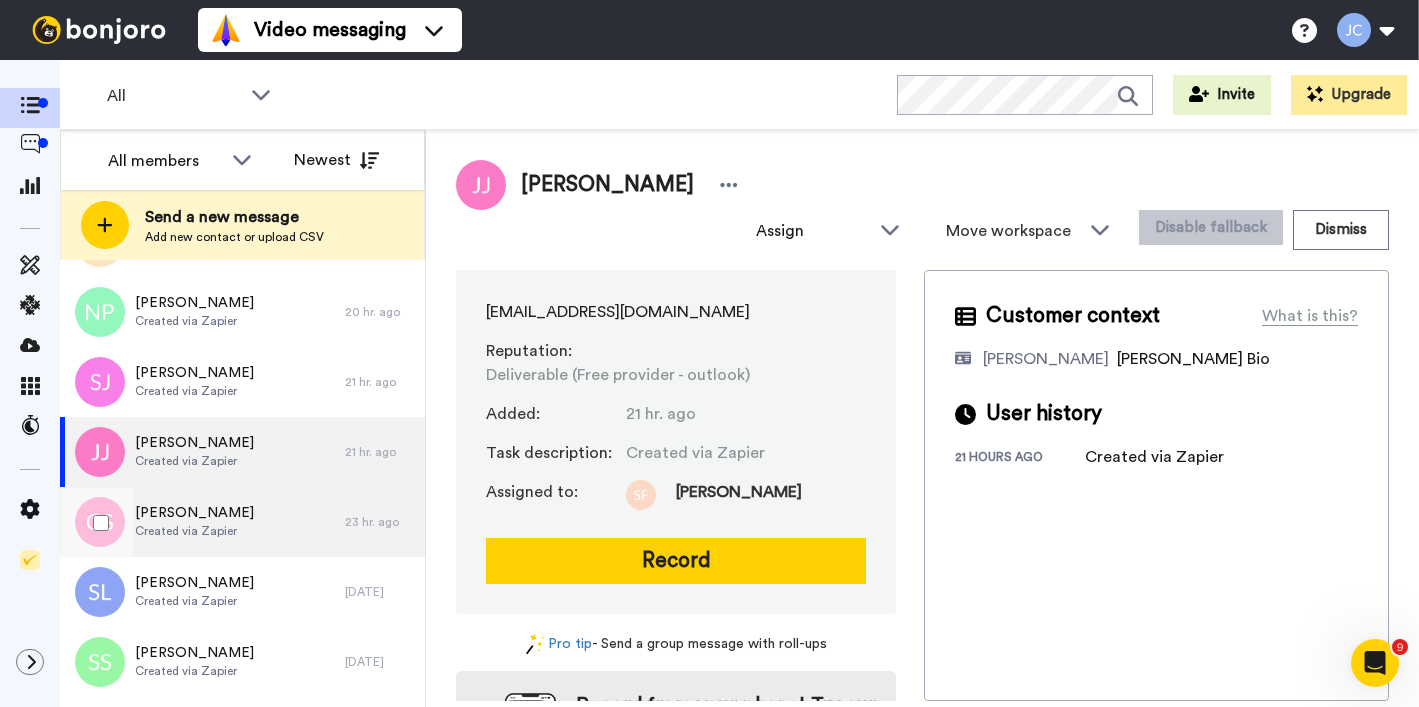 click on "[PERSON_NAME]" at bounding box center [194, 513] 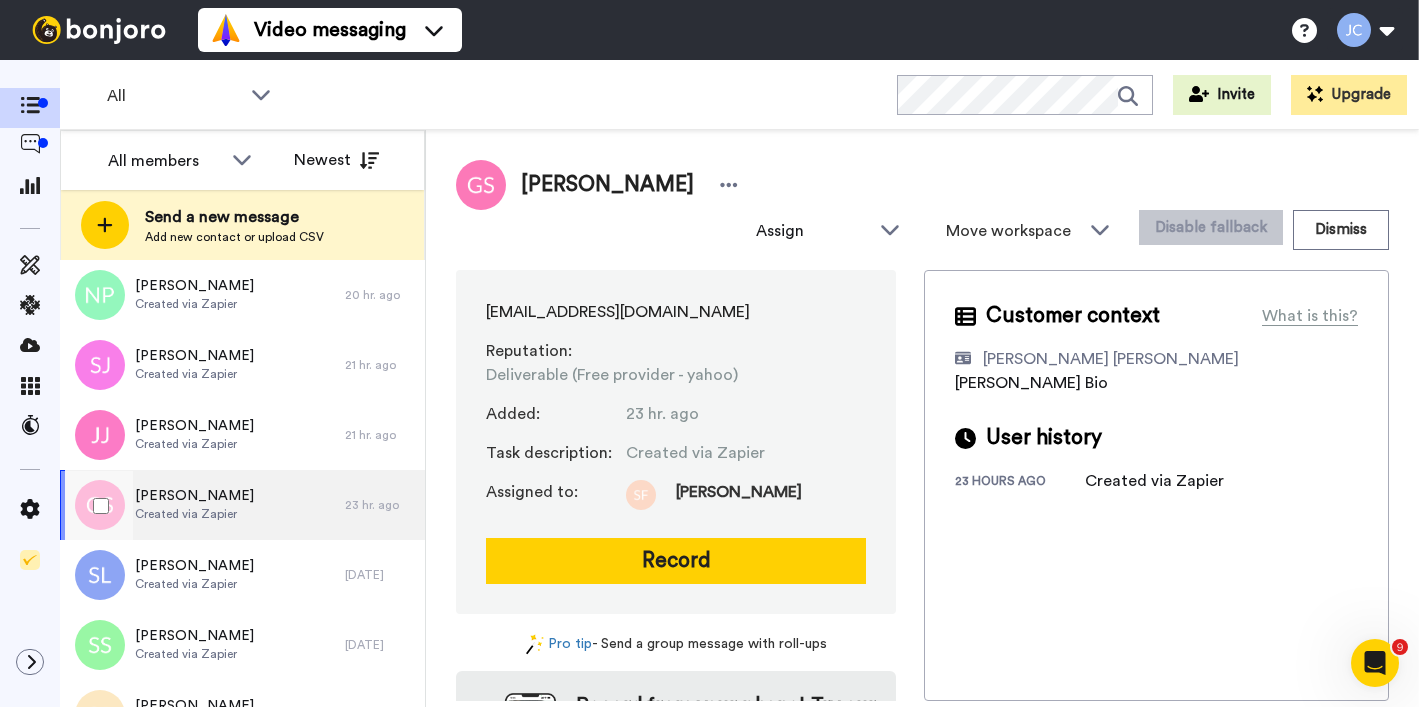 scroll, scrollTop: 725, scrollLeft: 0, axis: vertical 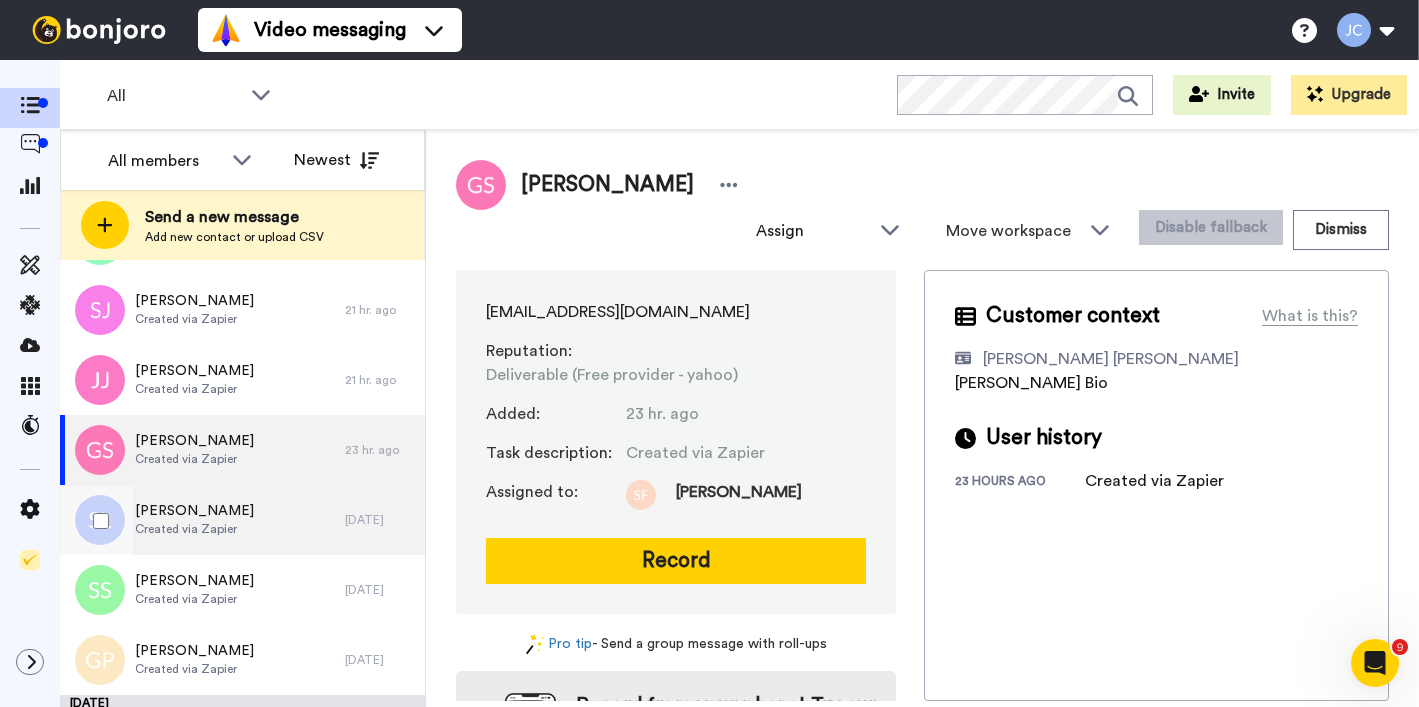 click on "[PERSON_NAME]" at bounding box center (194, 511) 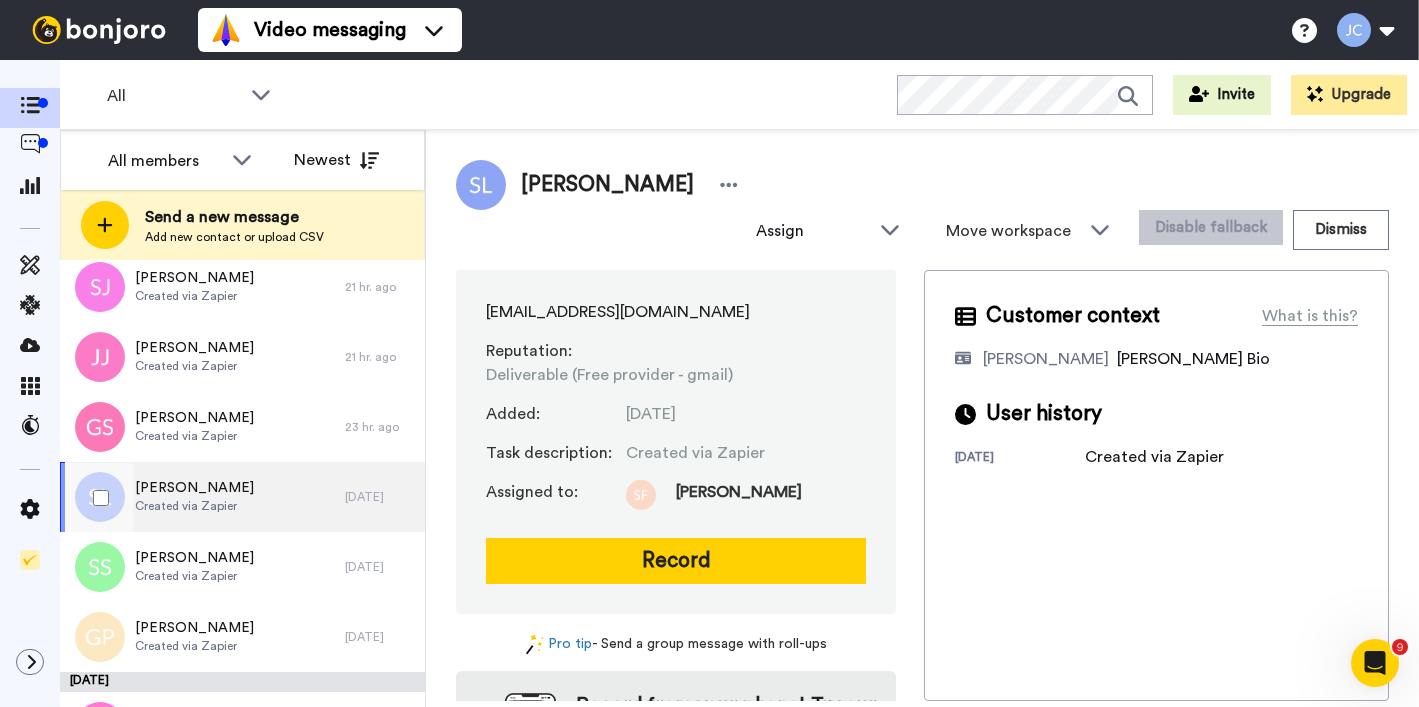 scroll, scrollTop: 818, scrollLeft: 0, axis: vertical 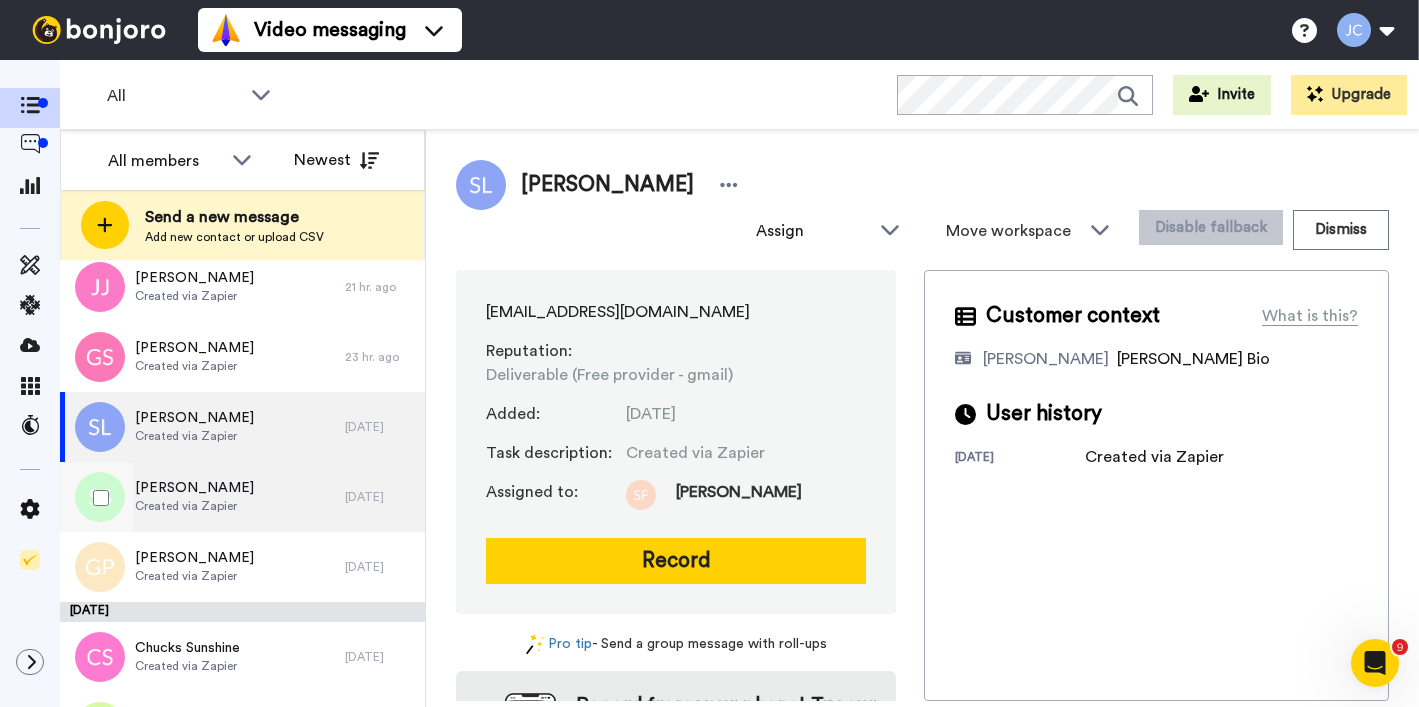 click on "Created via Zapier" at bounding box center (194, 506) 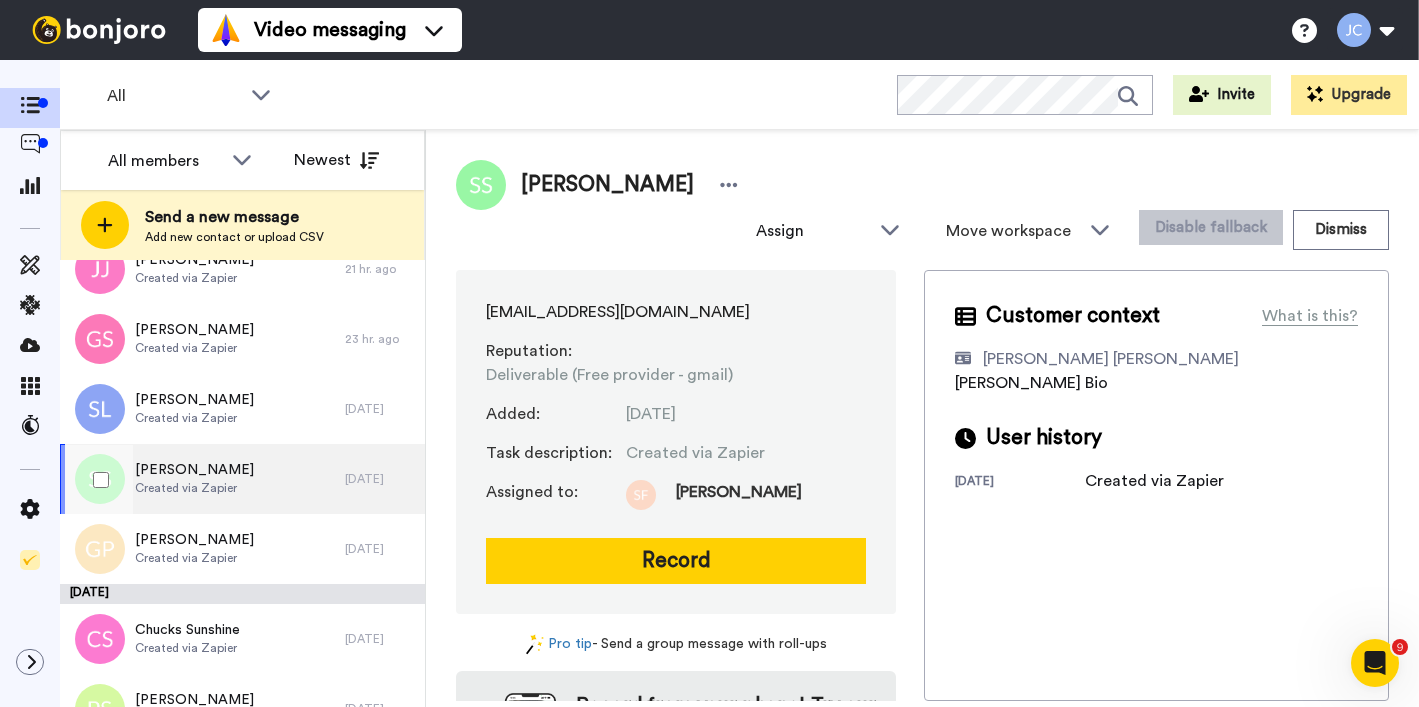 scroll, scrollTop: 867, scrollLeft: 0, axis: vertical 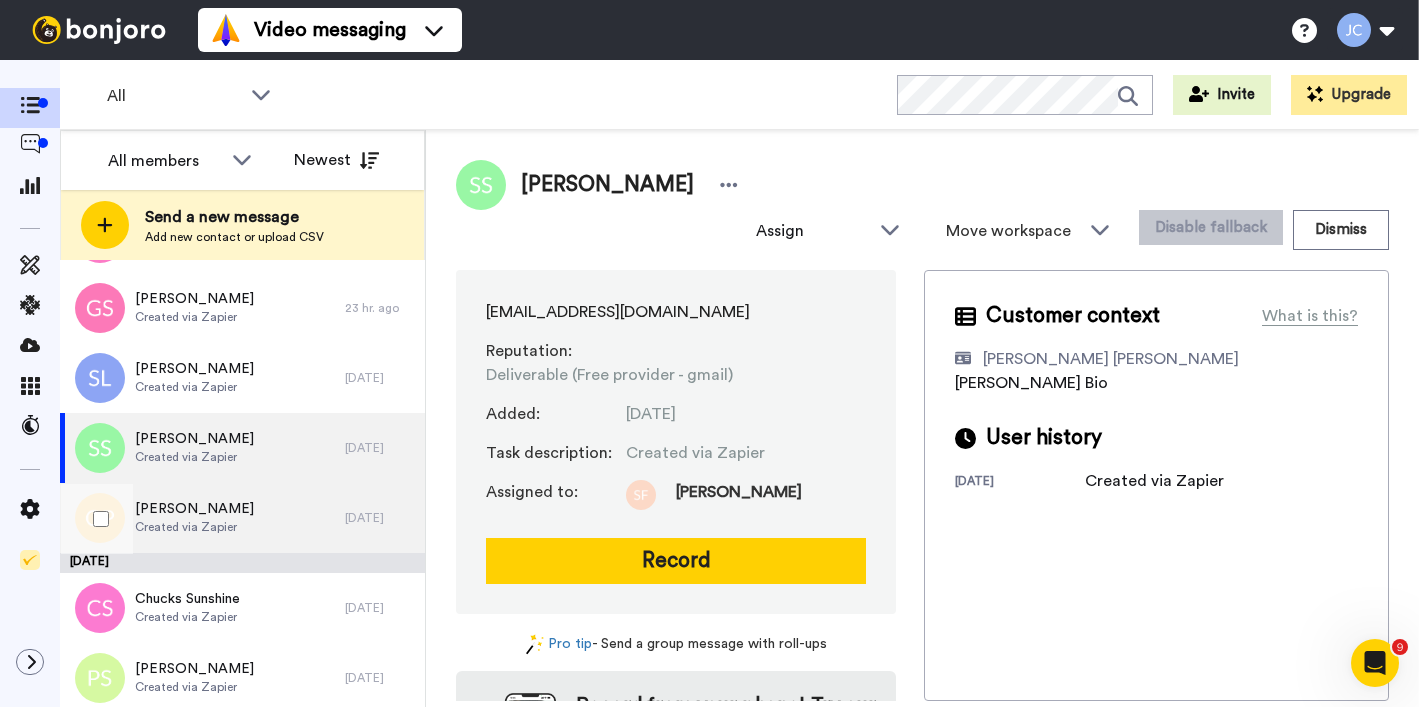 click on "[PERSON_NAME]" at bounding box center (194, 509) 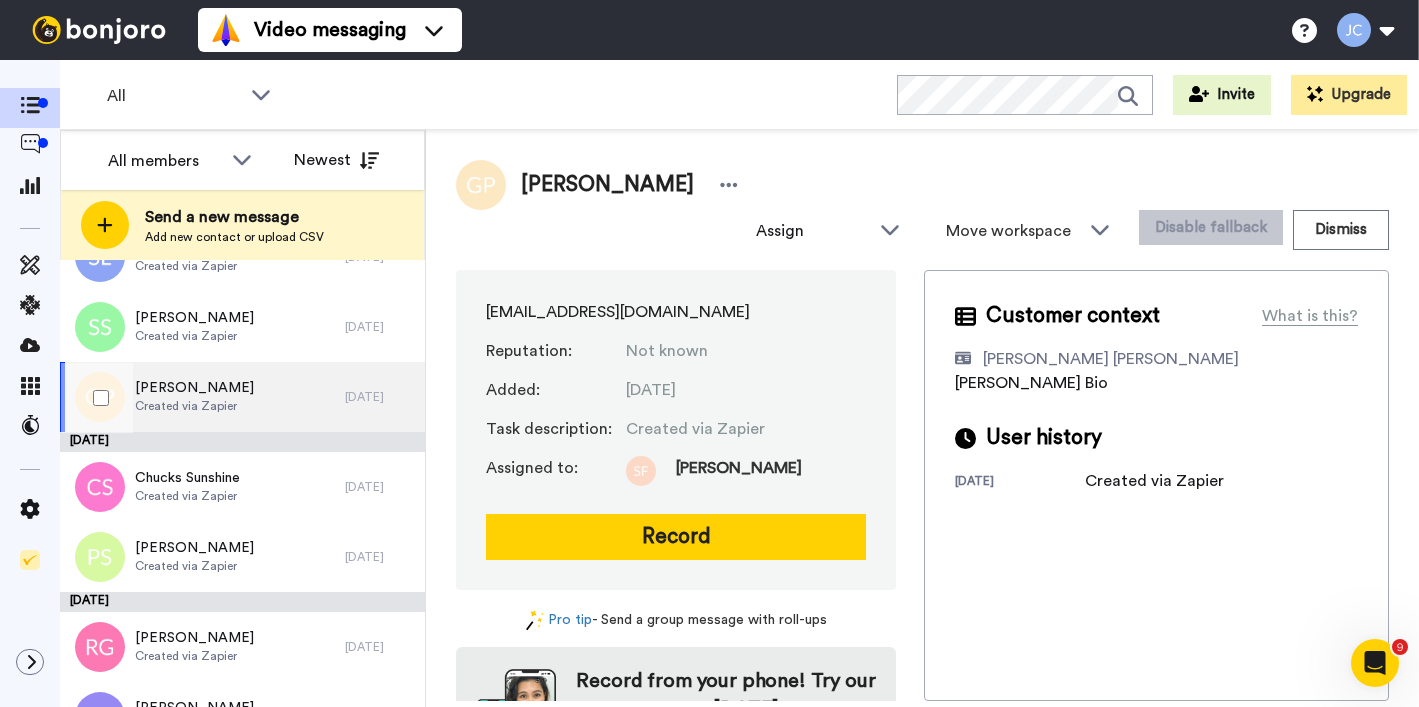 scroll, scrollTop: 1072, scrollLeft: 0, axis: vertical 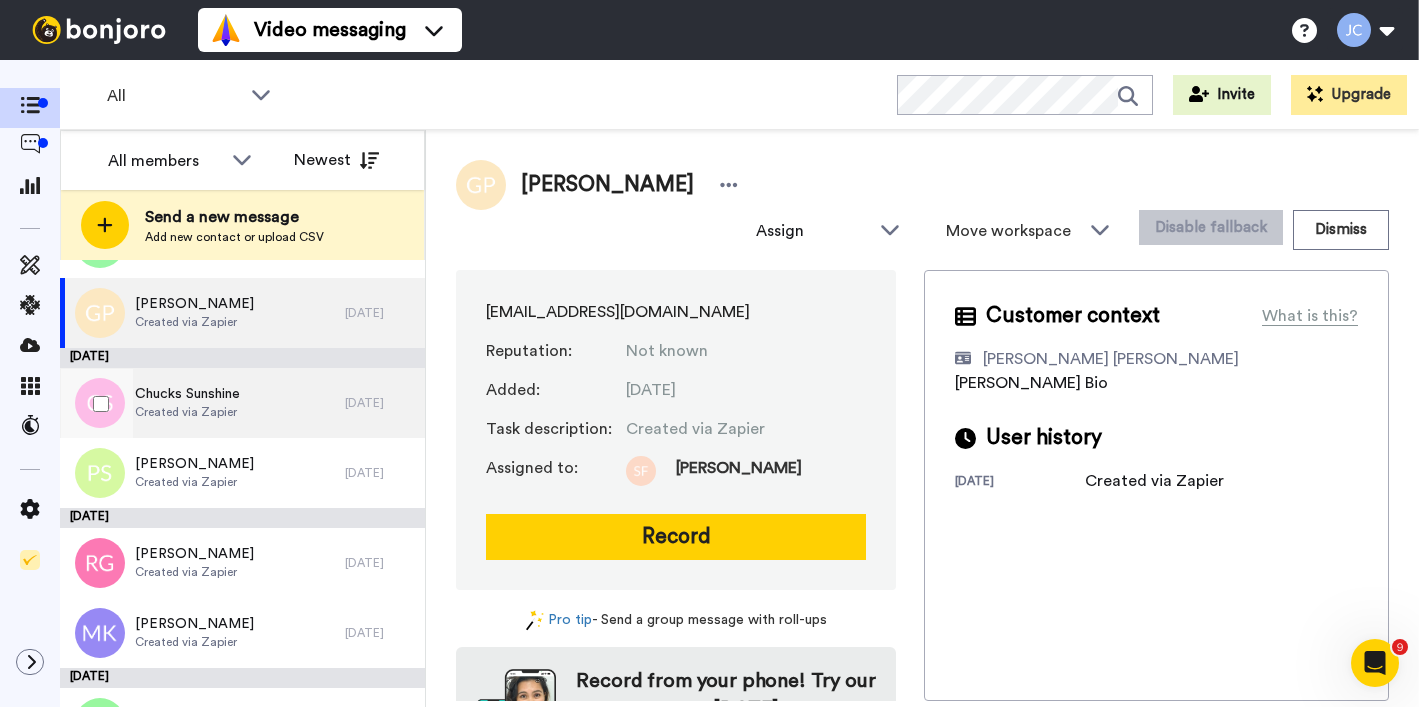 click on "Created via Zapier" at bounding box center (187, 412) 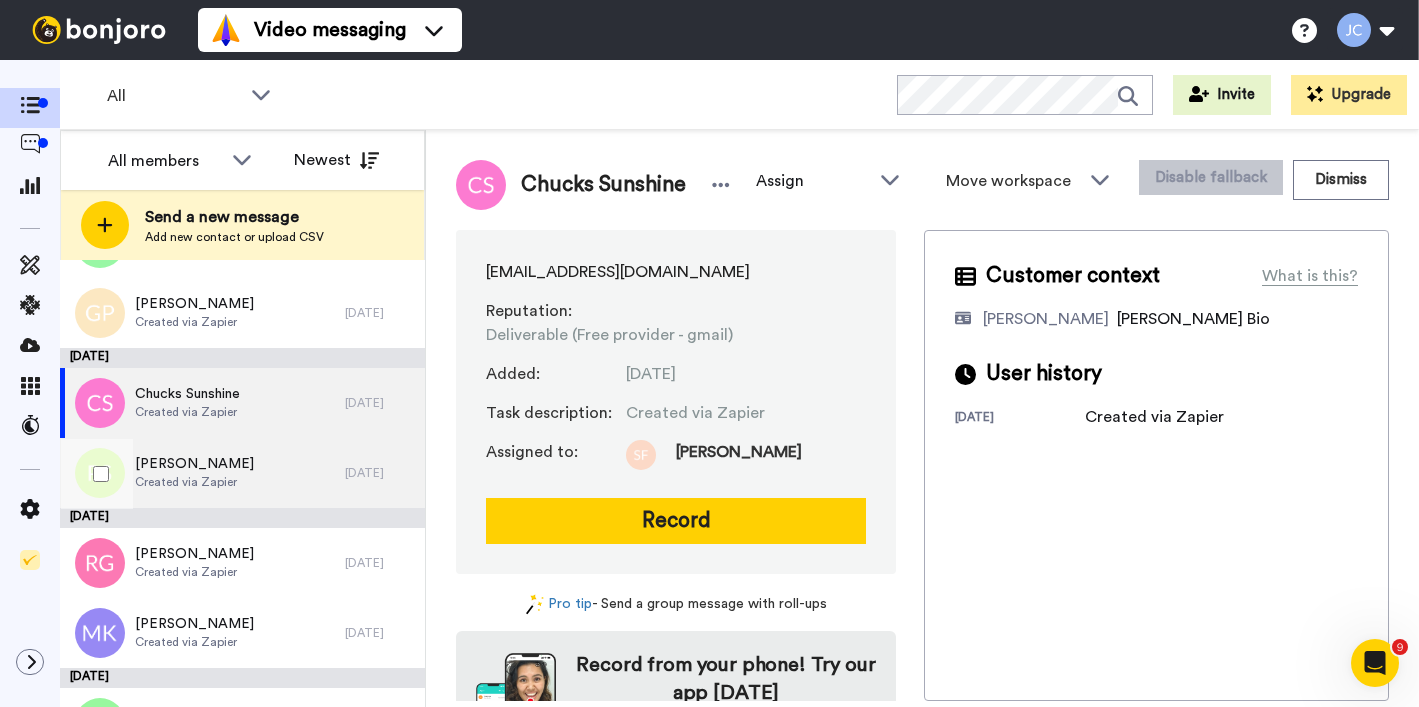 click on "Created via Zapier" at bounding box center [194, 482] 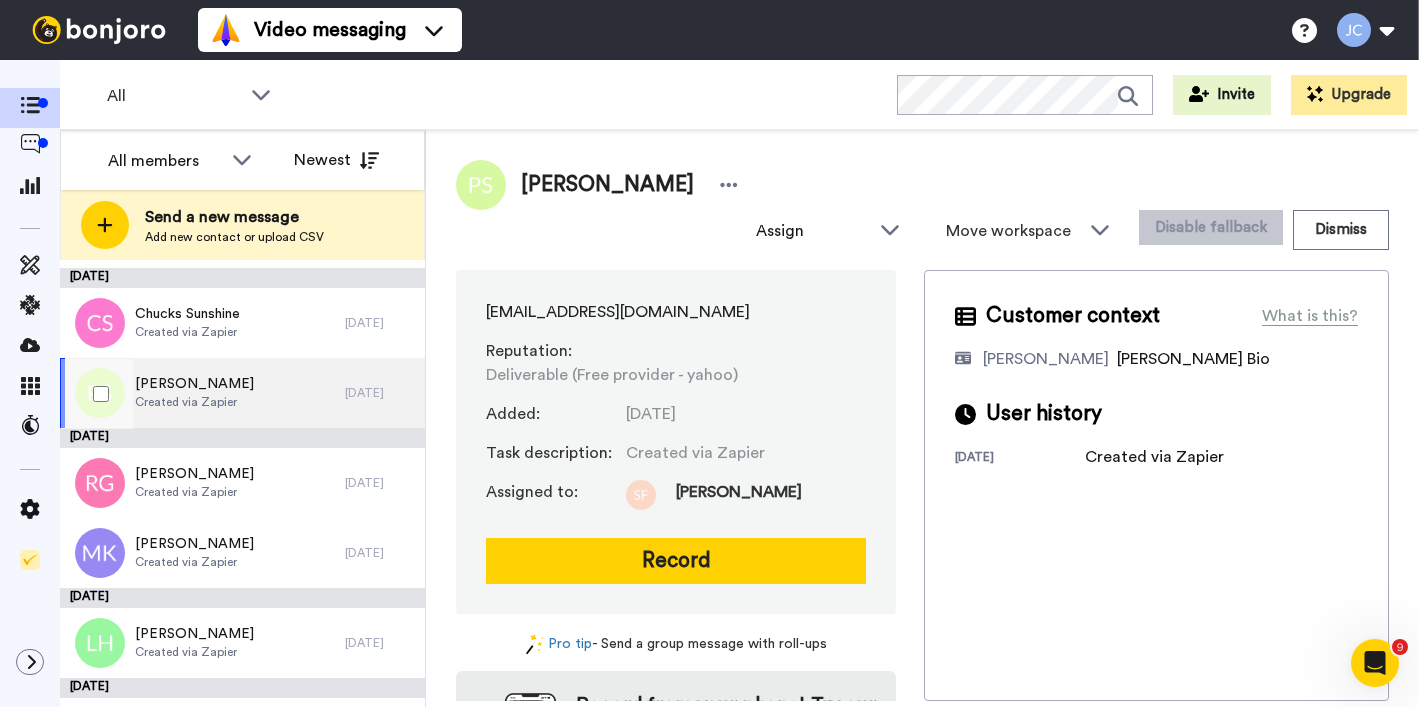 scroll, scrollTop: 1205, scrollLeft: 0, axis: vertical 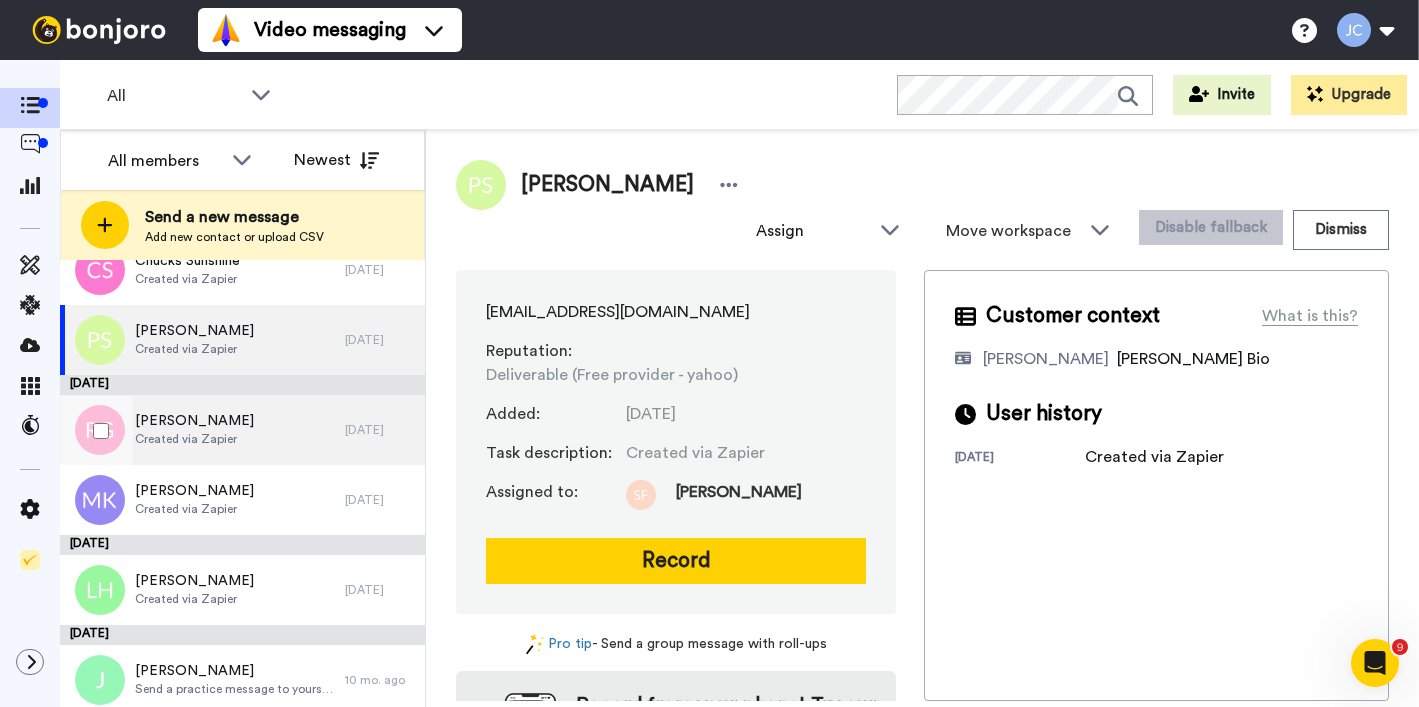 click on "Created via Zapier" at bounding box center [194, 439] 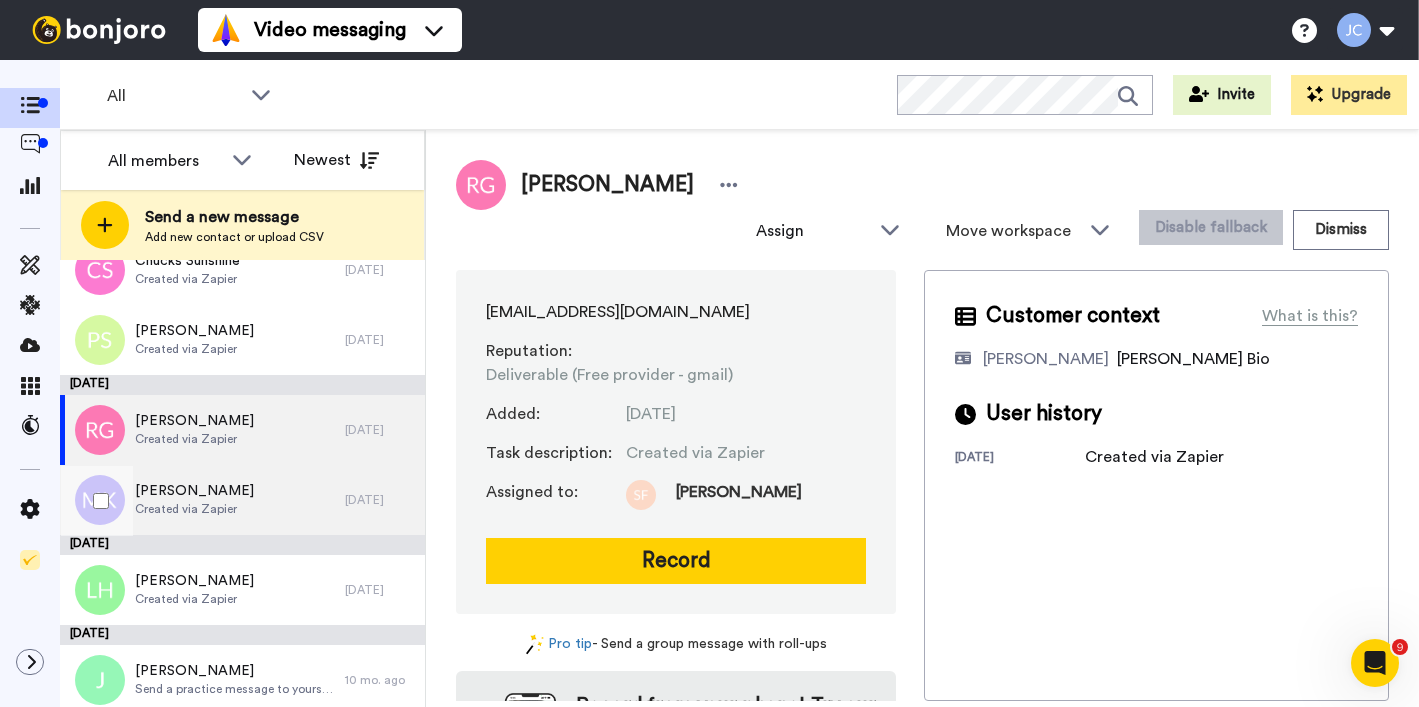 click on "[PERSON_NAME]" at bounding box center (194, 491) 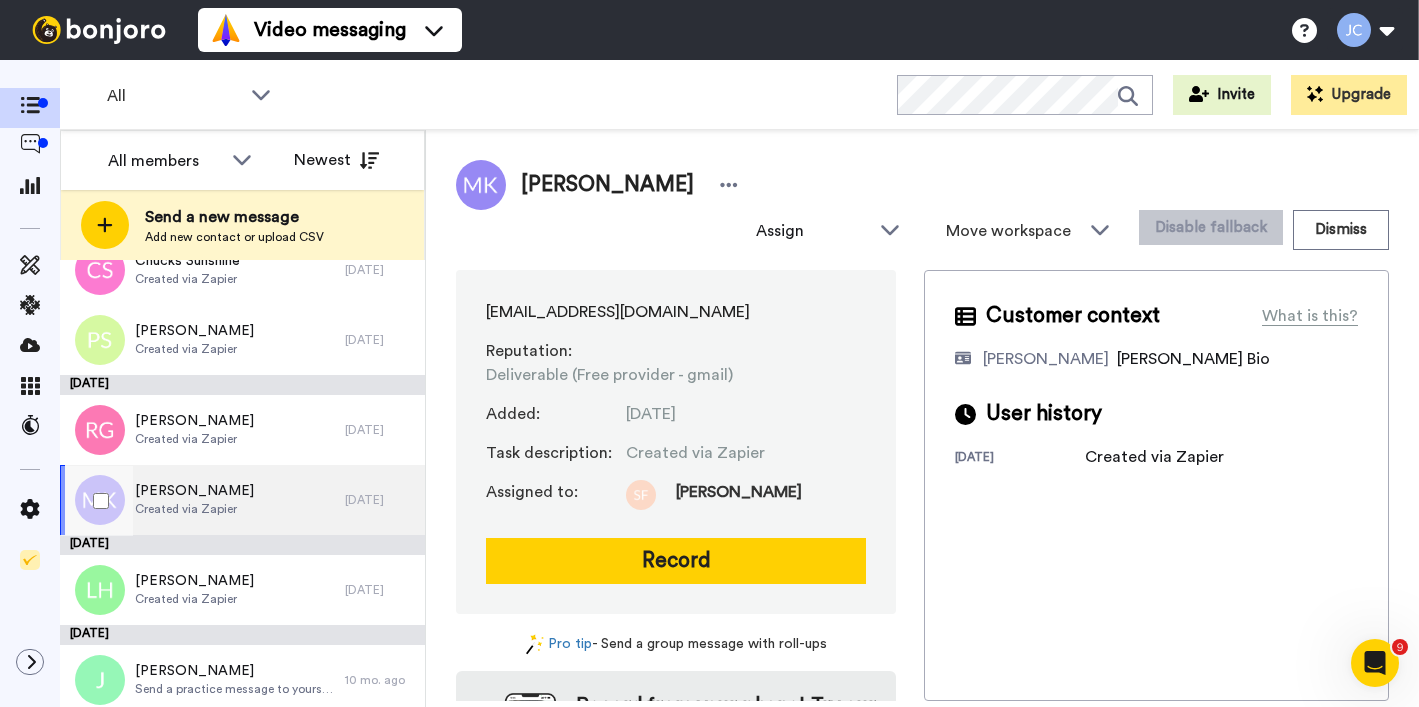 scroll, scrollTop: 1213, scrollLeft: 0, axis: vertical 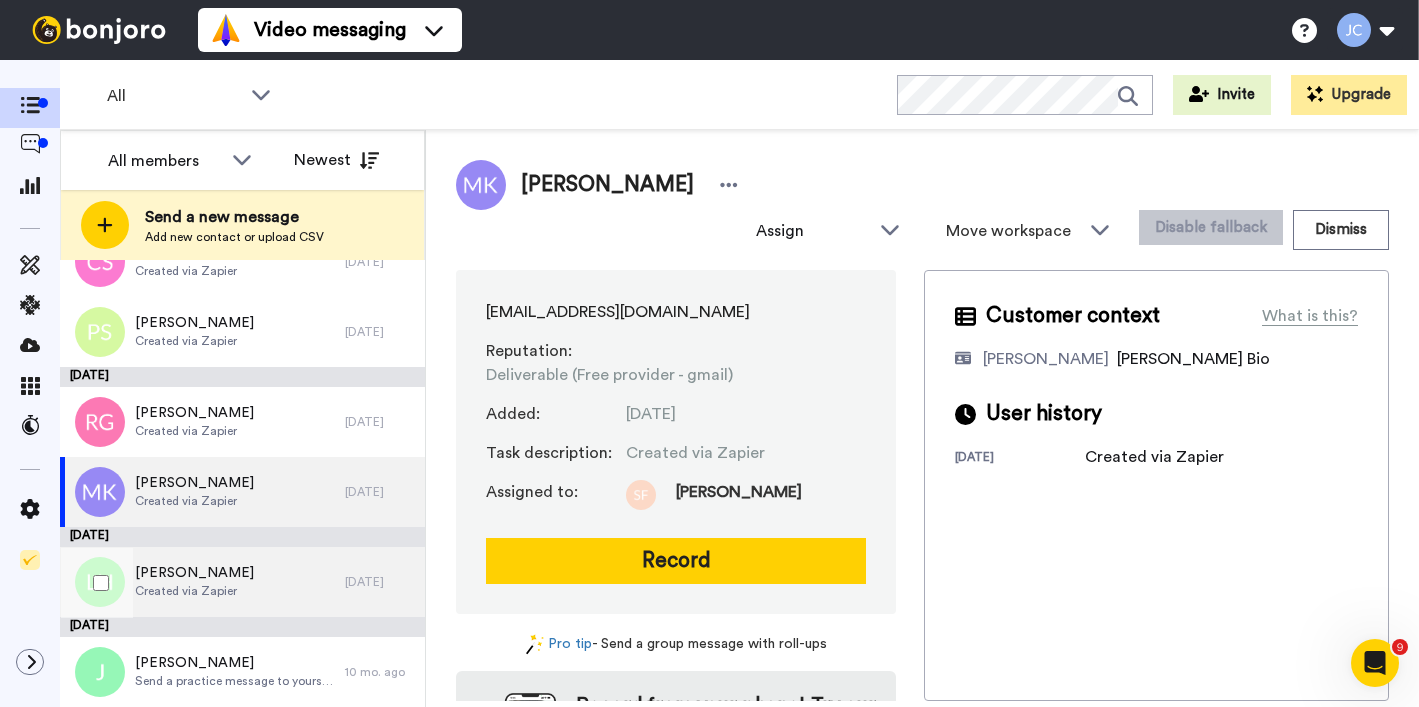 click on "[PERSON_NAME] Created via Zapier" at bounding box center (202, 582) 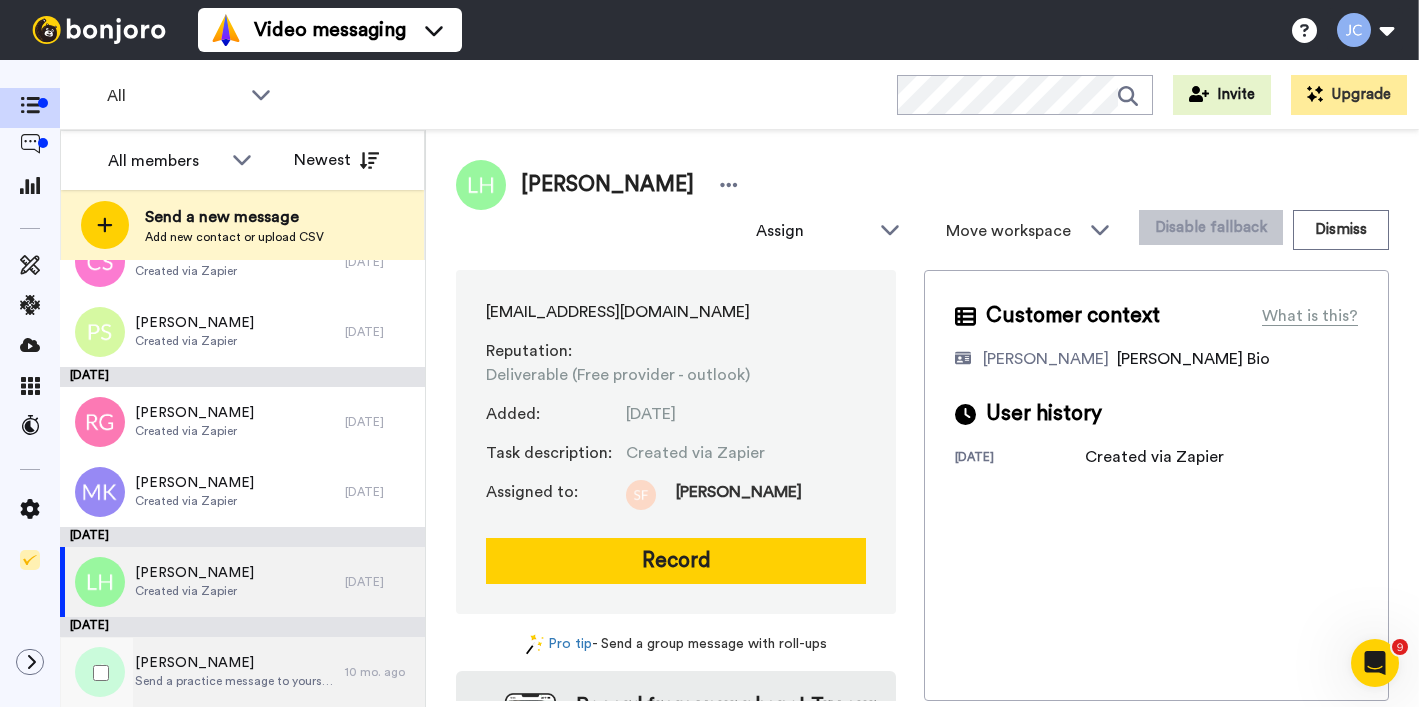 click on "Send a practice message to yourself" at bounding box center (235, 681) 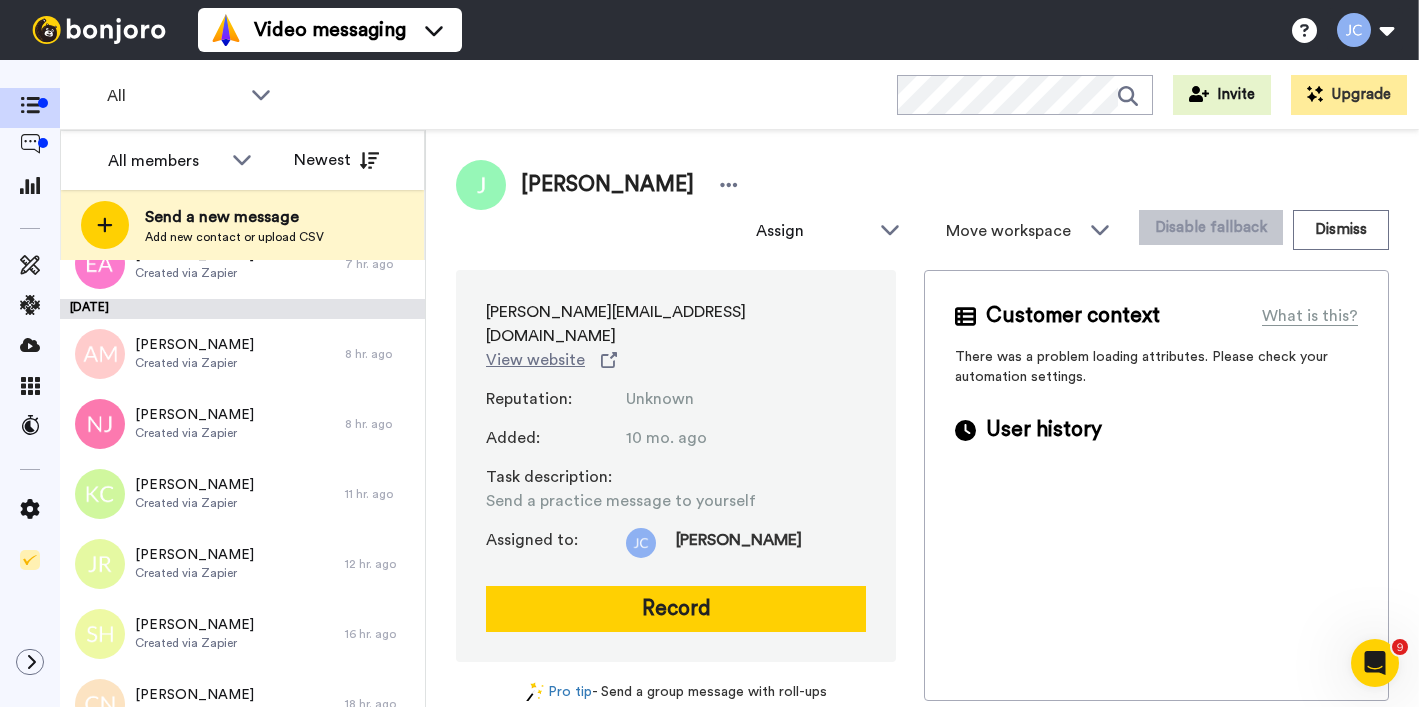 scroll, scrollTop: 0, scrollLeft: 0, axis: both 